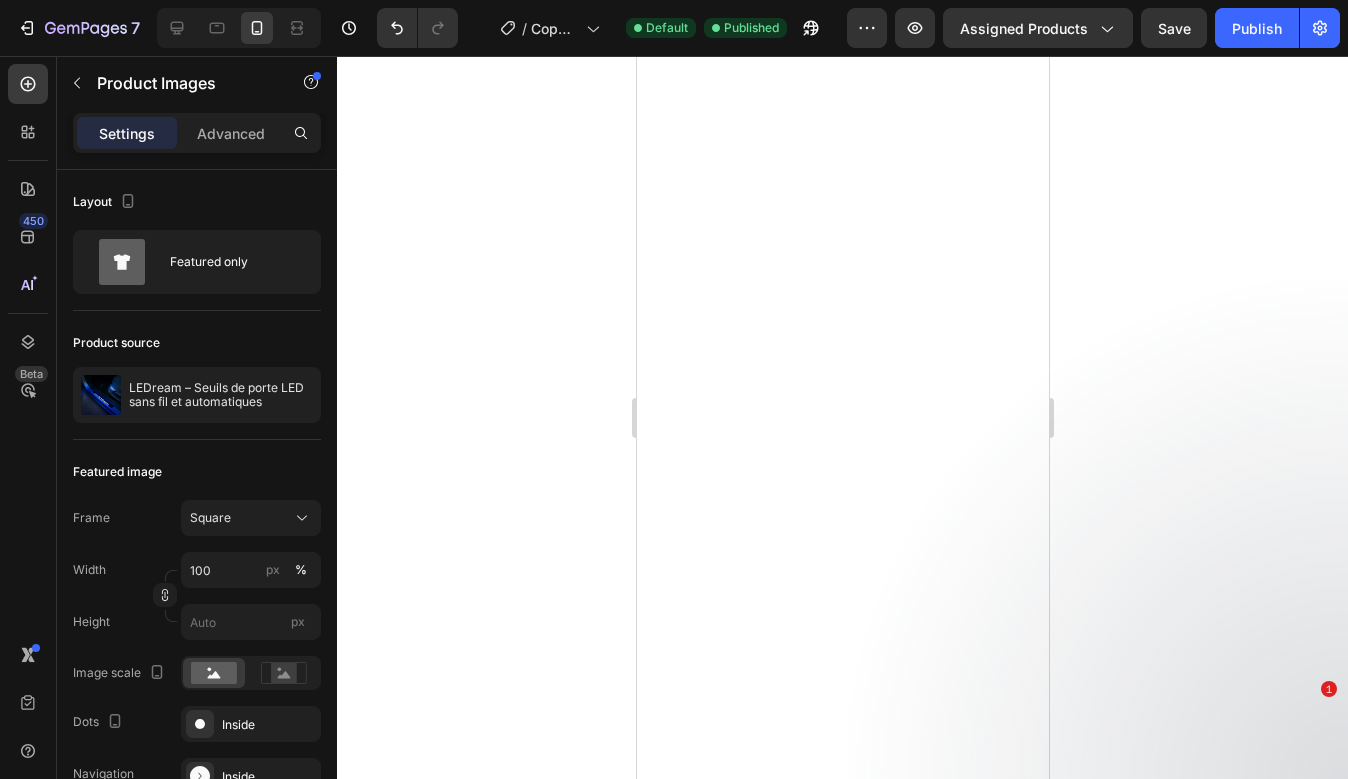 scroll, scrollTop: 0, scrollLeft: 0, axis: both 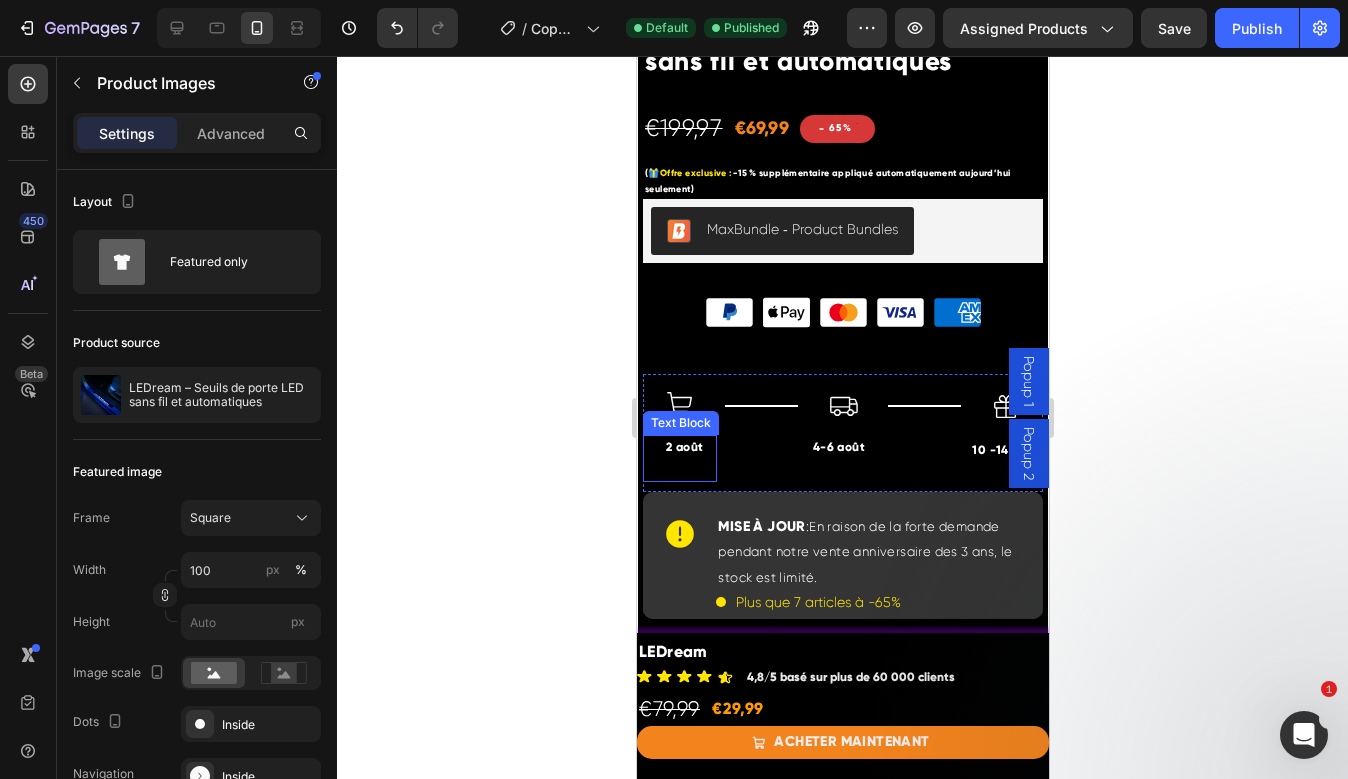 click on "2 août" at bounding box center [684, 448] 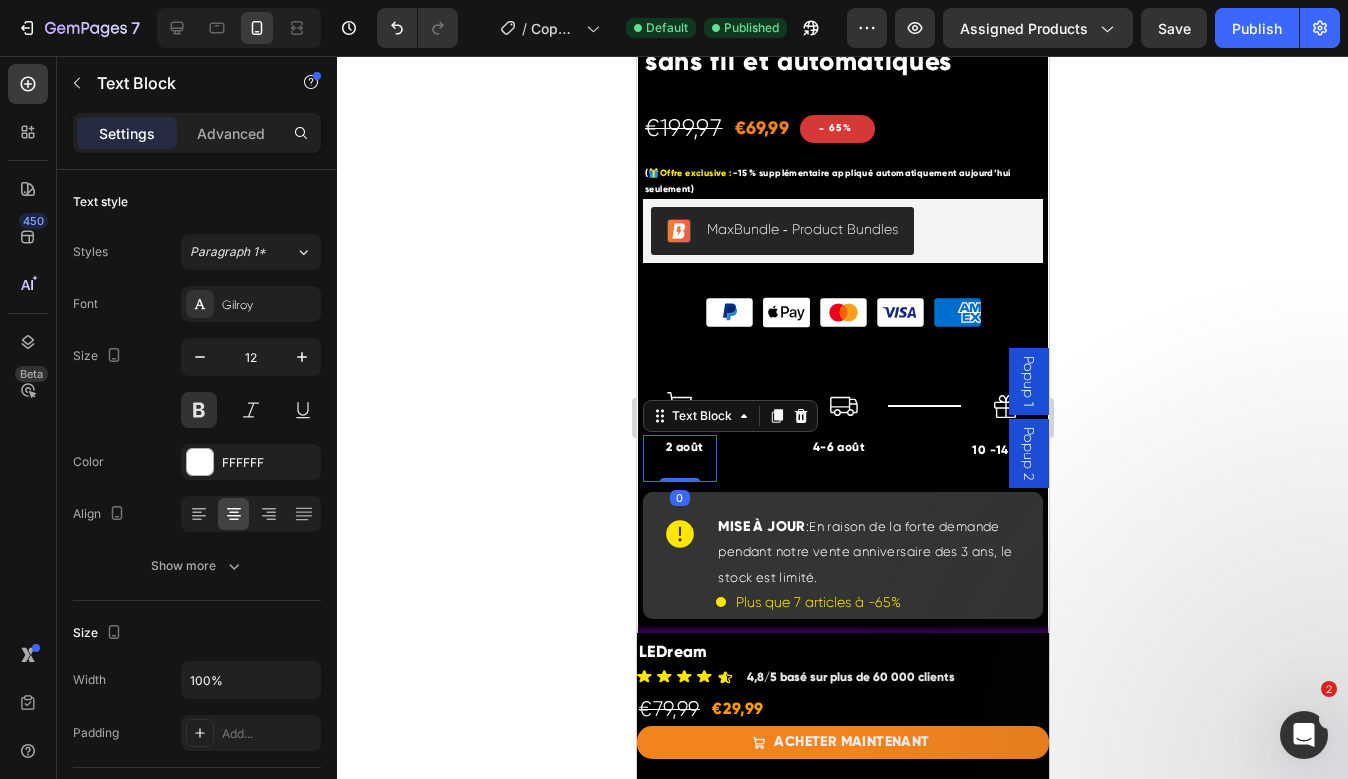 click on "2 août" at bounding box center (684, 448) 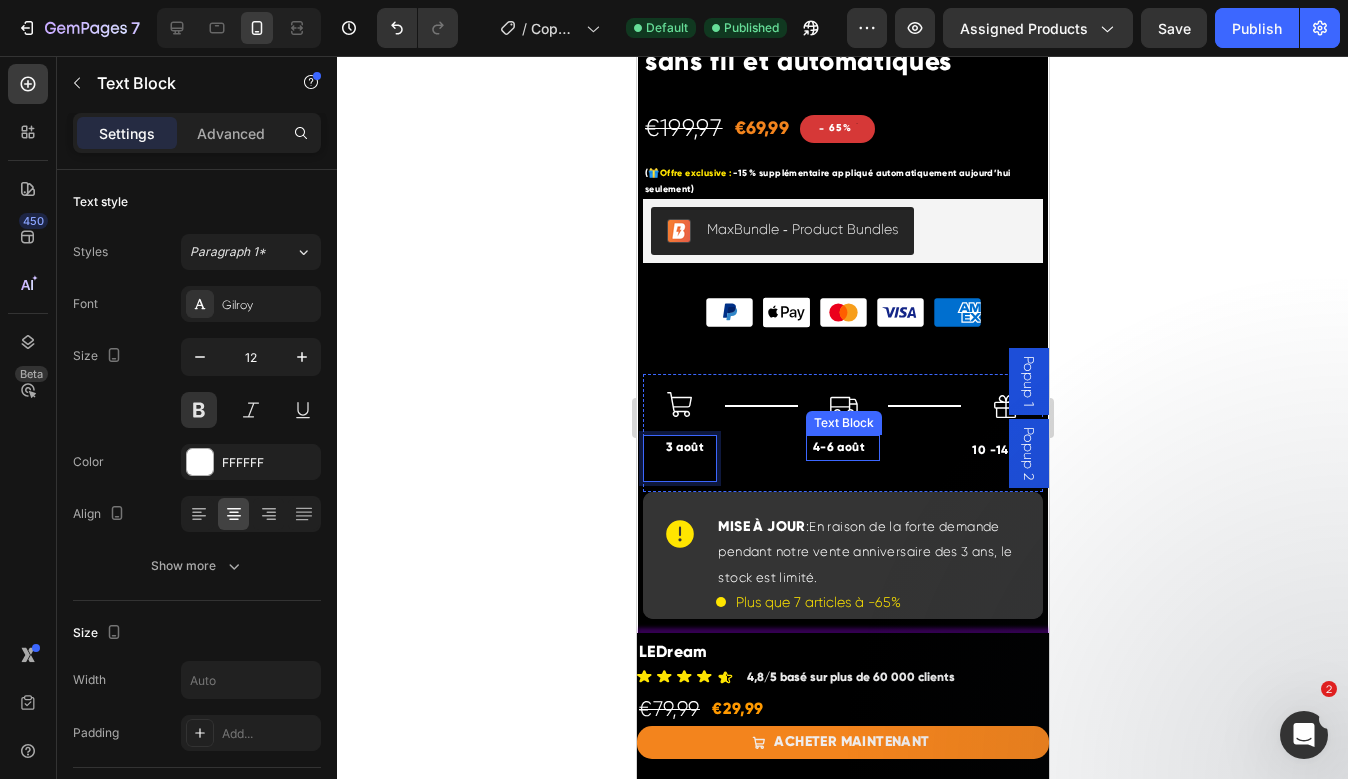 click on "4-6 août" at bounding box center [838, 448] 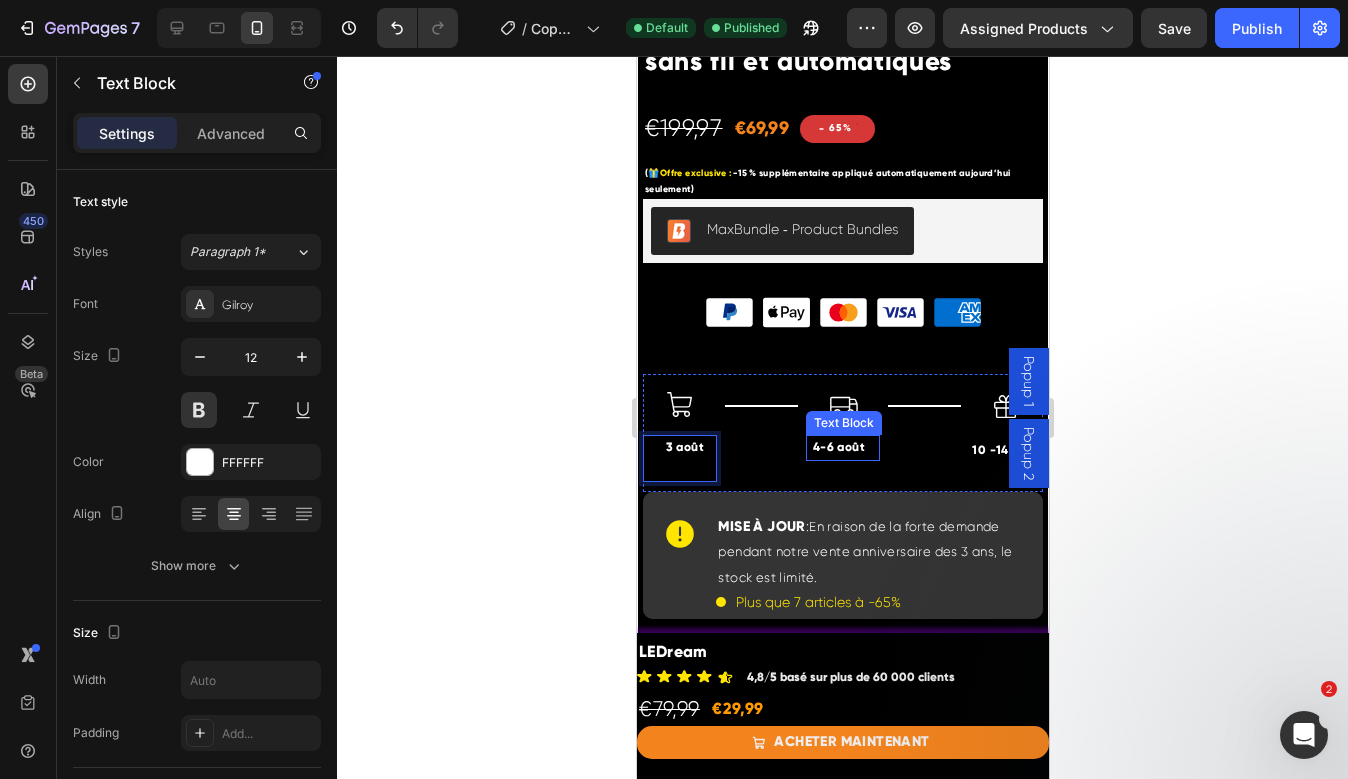 scroll, scrollTop: 519, scrollLeft: 0, axis: vertical 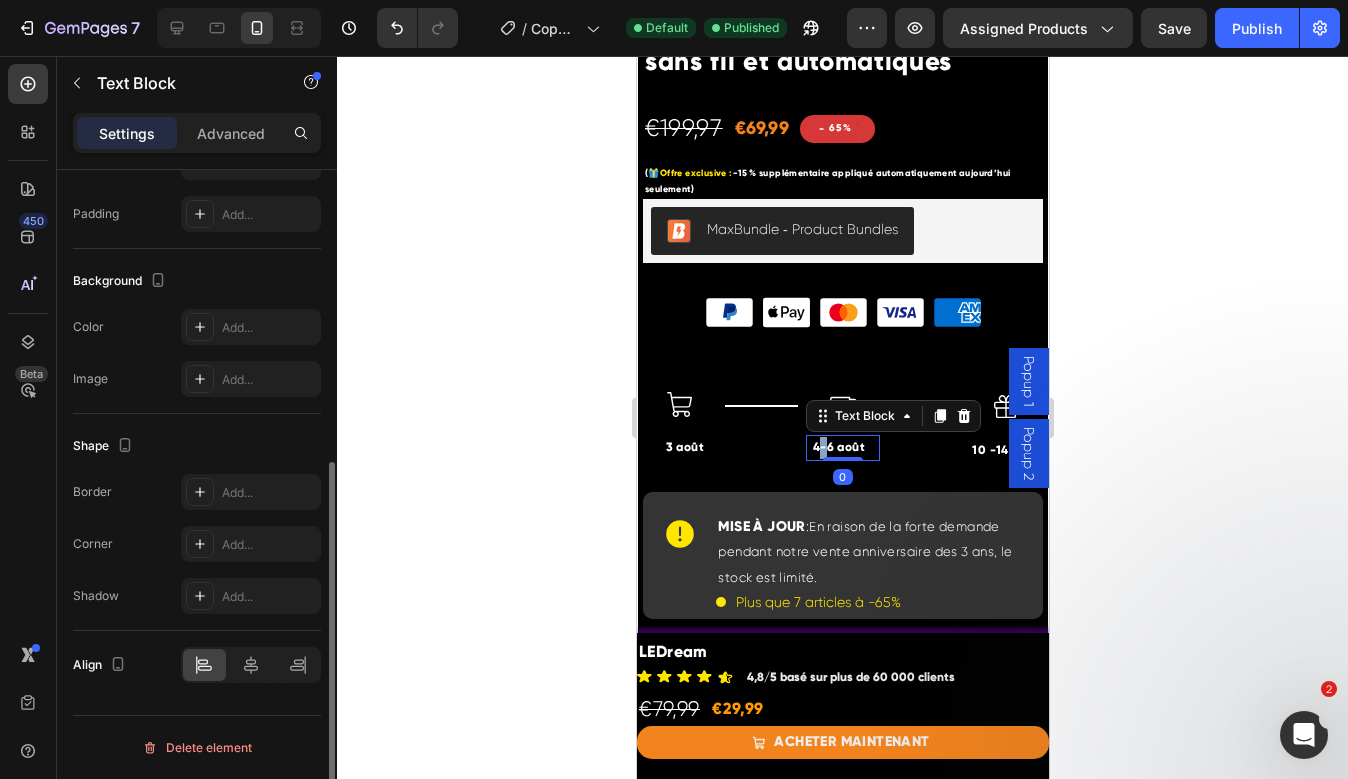 click on "4-6 août" at bounding box center (838, 448) 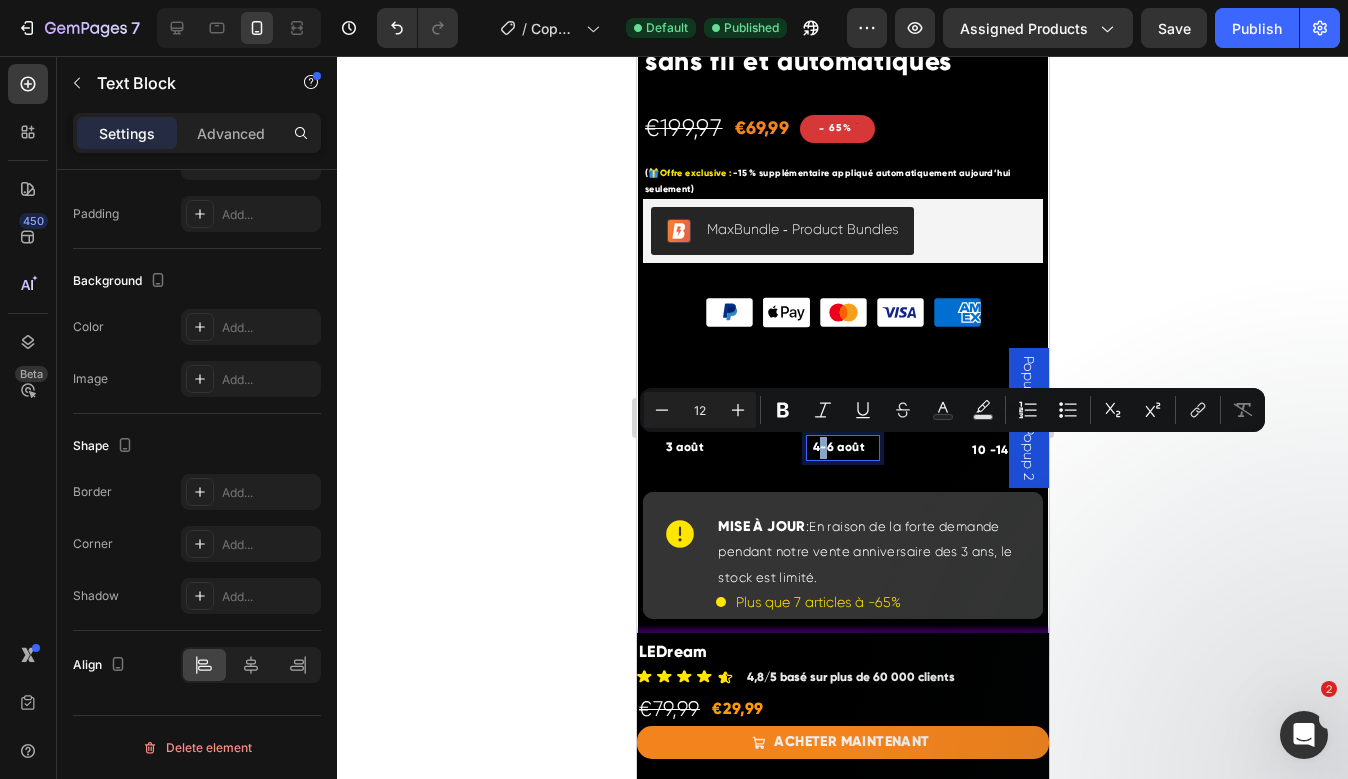 click on "4-6 août" at bounding box center [838, 448] 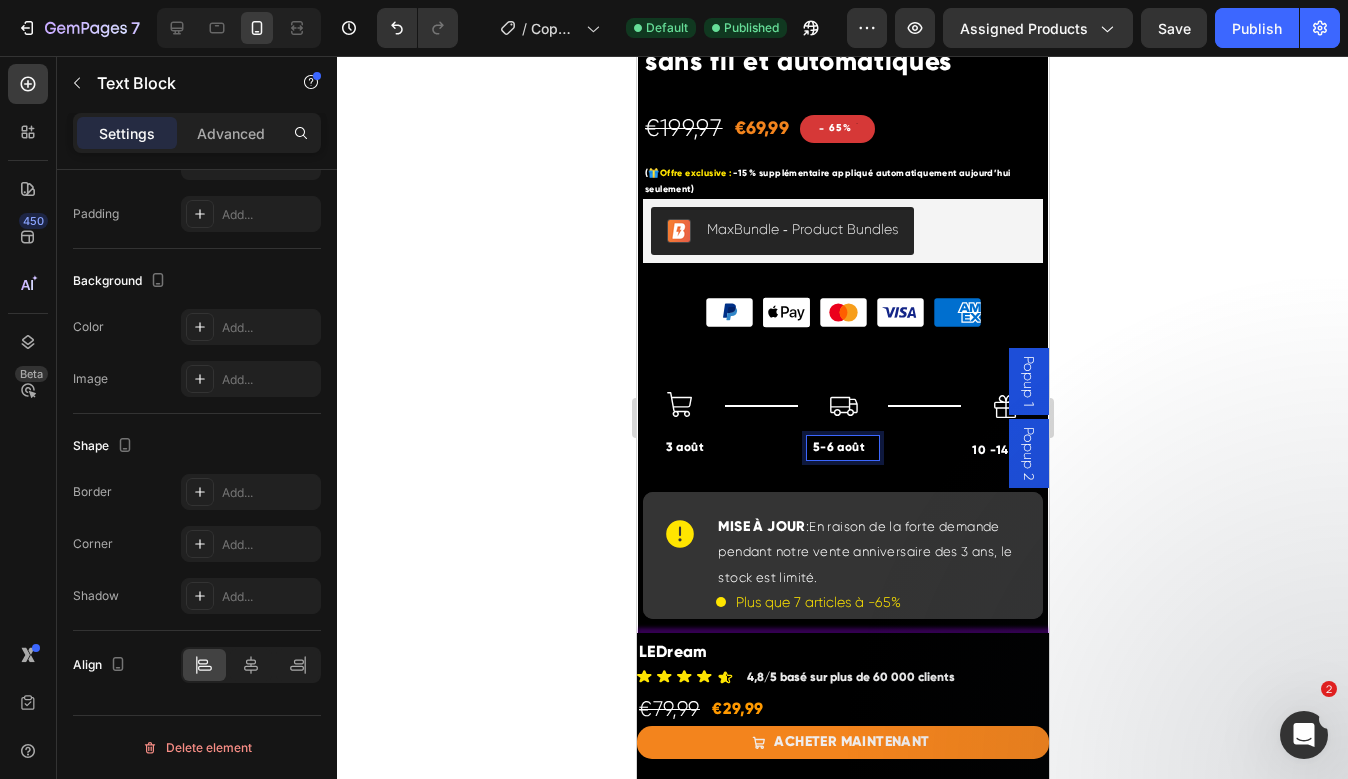 click on "5-6 août" at bounding box center [838, 448] 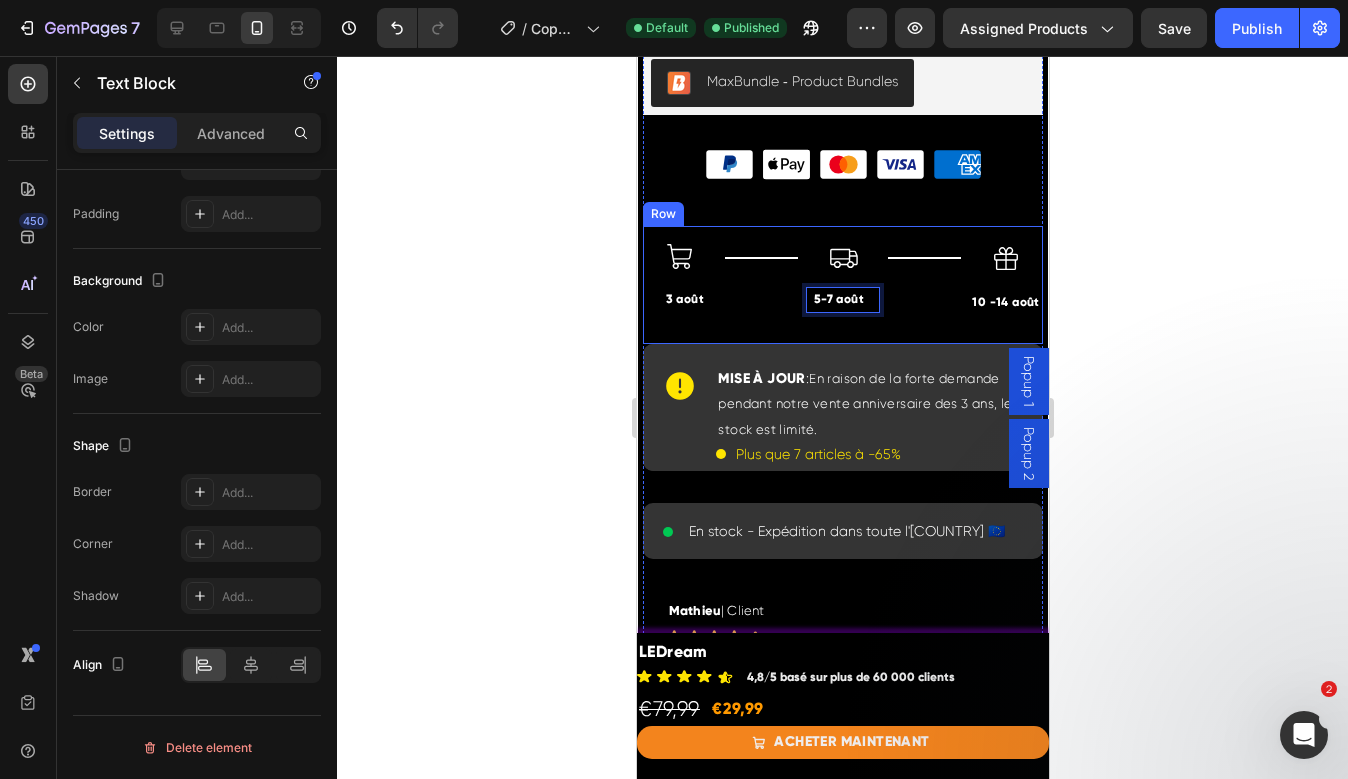 scroll, scrollTop: 936, scrollLeft: 0, axis: vertical 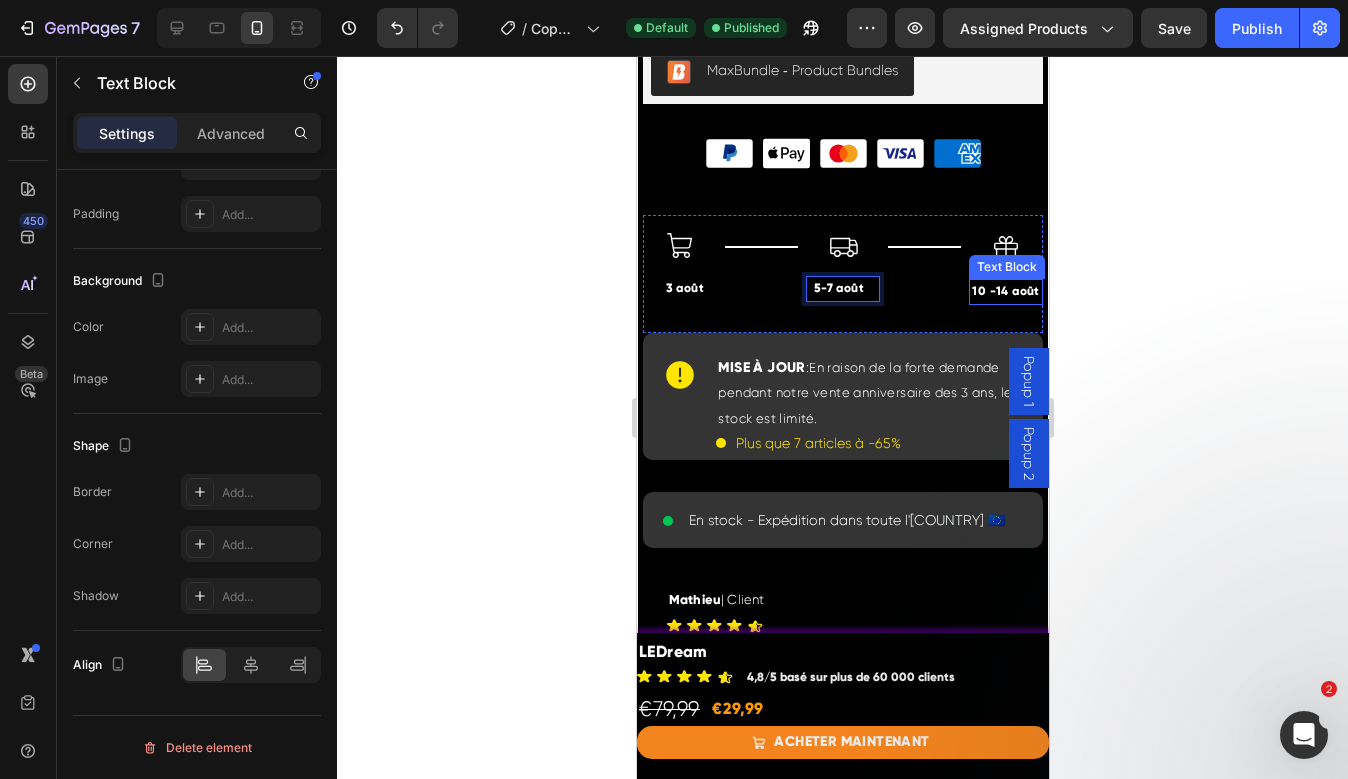 click on "10 -14 août" at bounding box center [1005, 292] 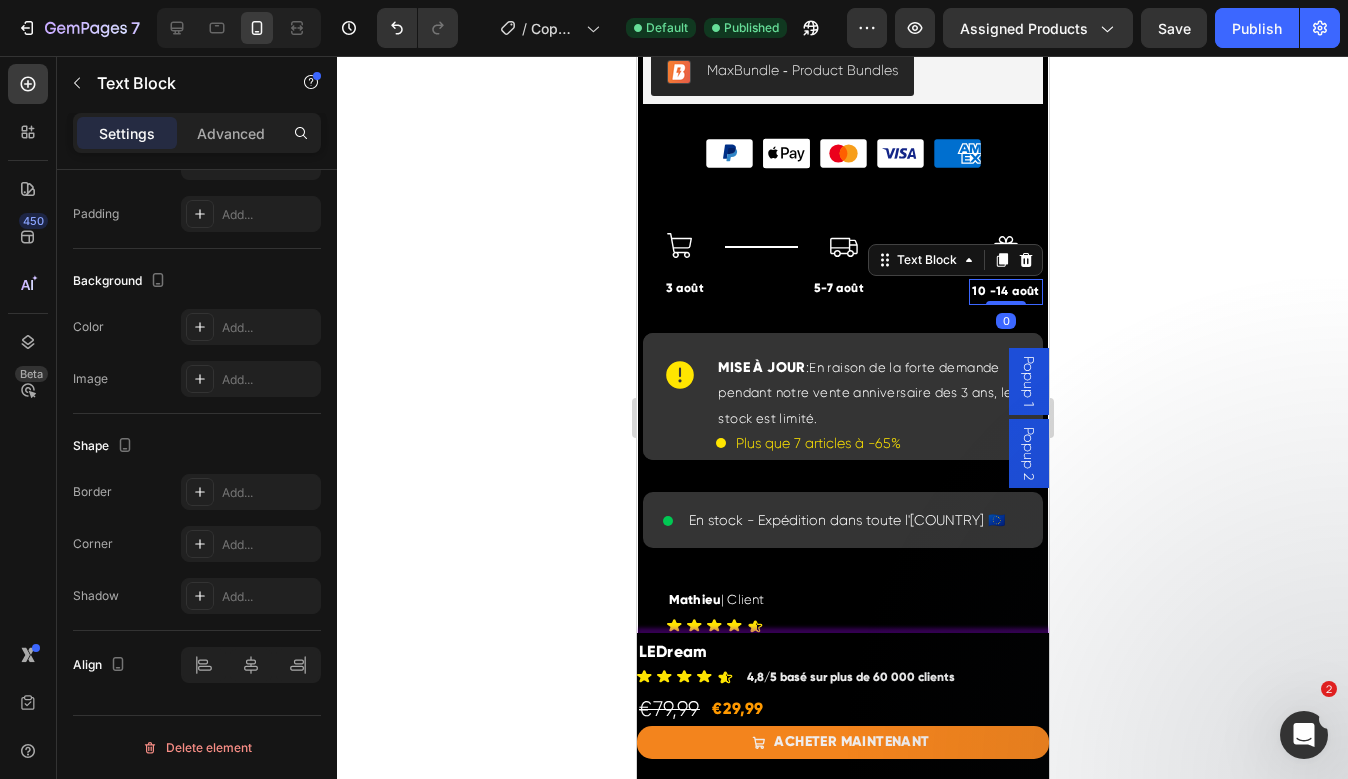 click on "10 -14 août" at bounding box center [1005, 292] 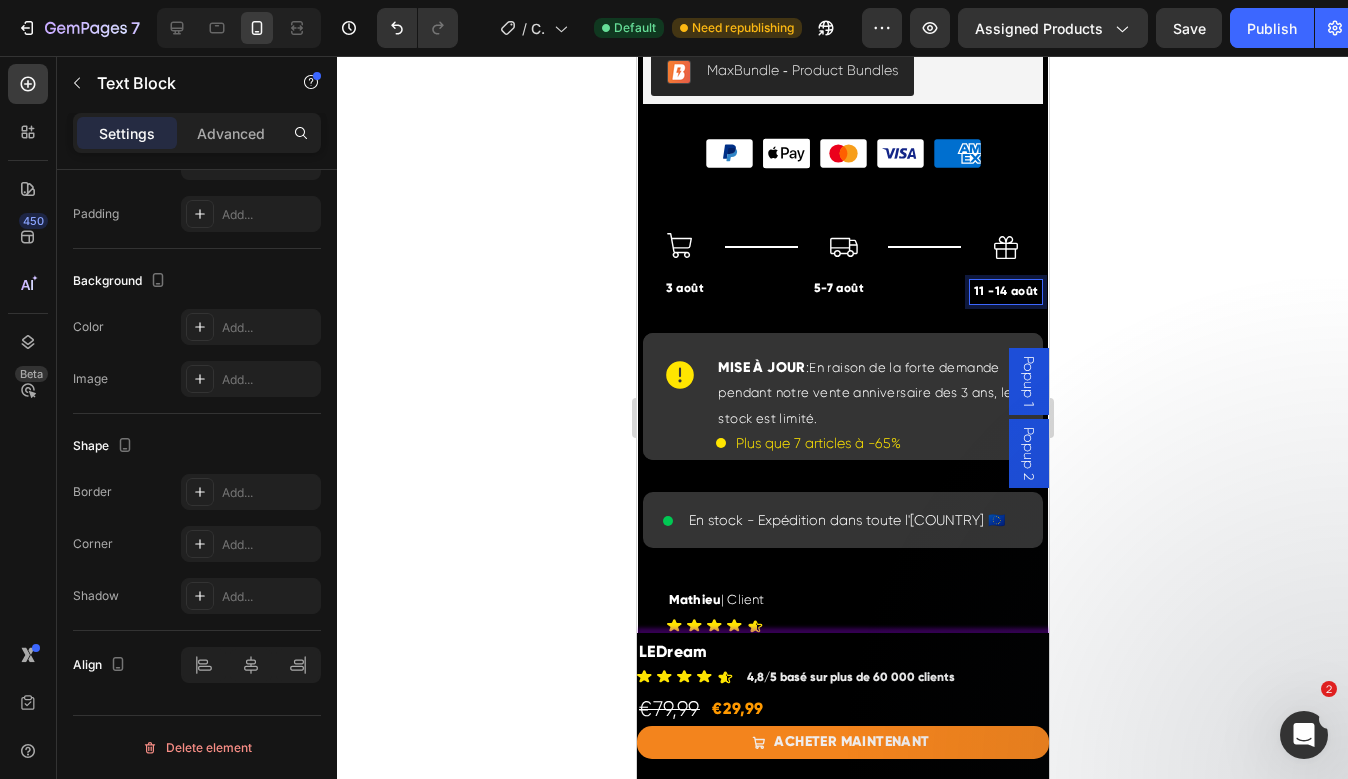 click on "11 -14 août" at bounding box center [1005, 292] 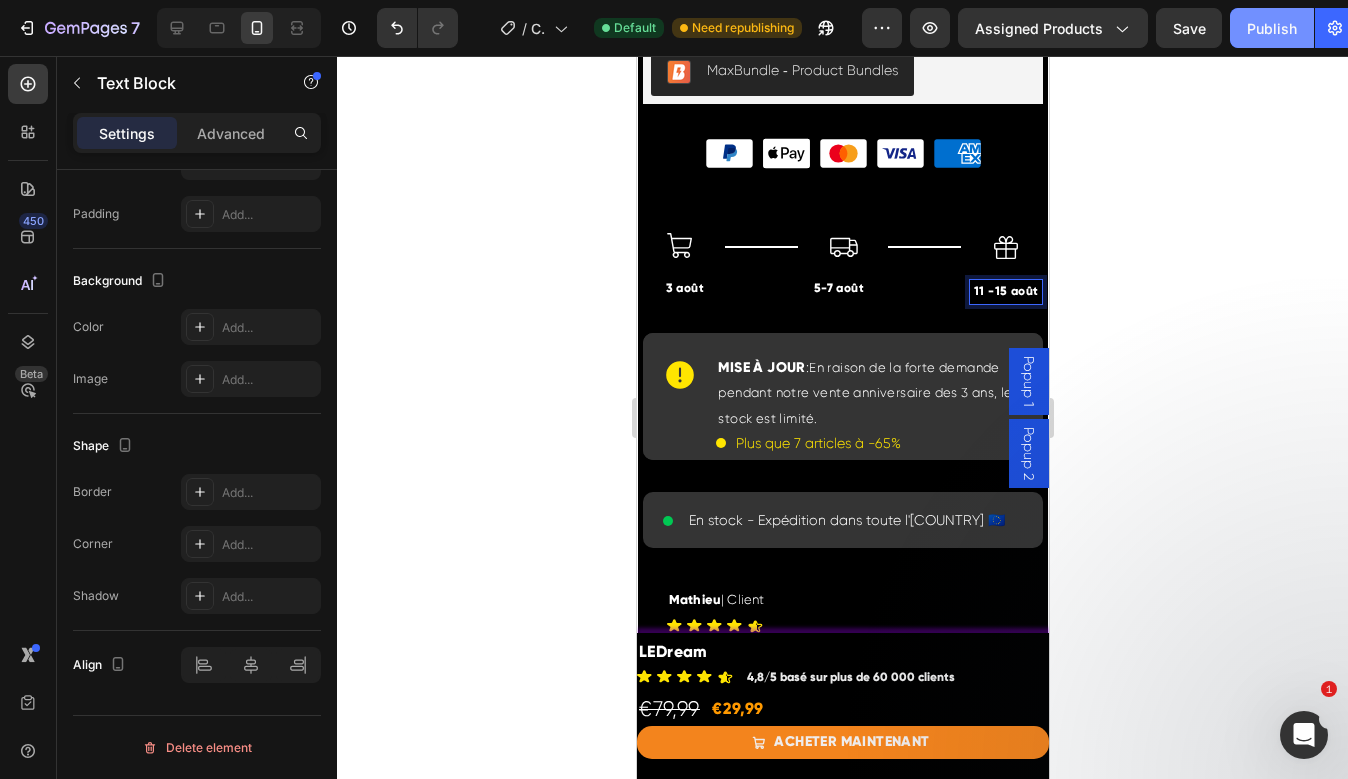 click on "Publish" at bounding box center [1272, 28] 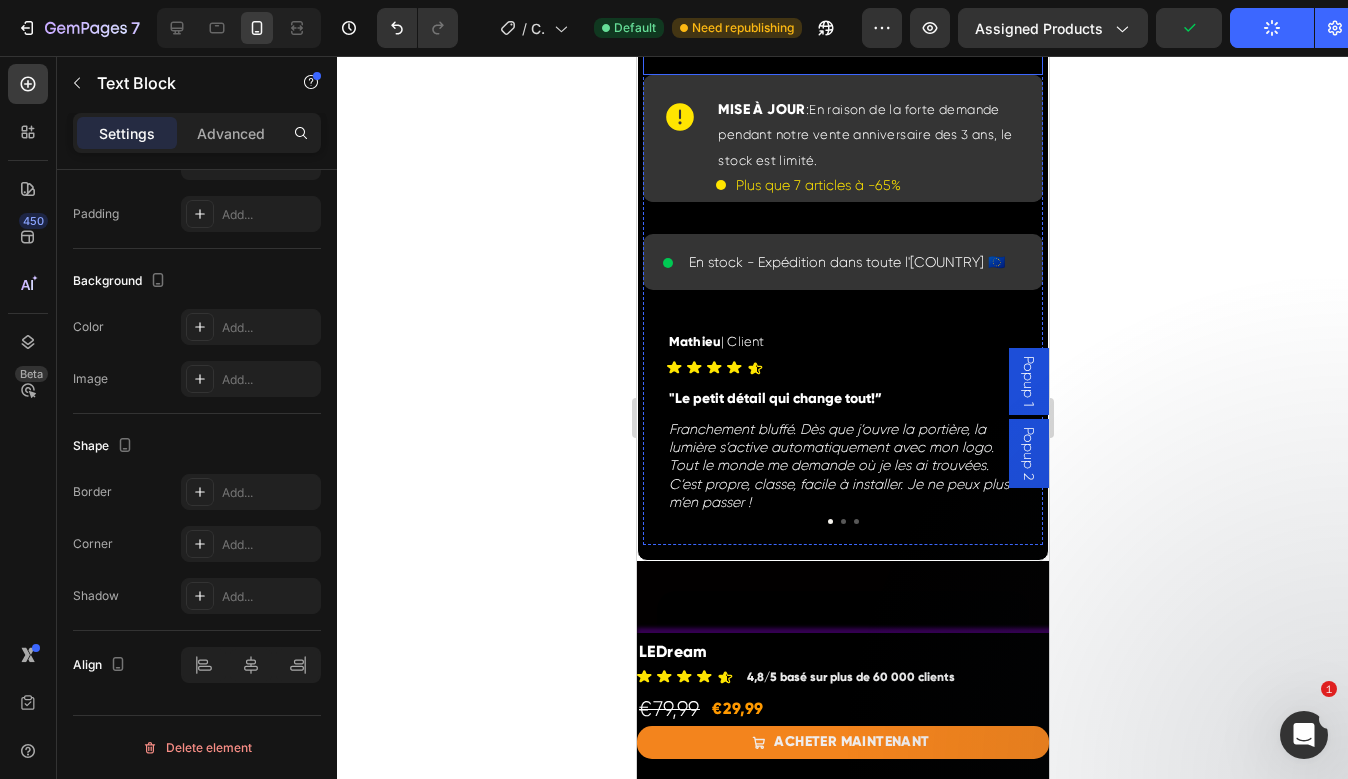 scroll, scrollTop: 1128, scrollLeft: 0, axis: vertical 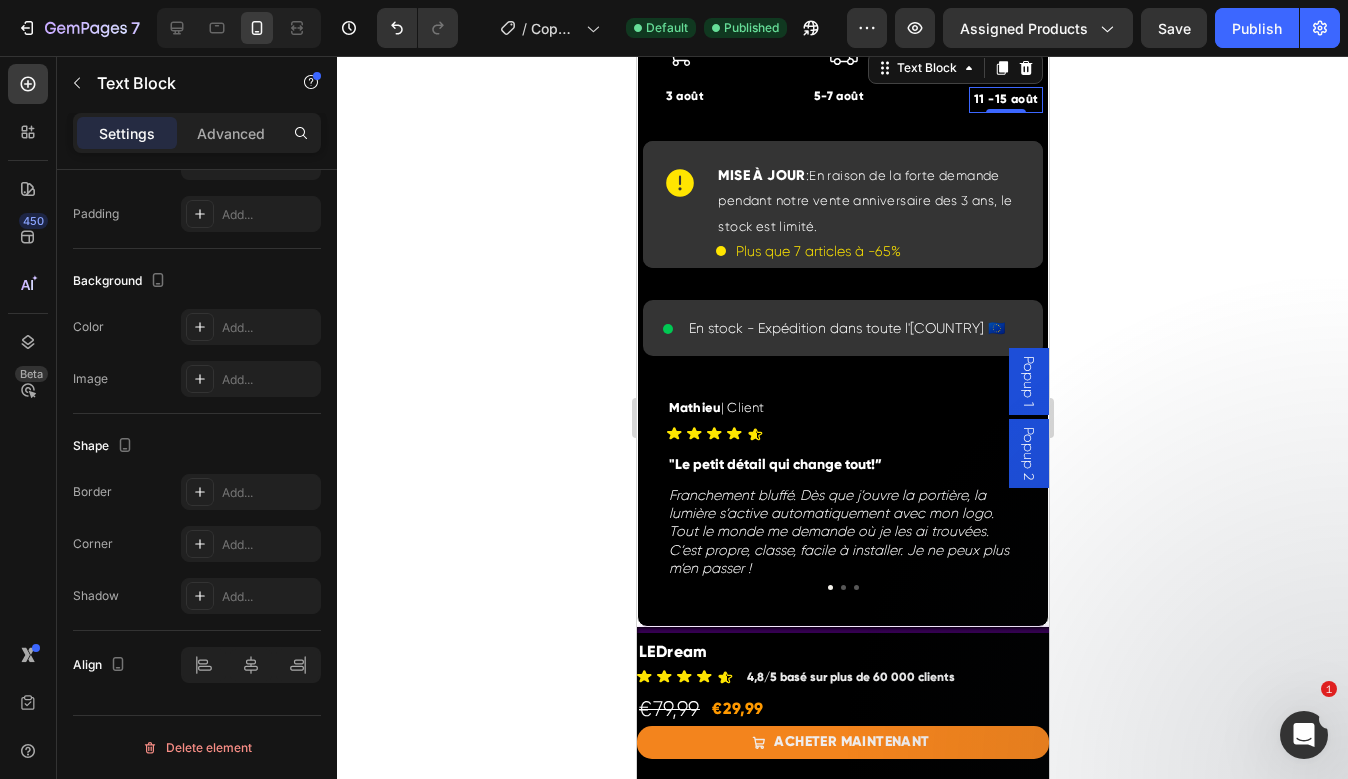 click on "Popup 1" at bounding box center [1028, 381] 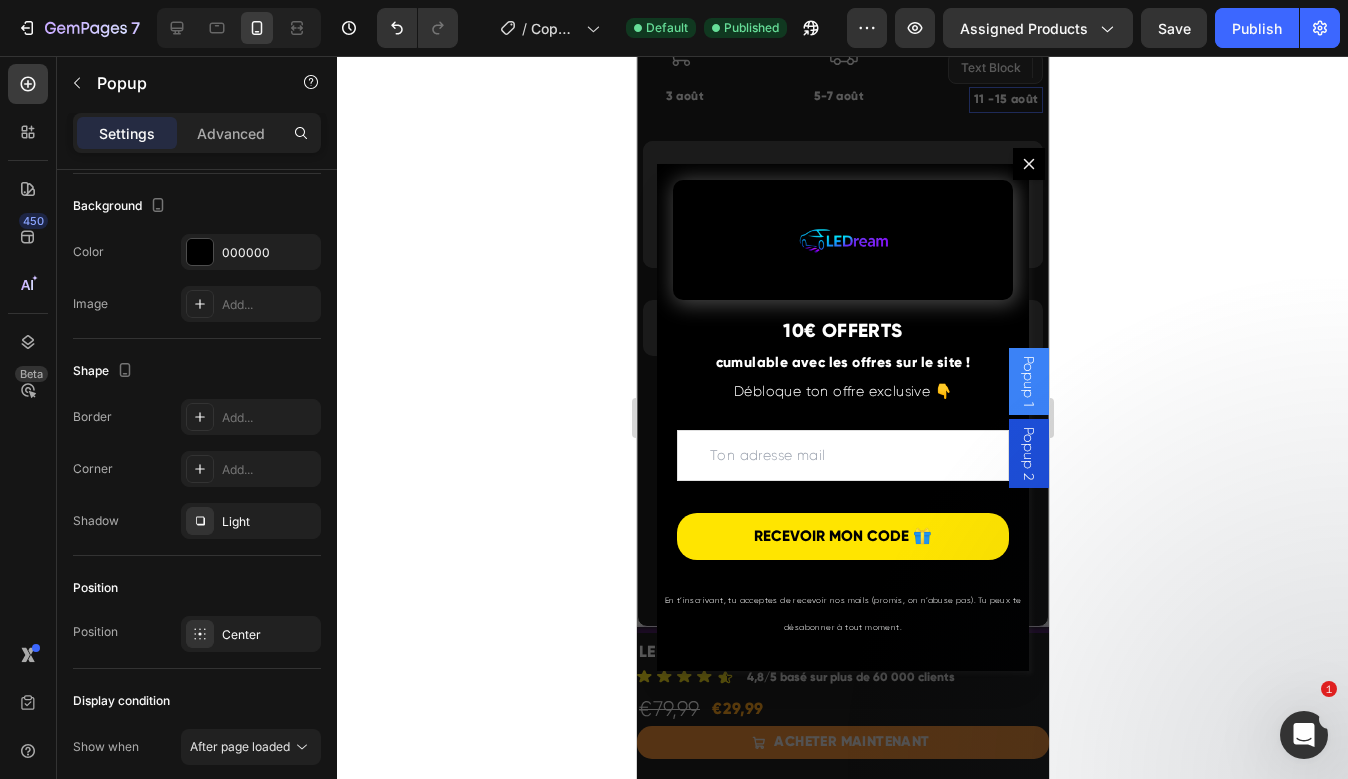 scroll, scrollTop: 1333, scrollLeft: 0, axis: vertical 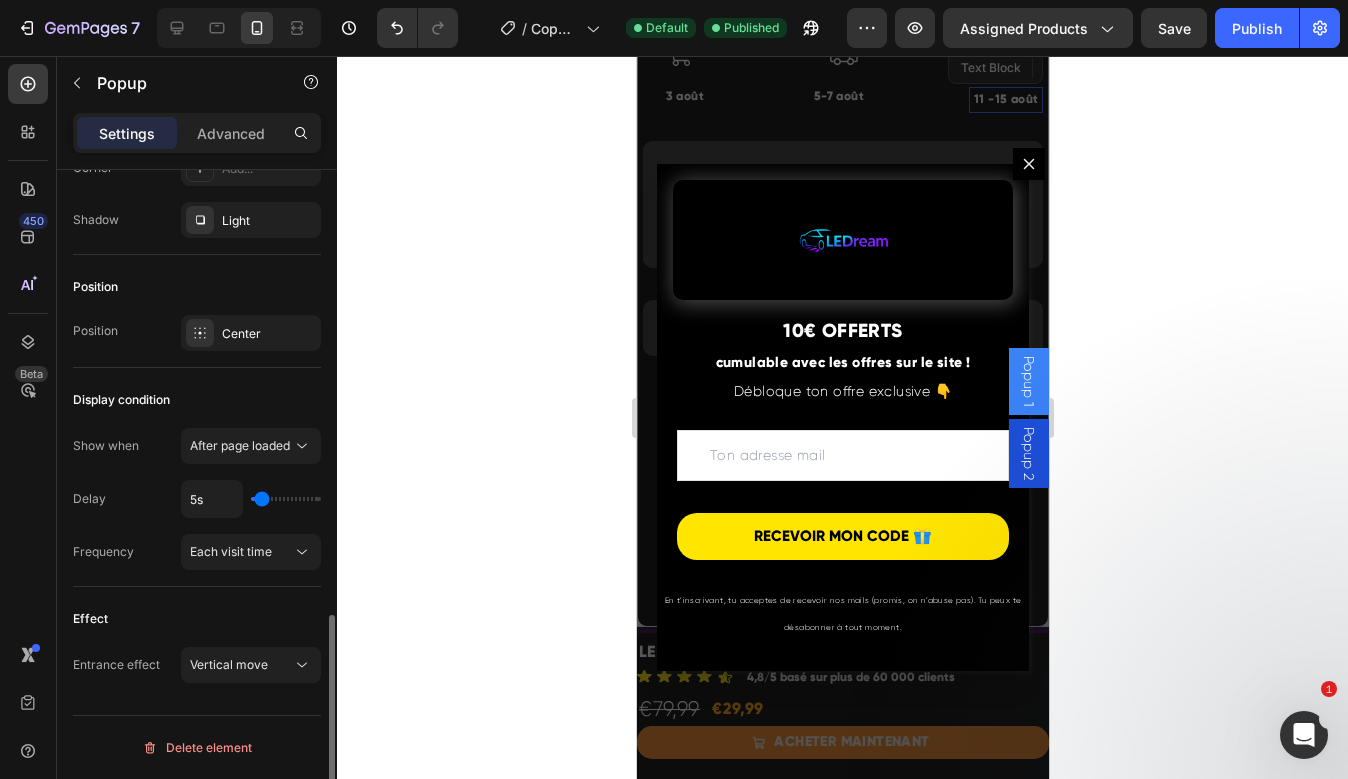 type on "15s" 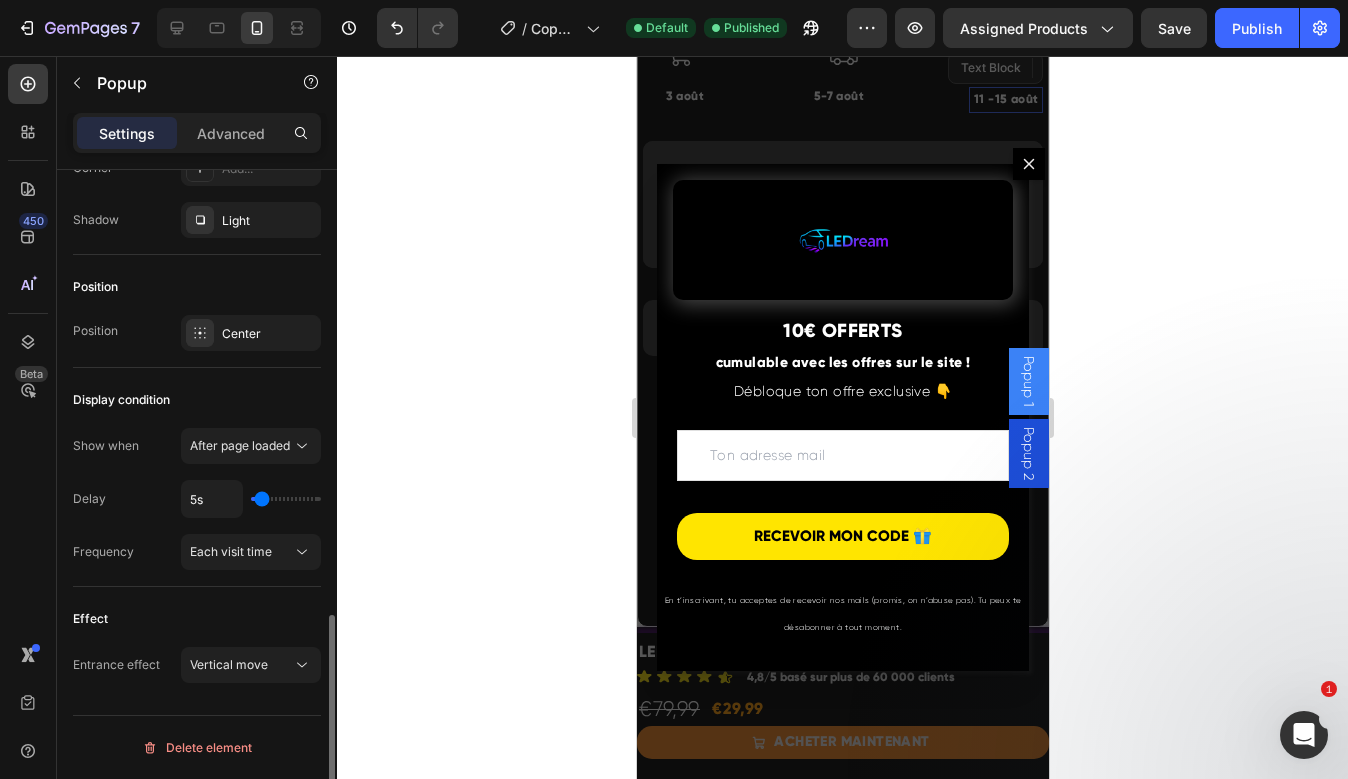 type on "15" 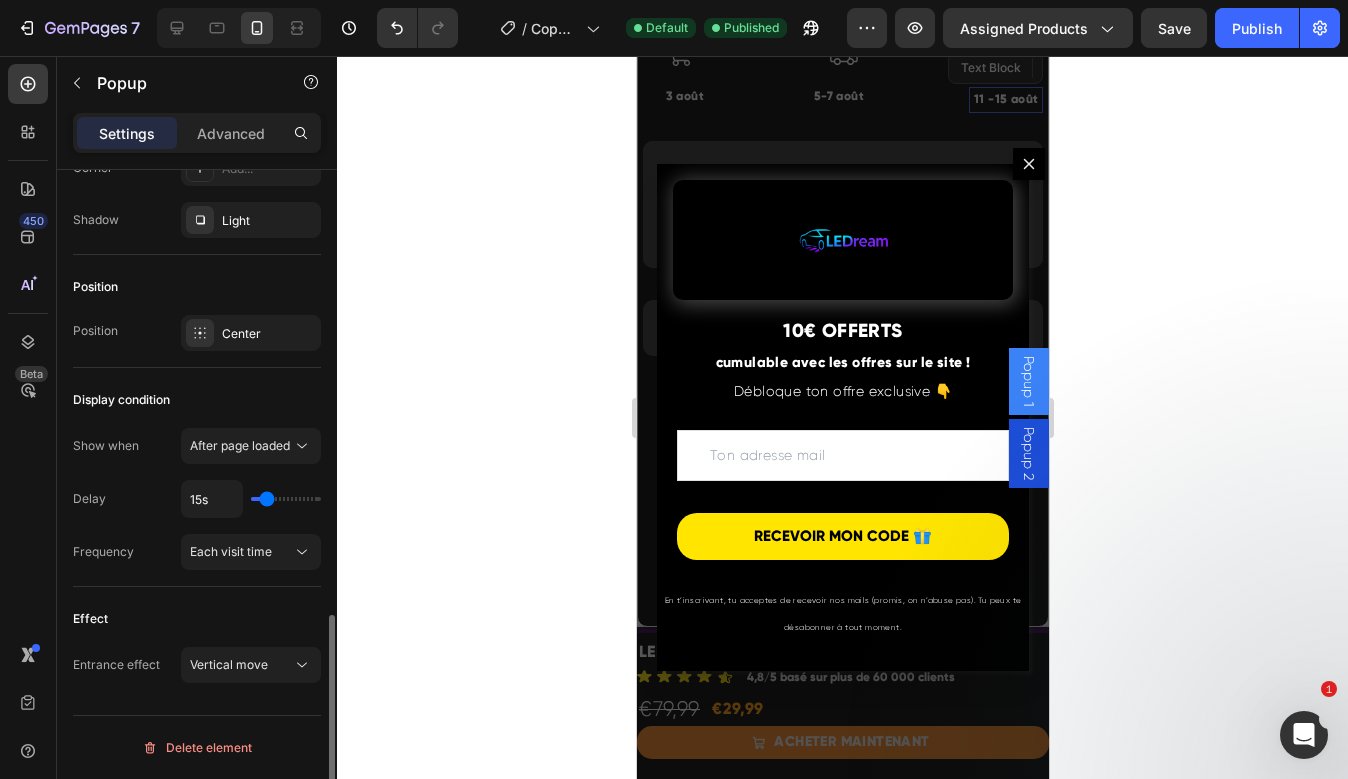 type on "16s" 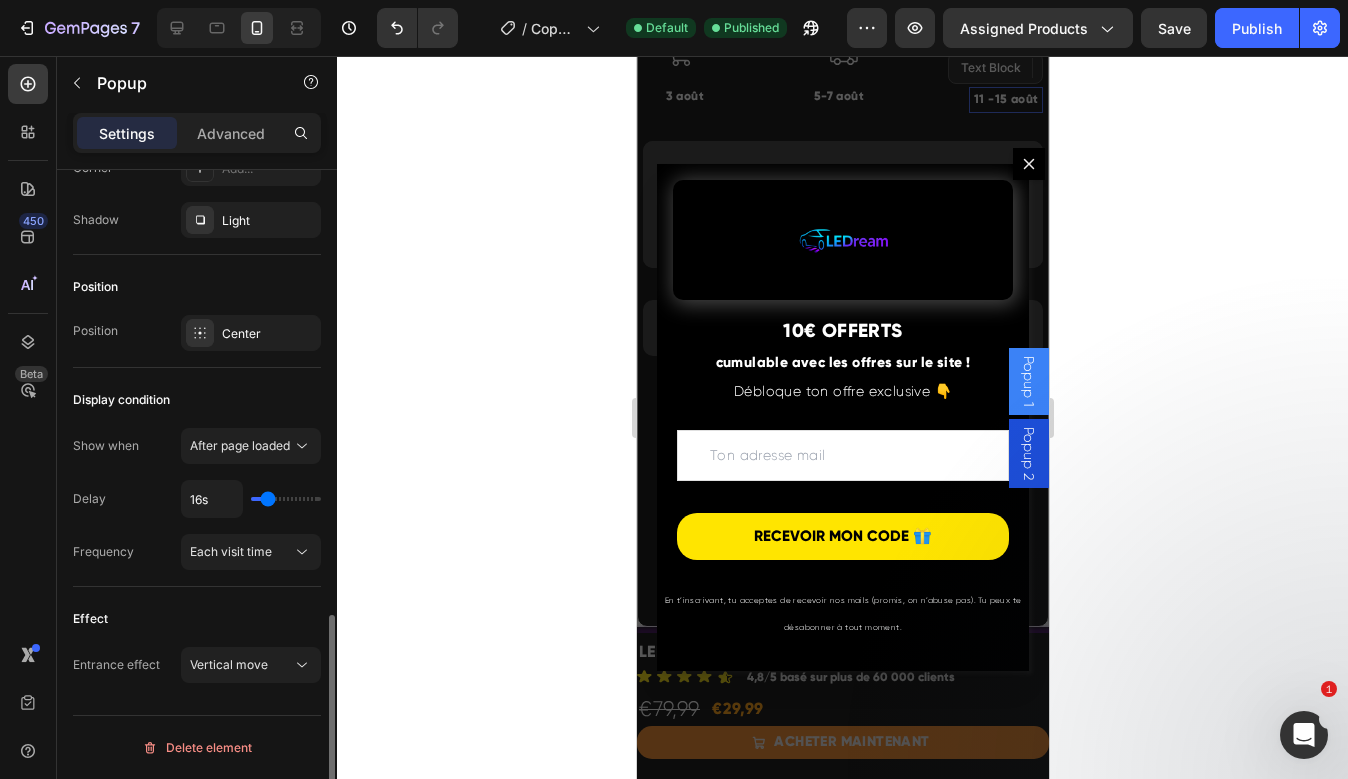 type on "17s" 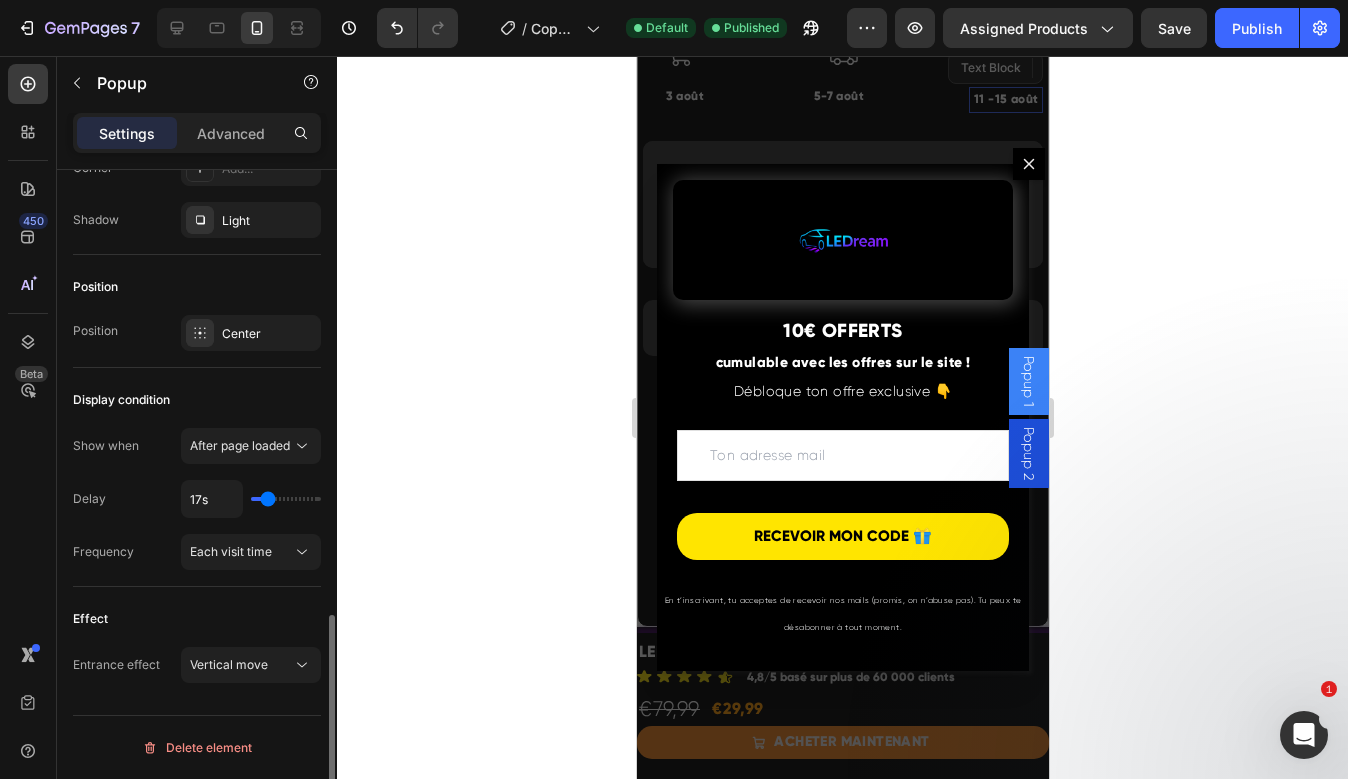 type on "18s" 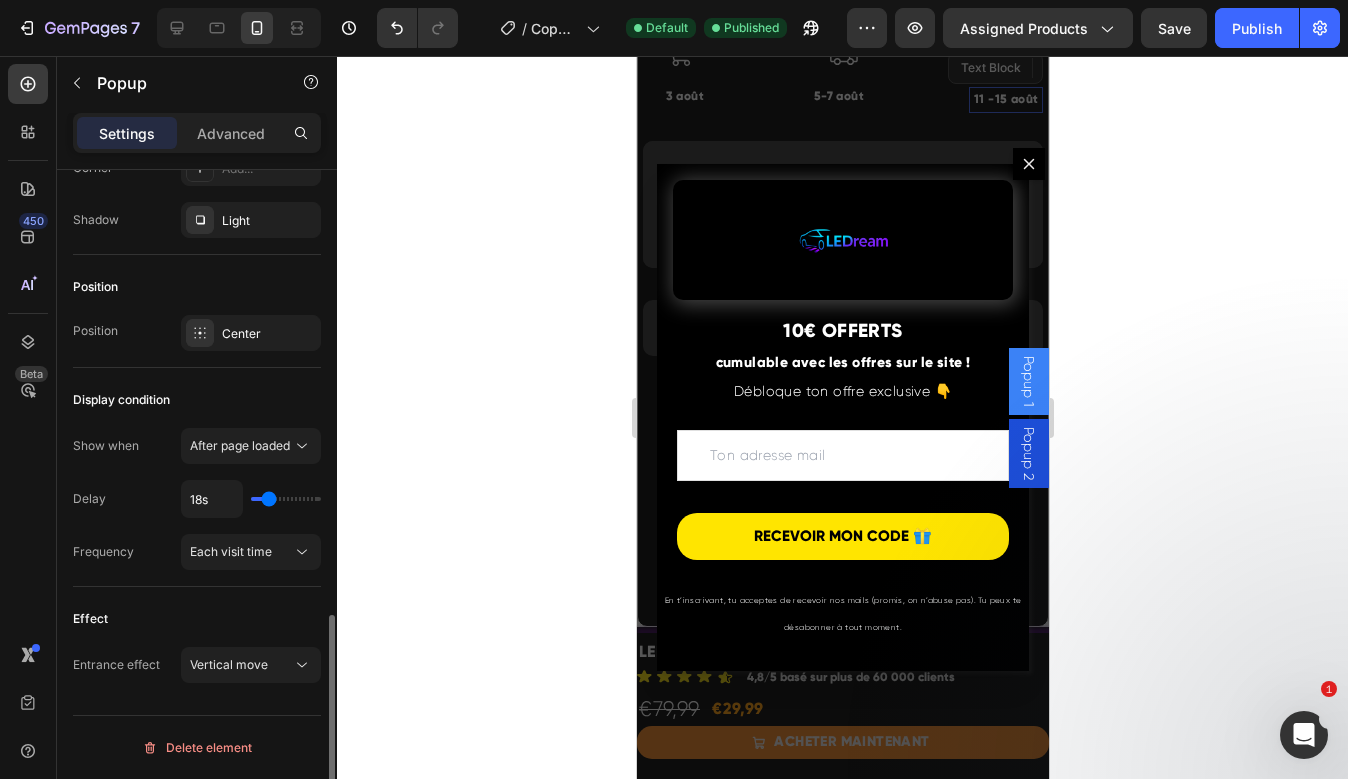 type on "19s" 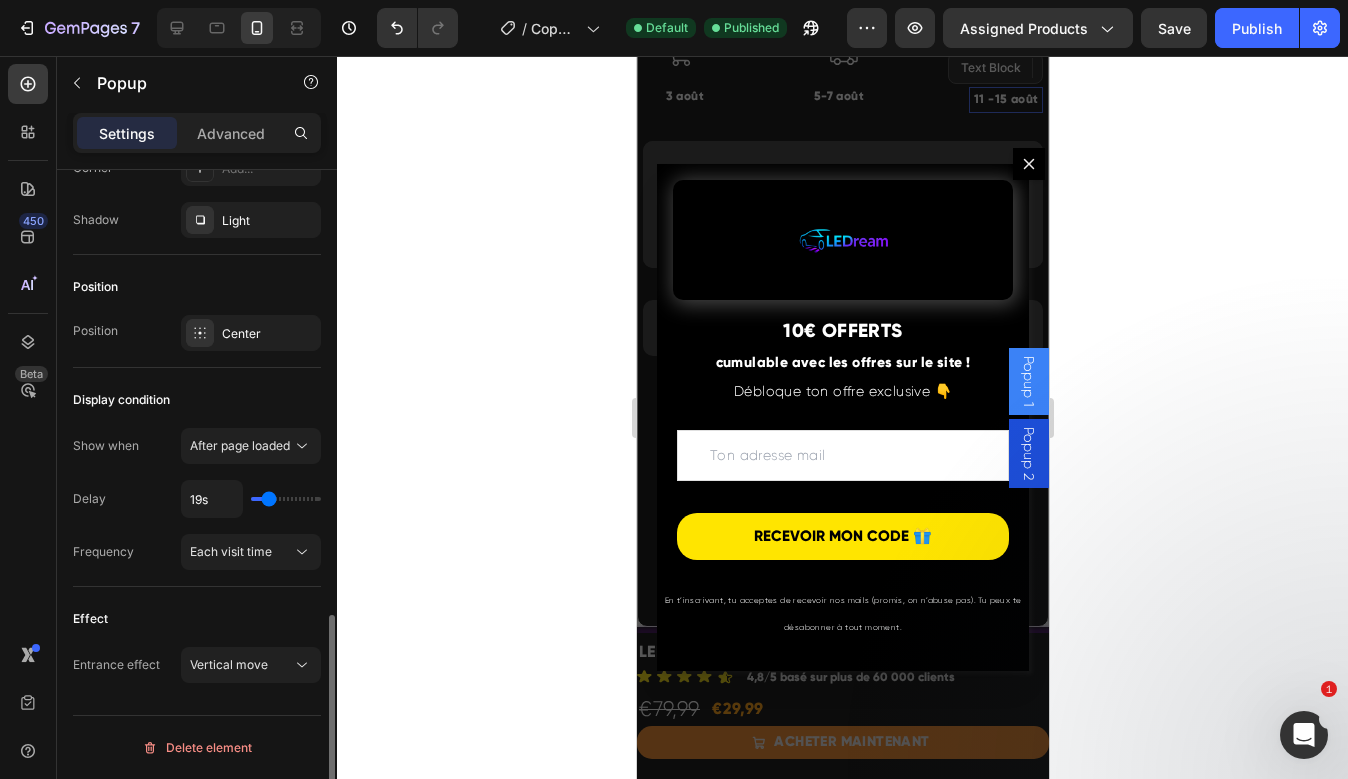 type on "21s" 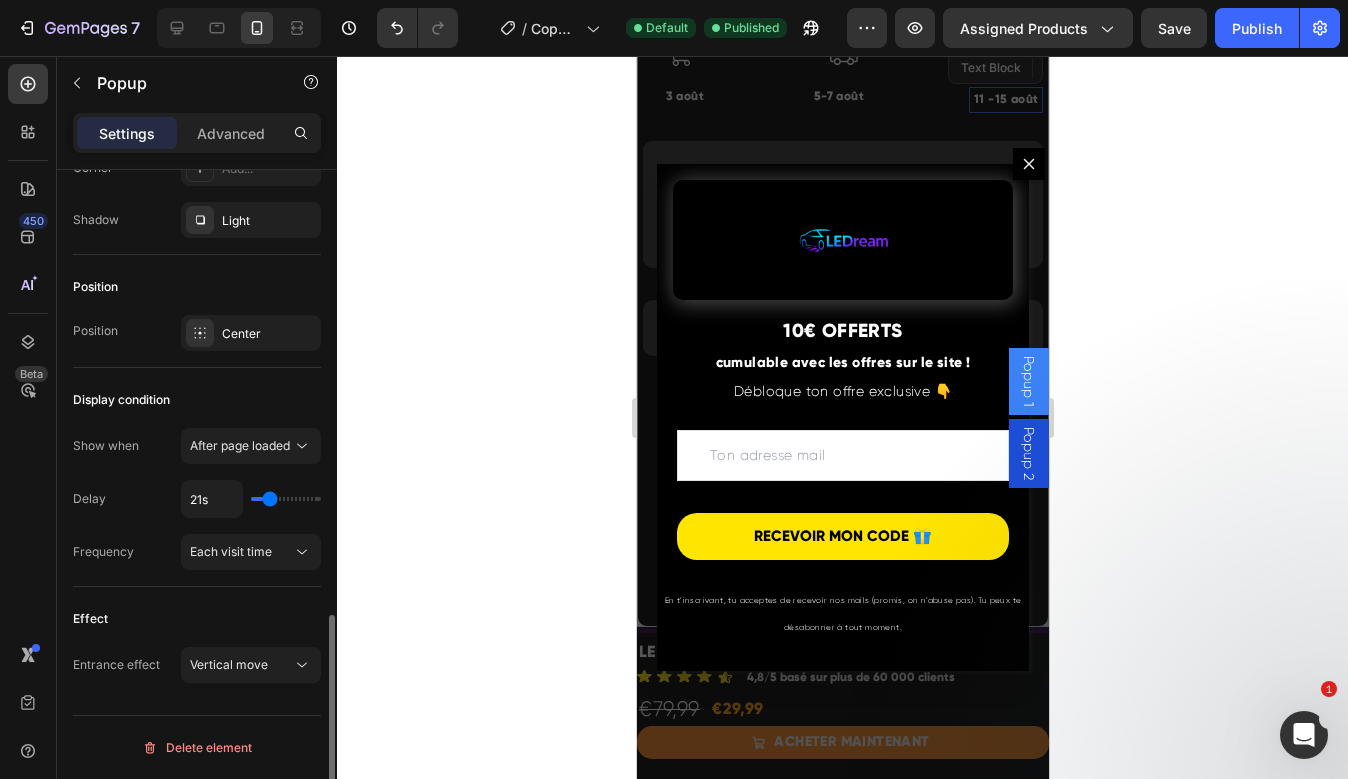 type on "22s" 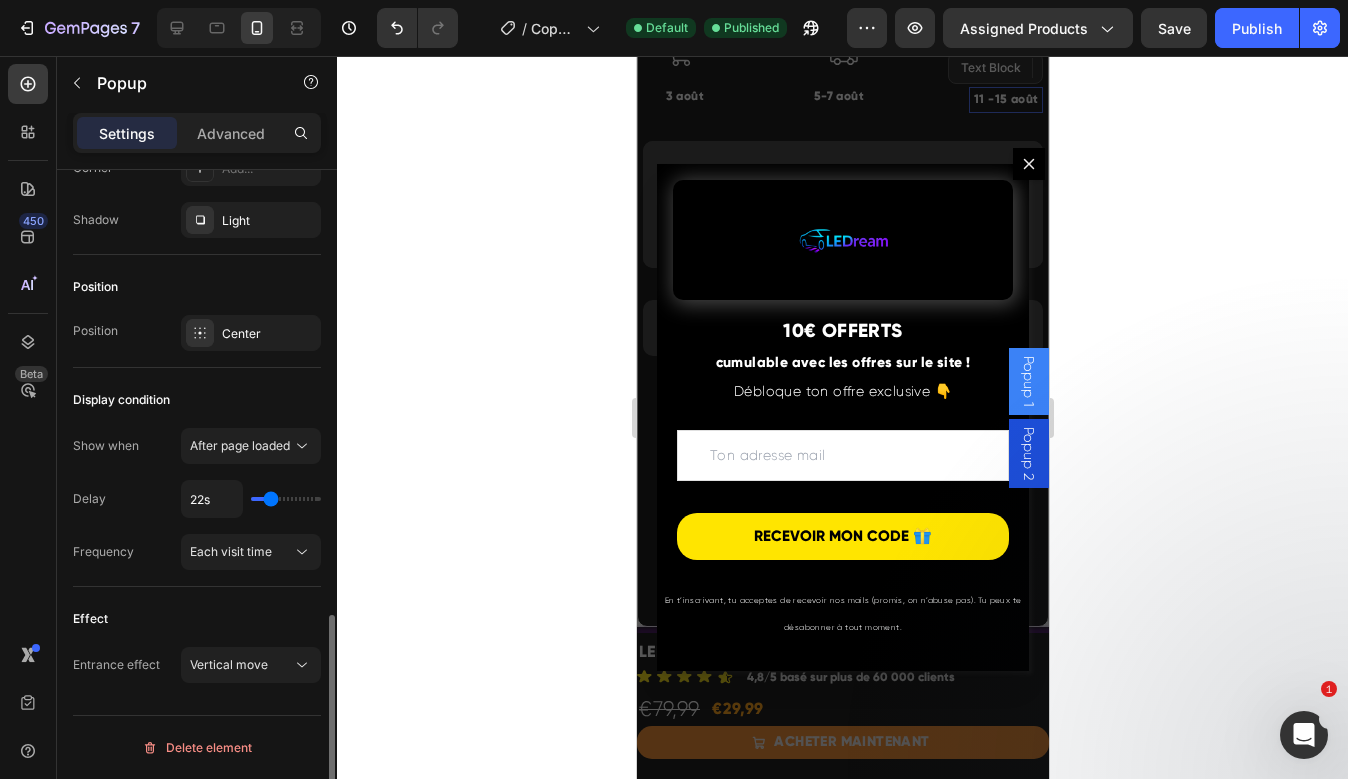 type on "23s" 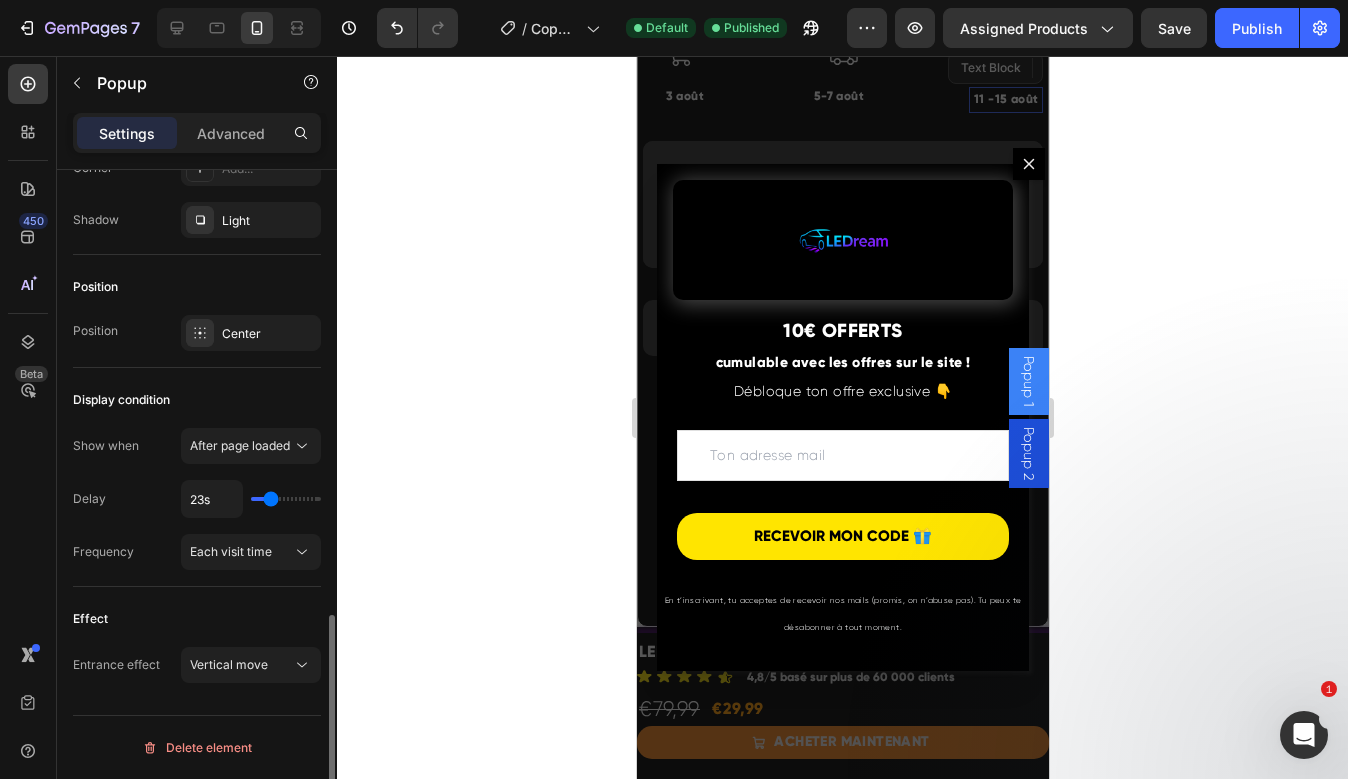 type on "25s" 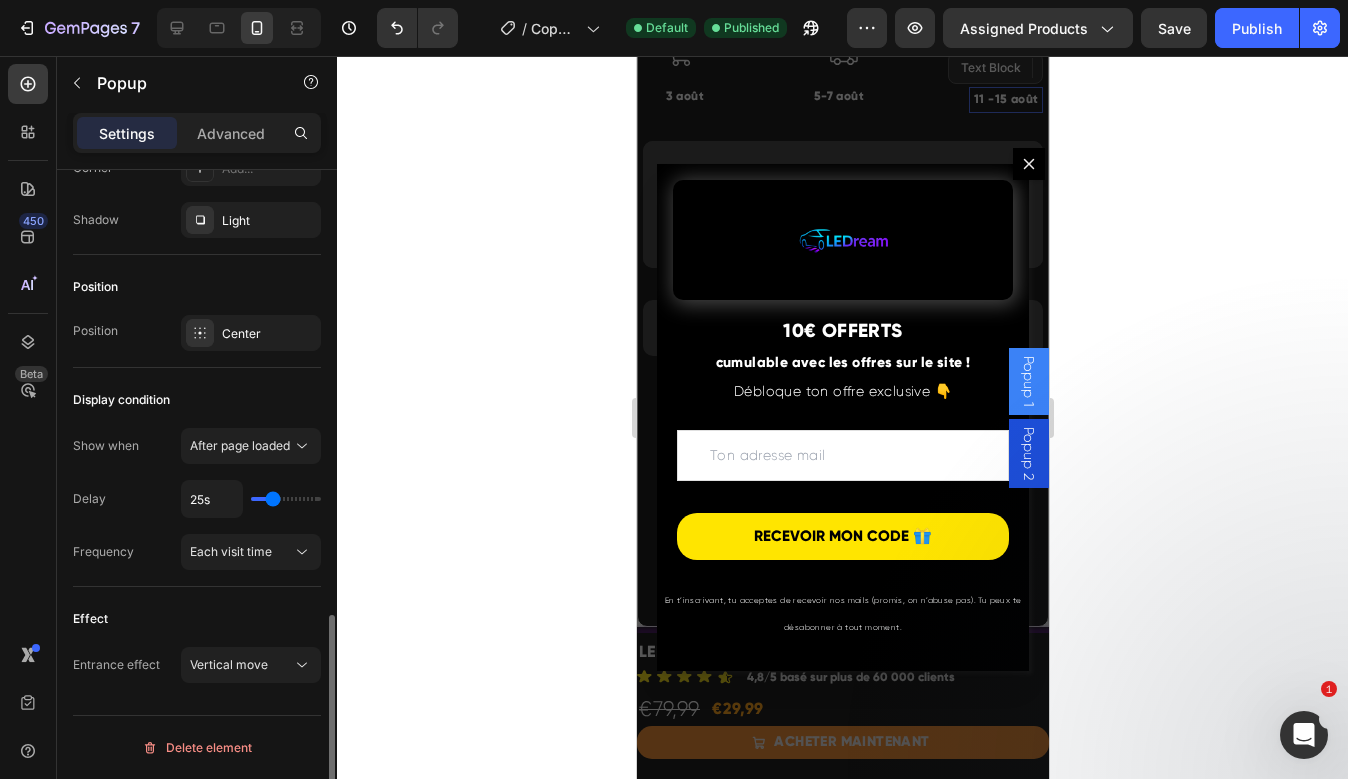 type on "27s" 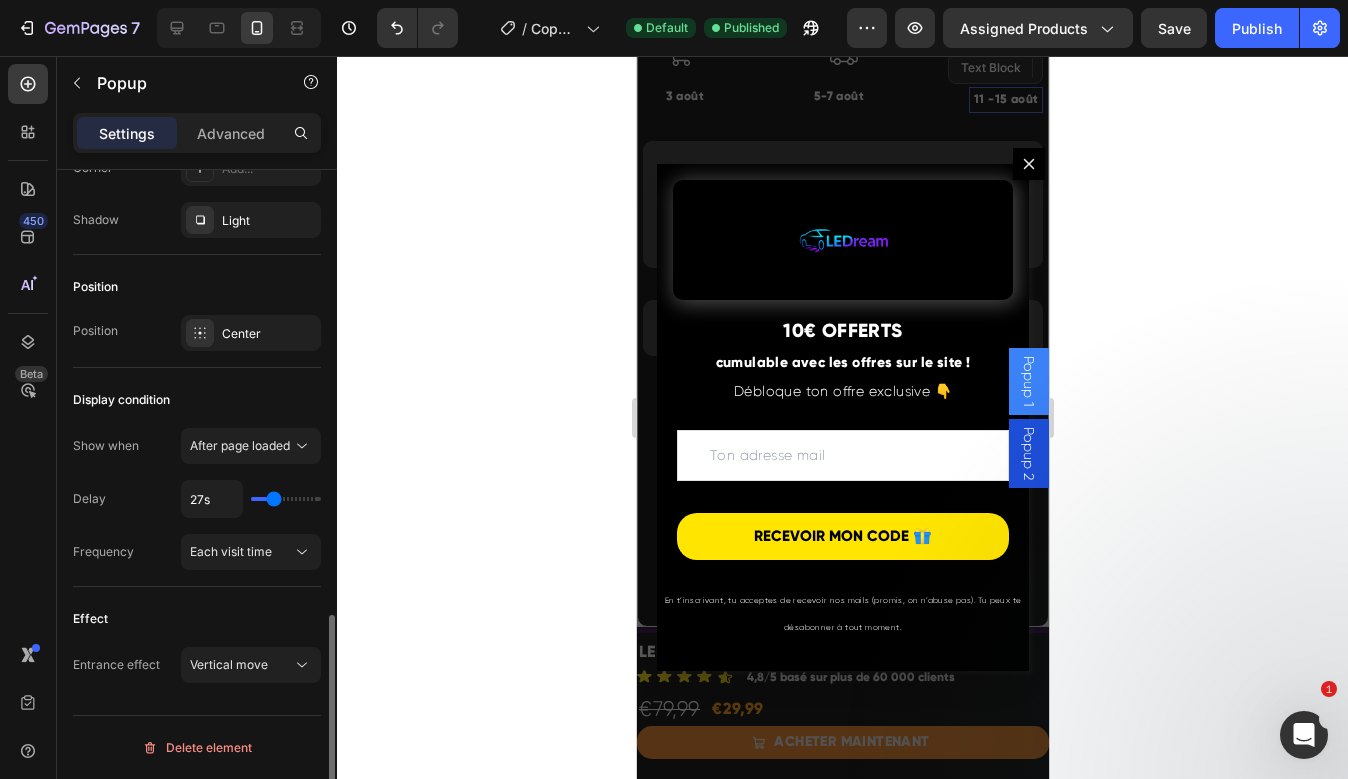 type on "30s" 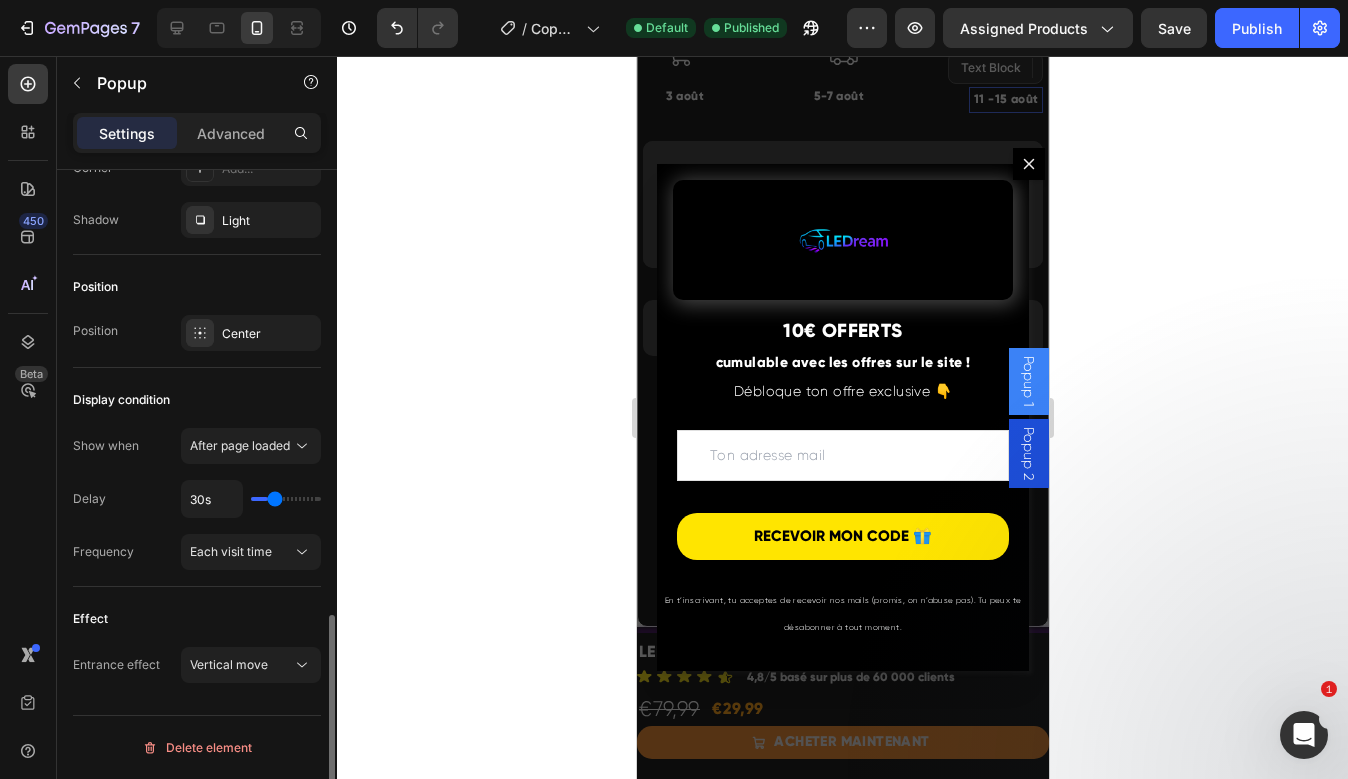 type on "32s" 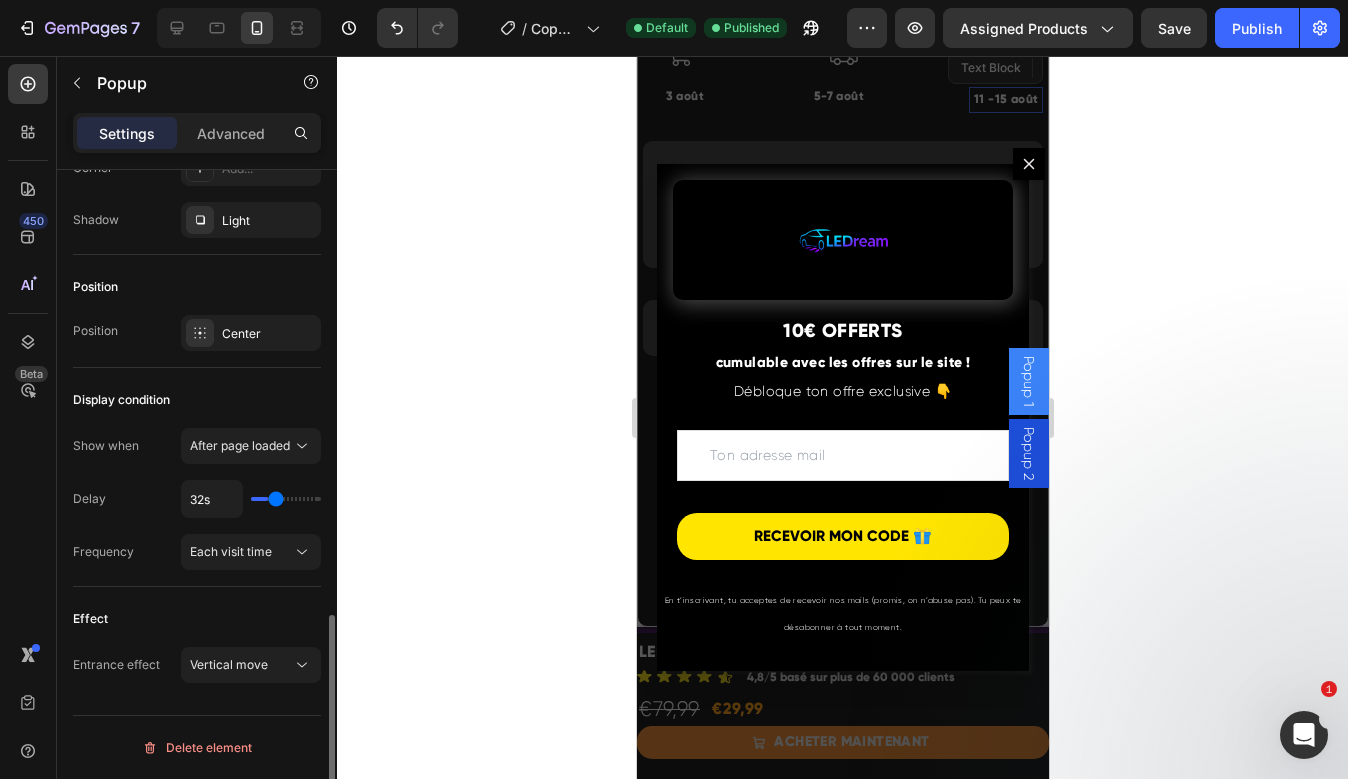 type on "33s" 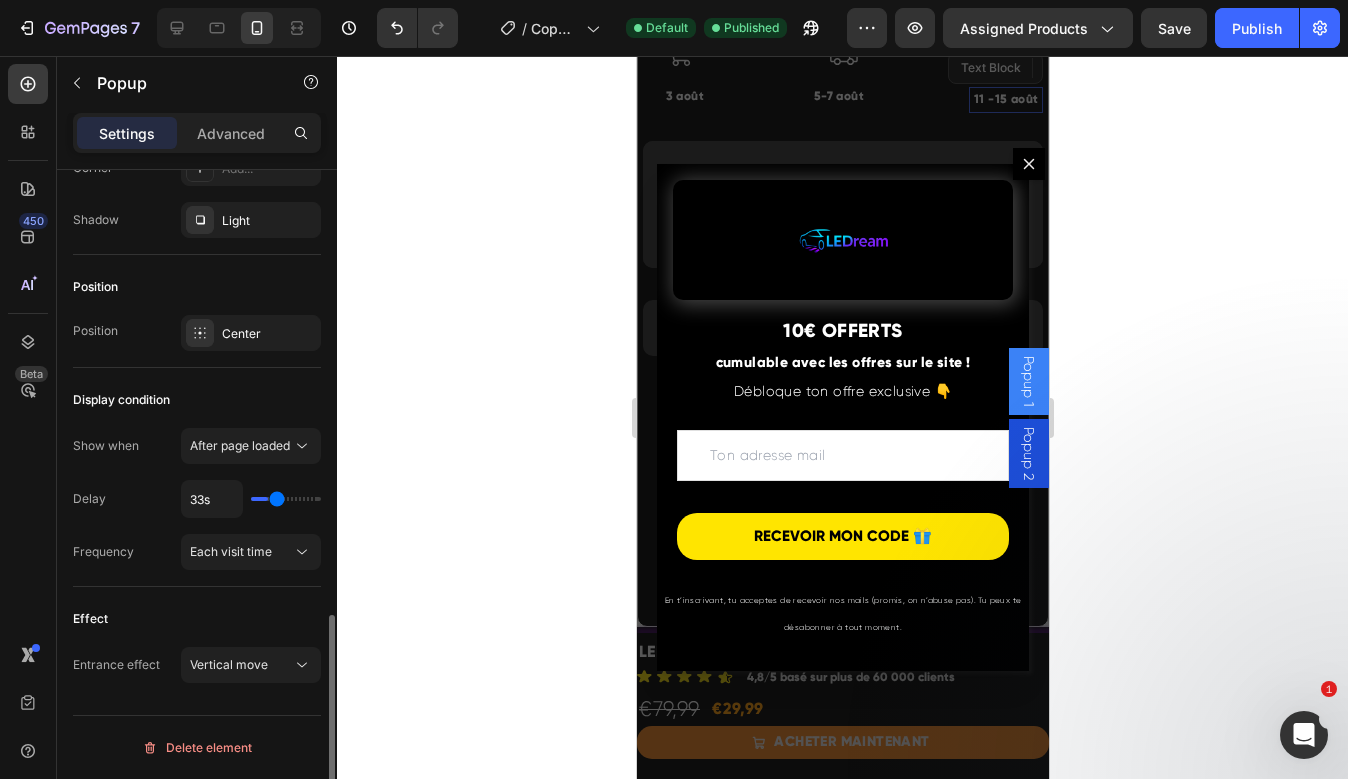 type on "34s" 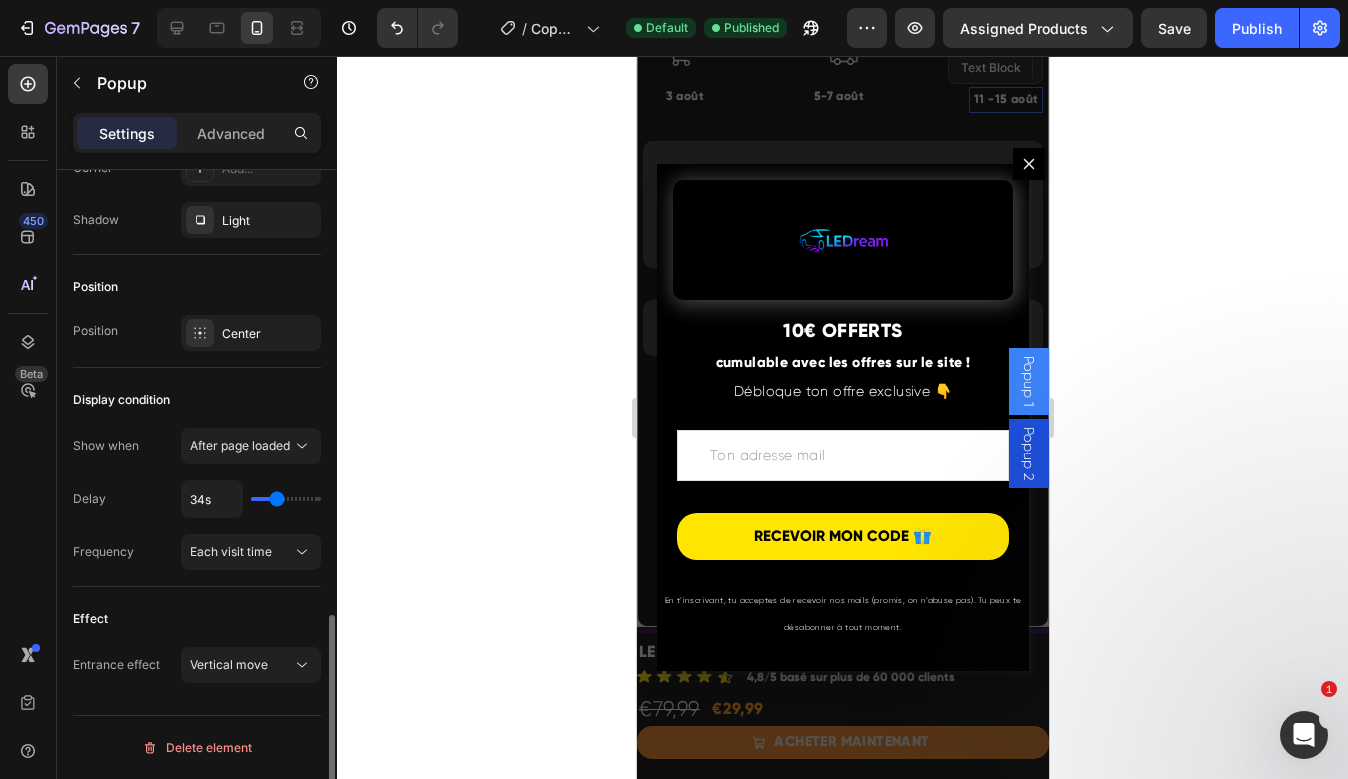 type on "33s" 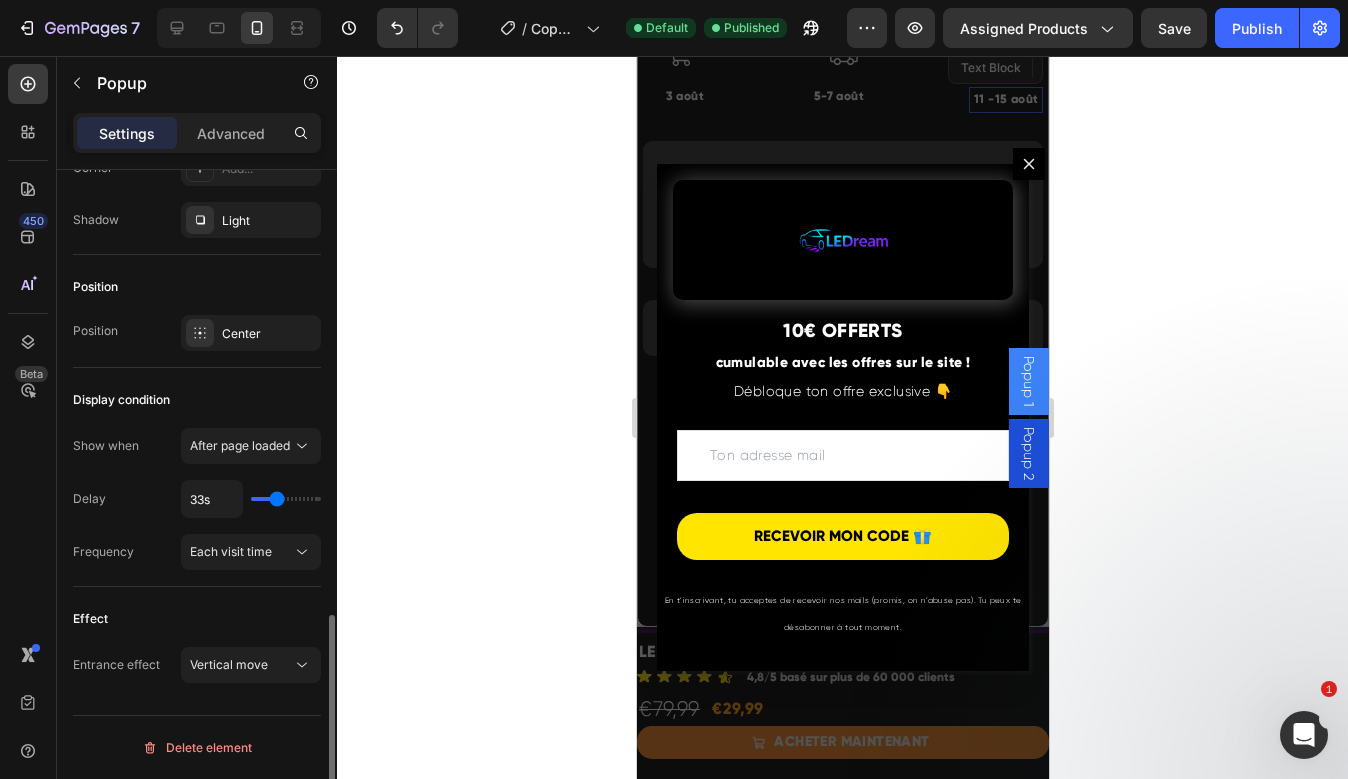type on "32s" 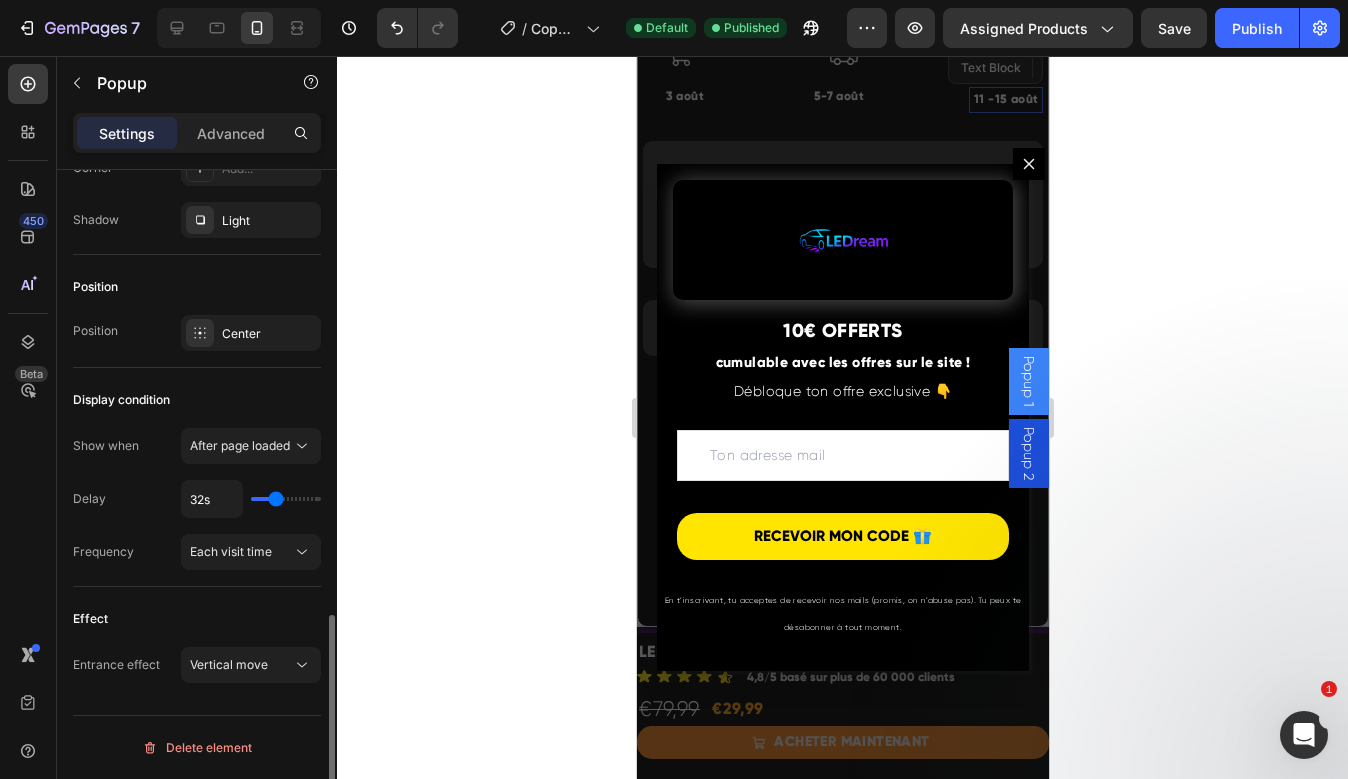 type on "30s" 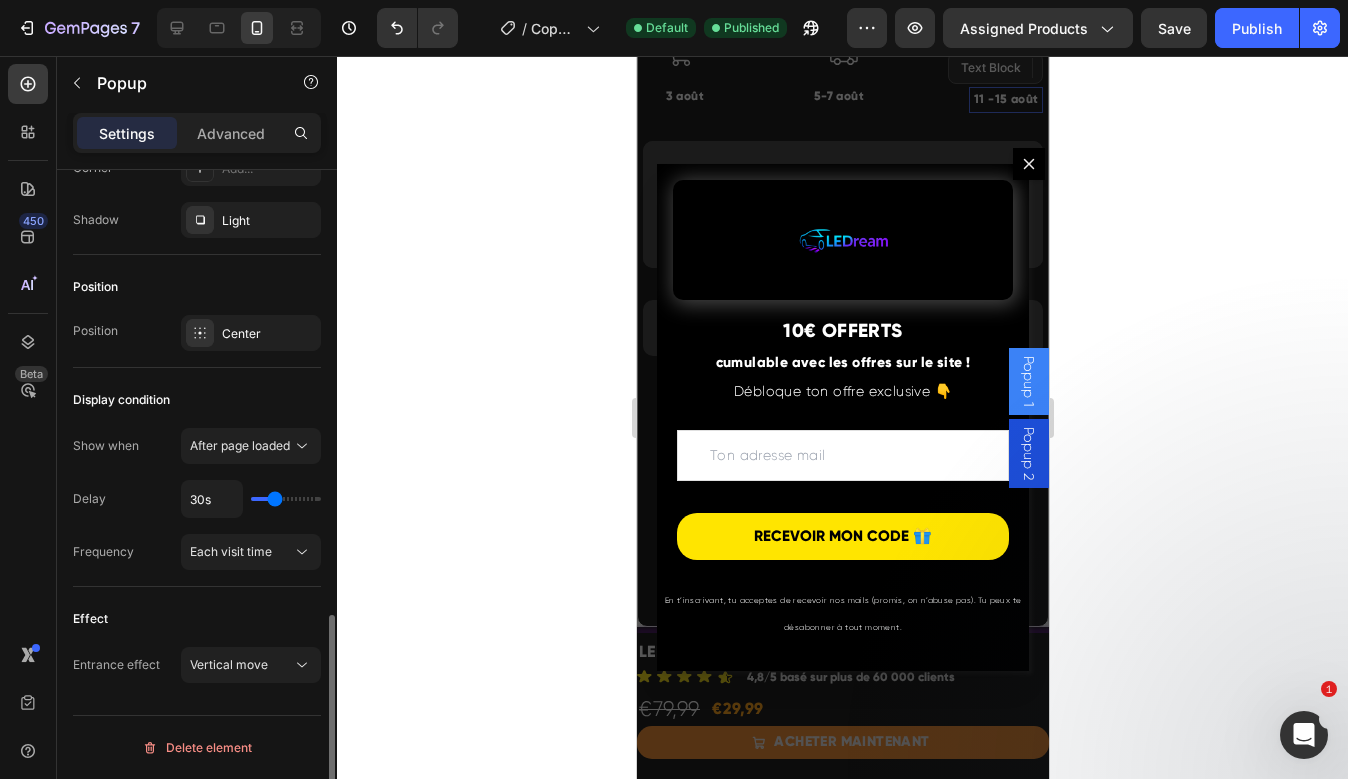 type on "28s" 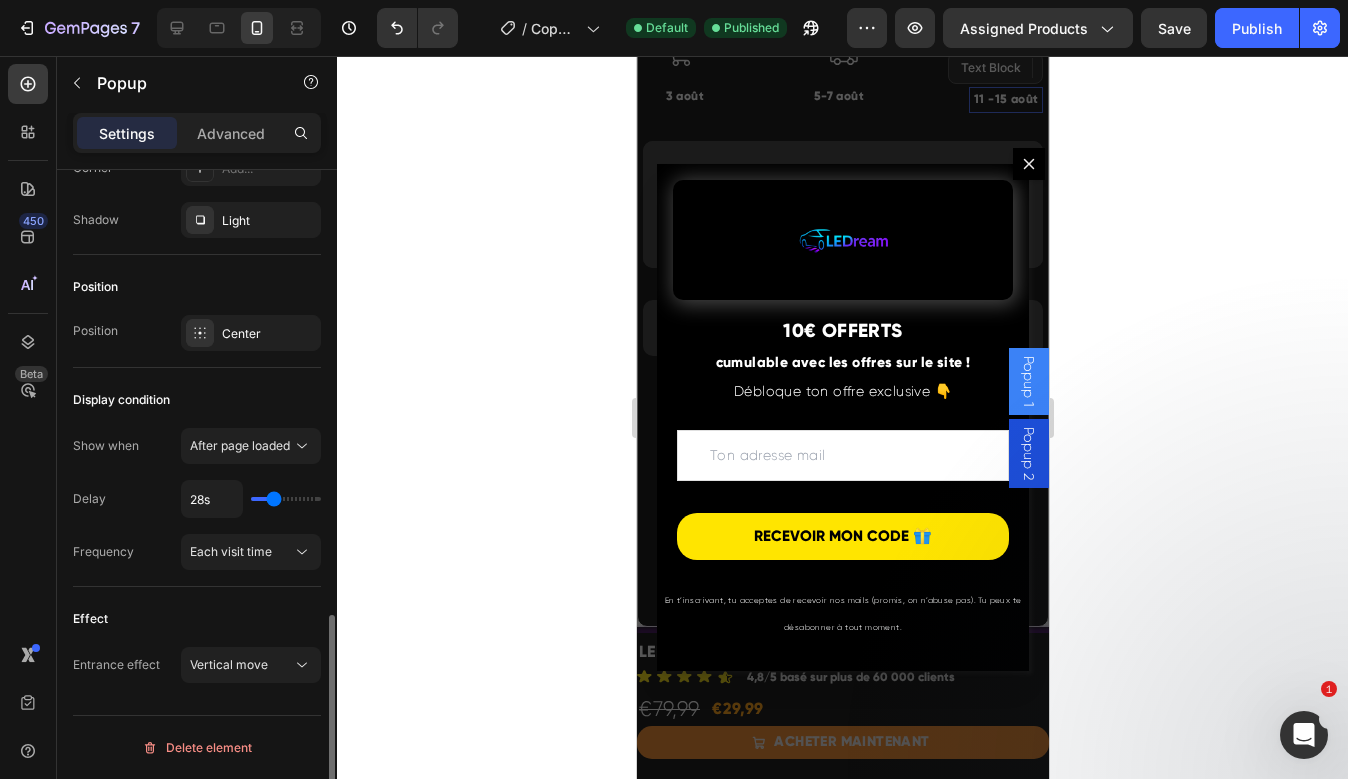 type on "26s" 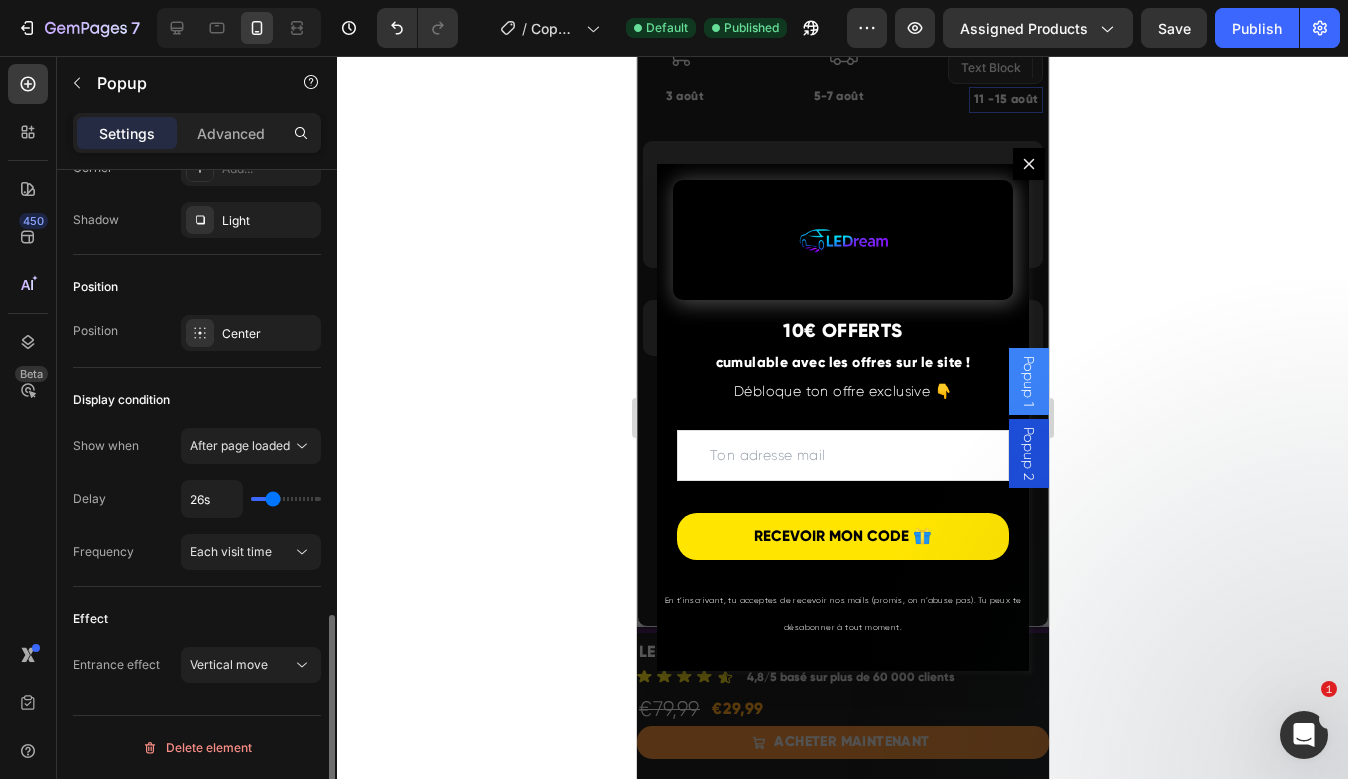 type on "24s" 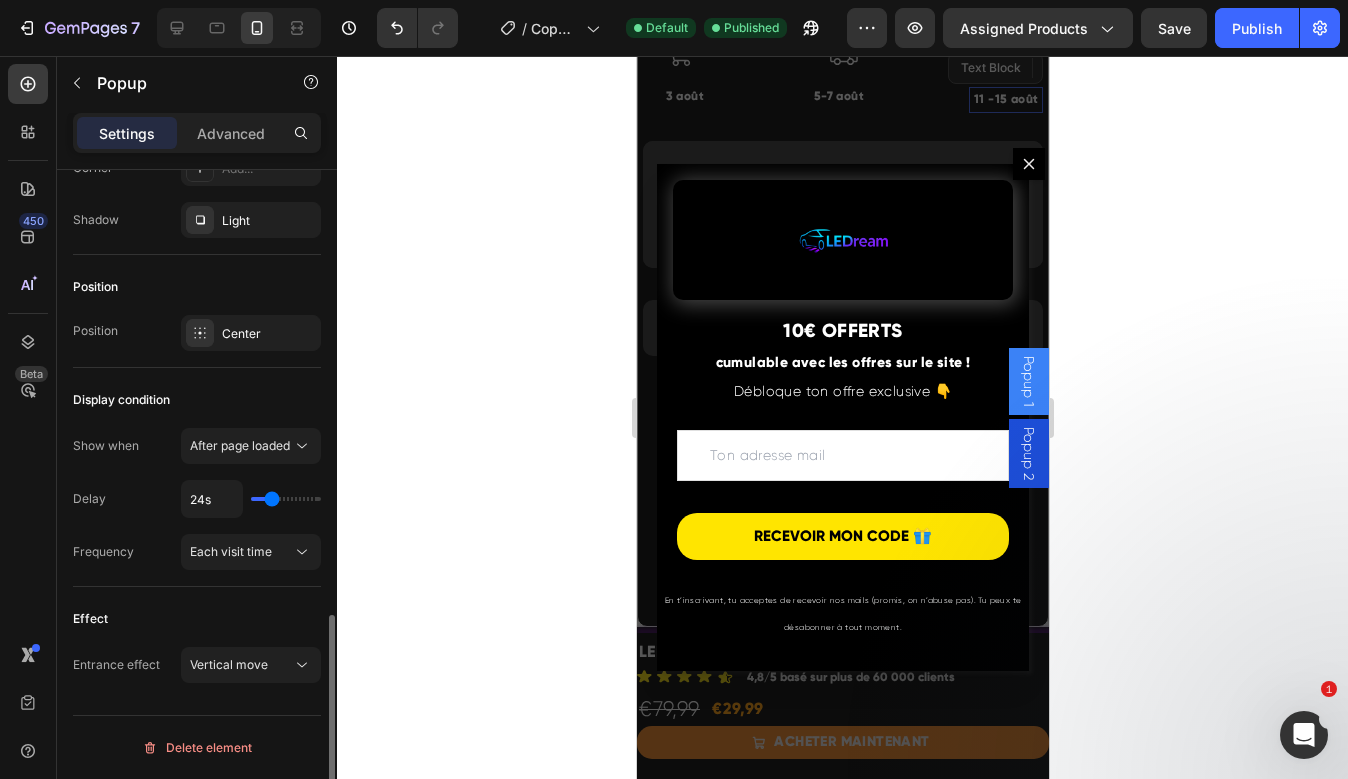 type on "22s" 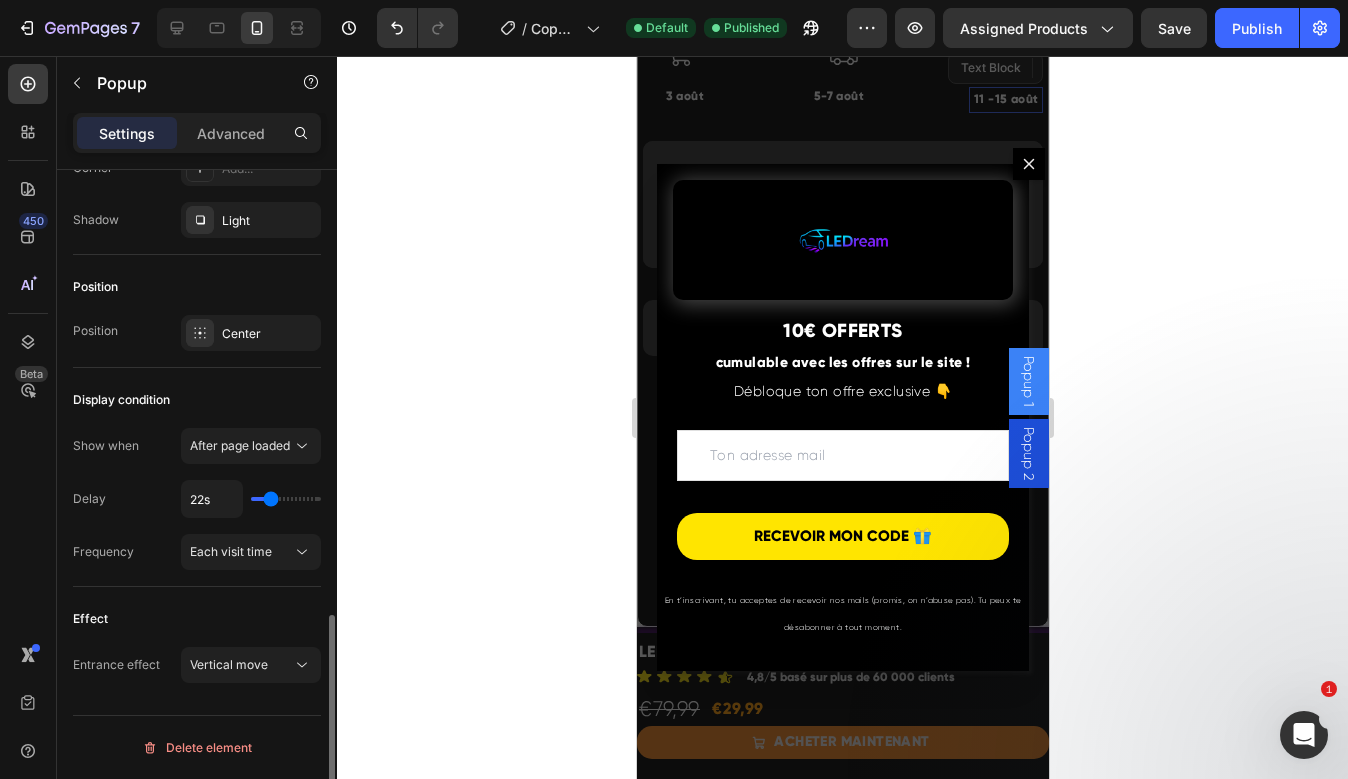 type on "21s" 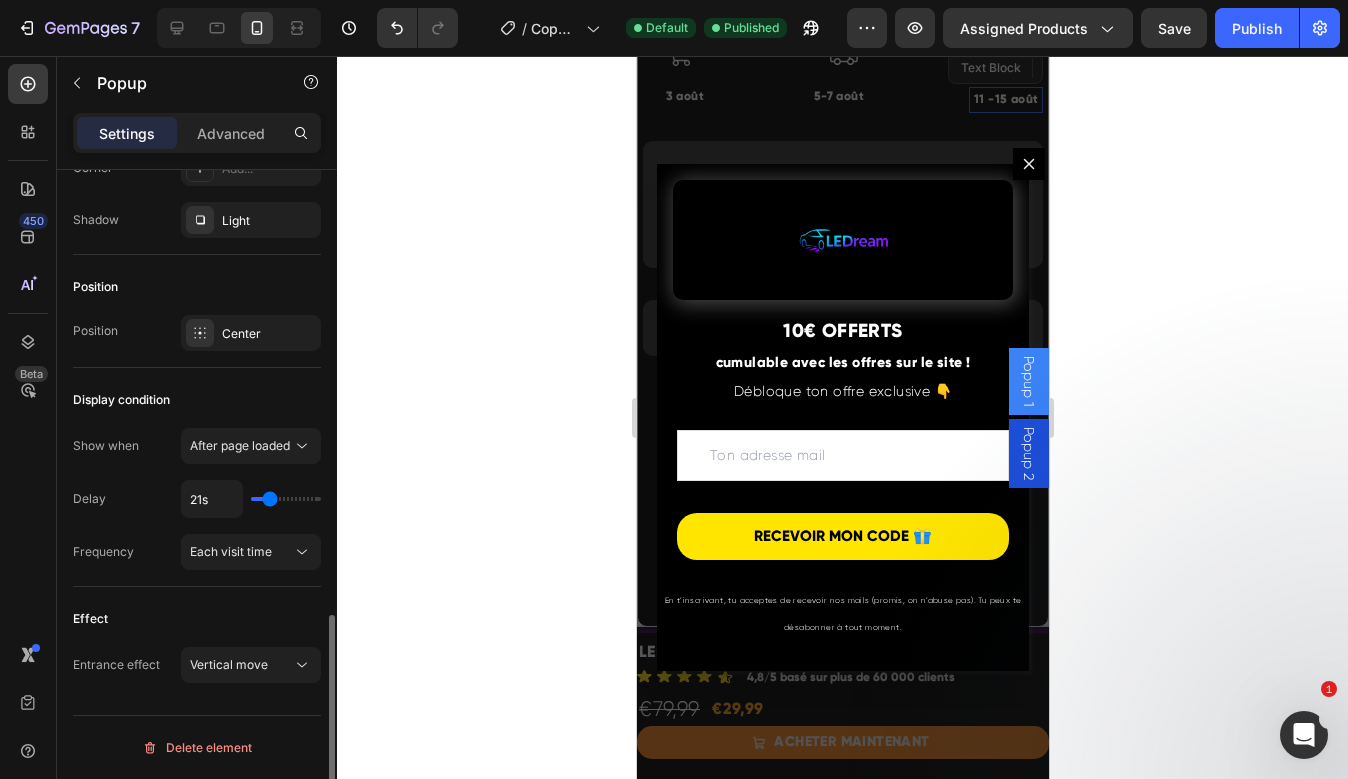 type on "20s" 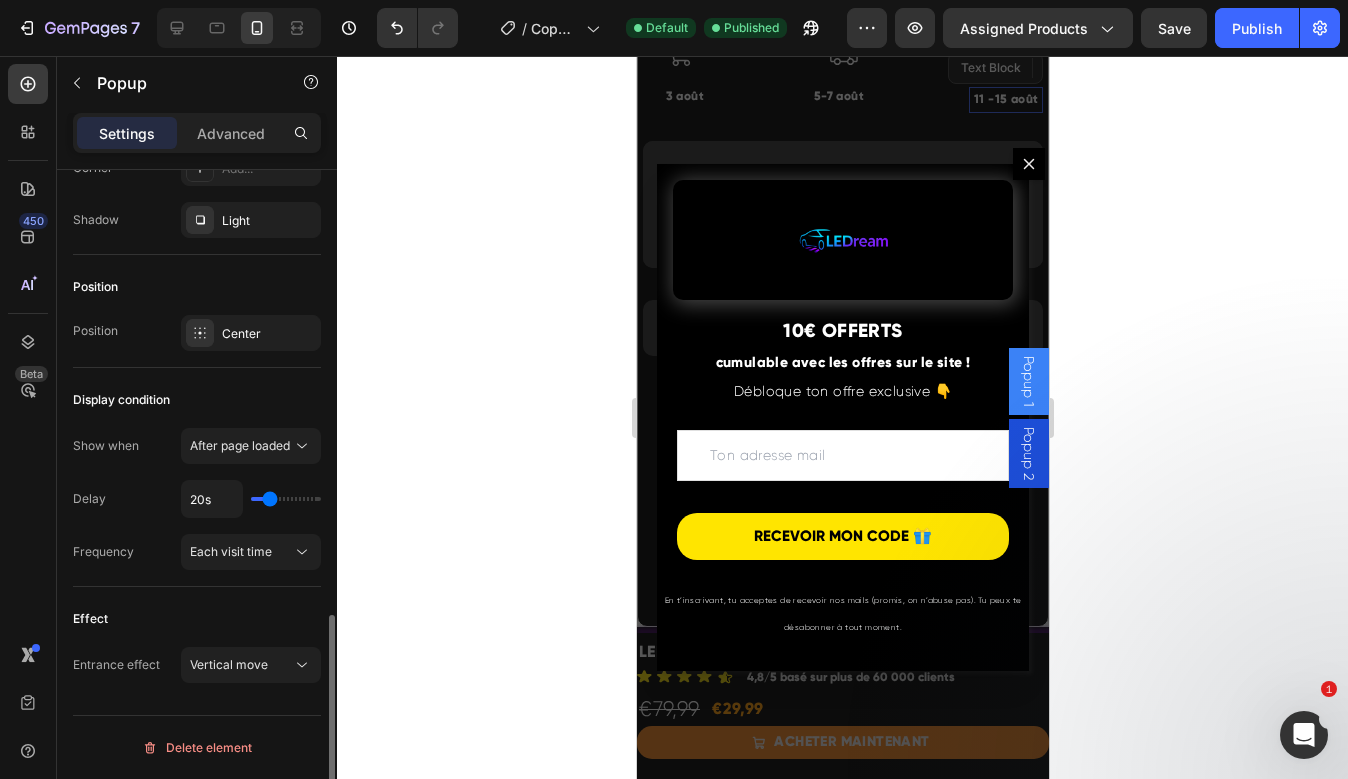 type on "19s" 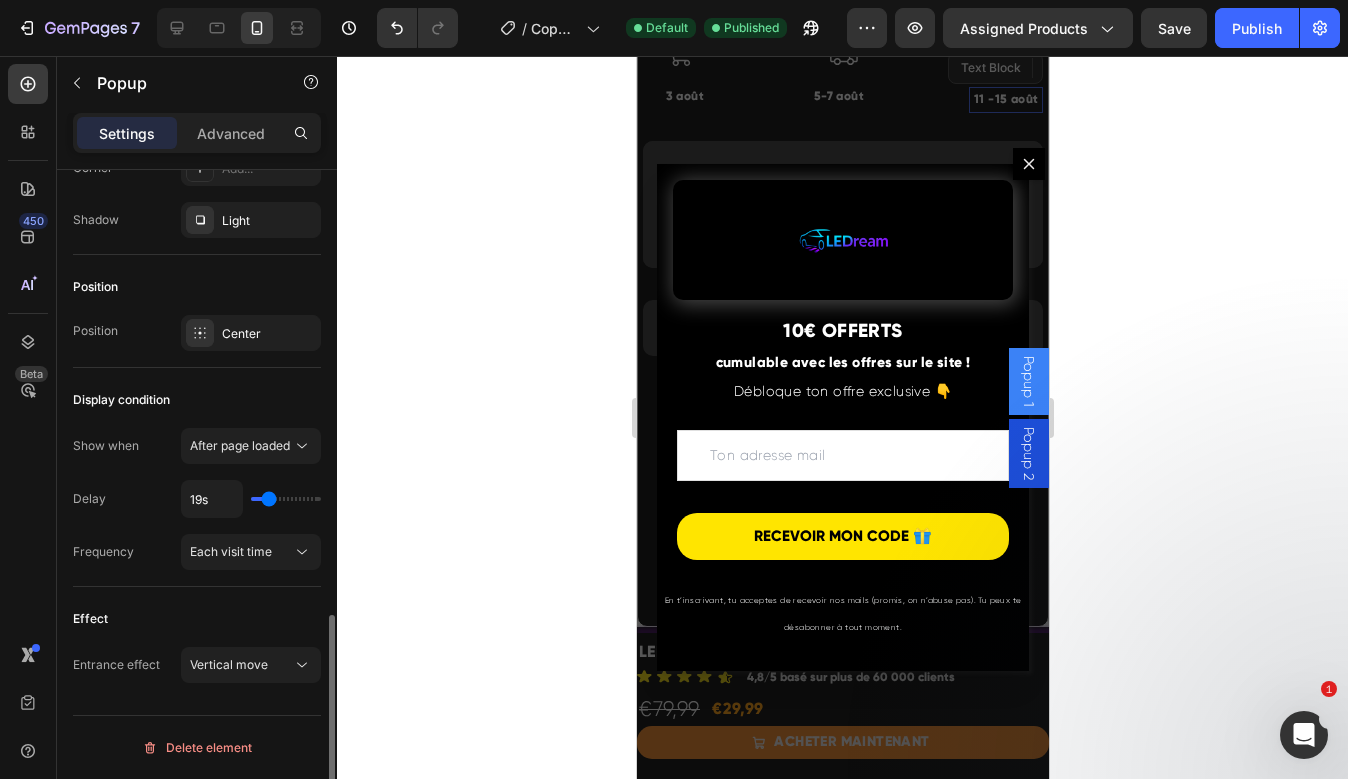 type on "18s" 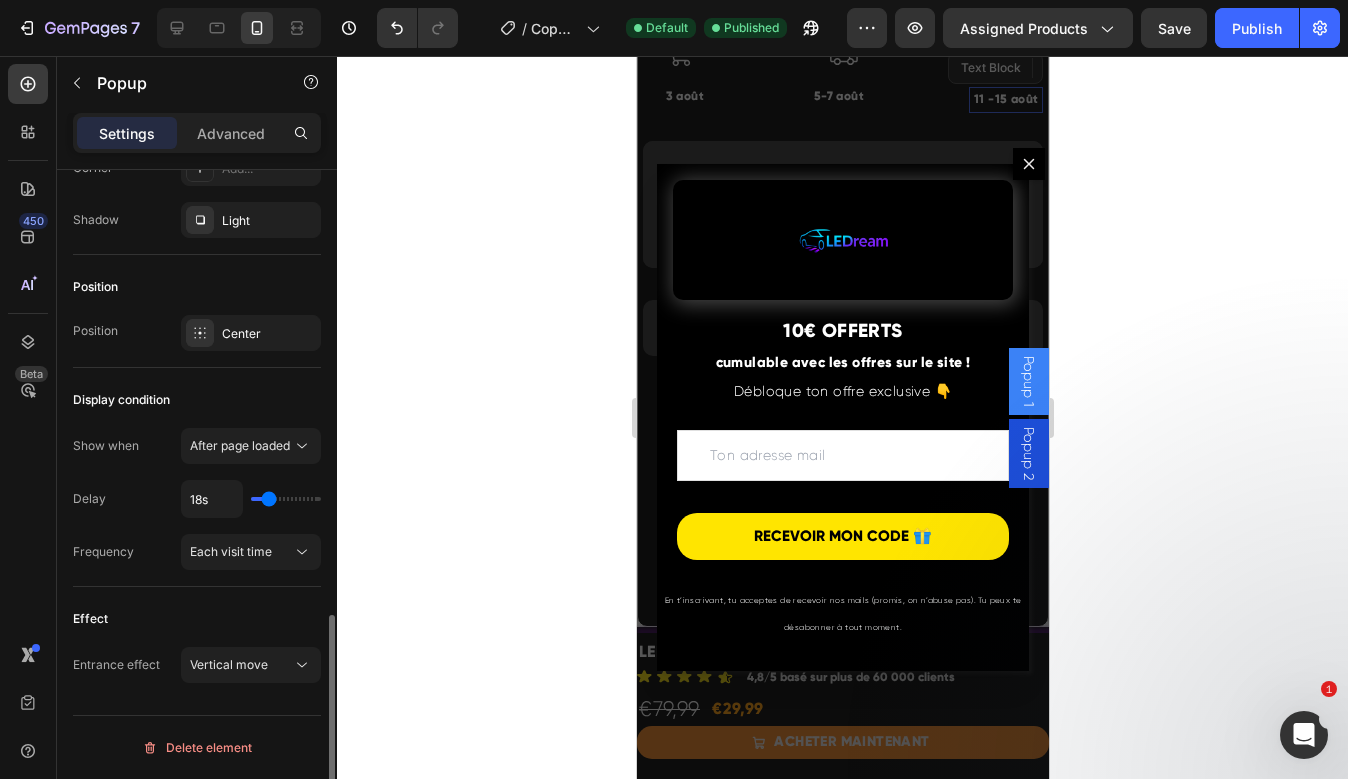 type on "17s" 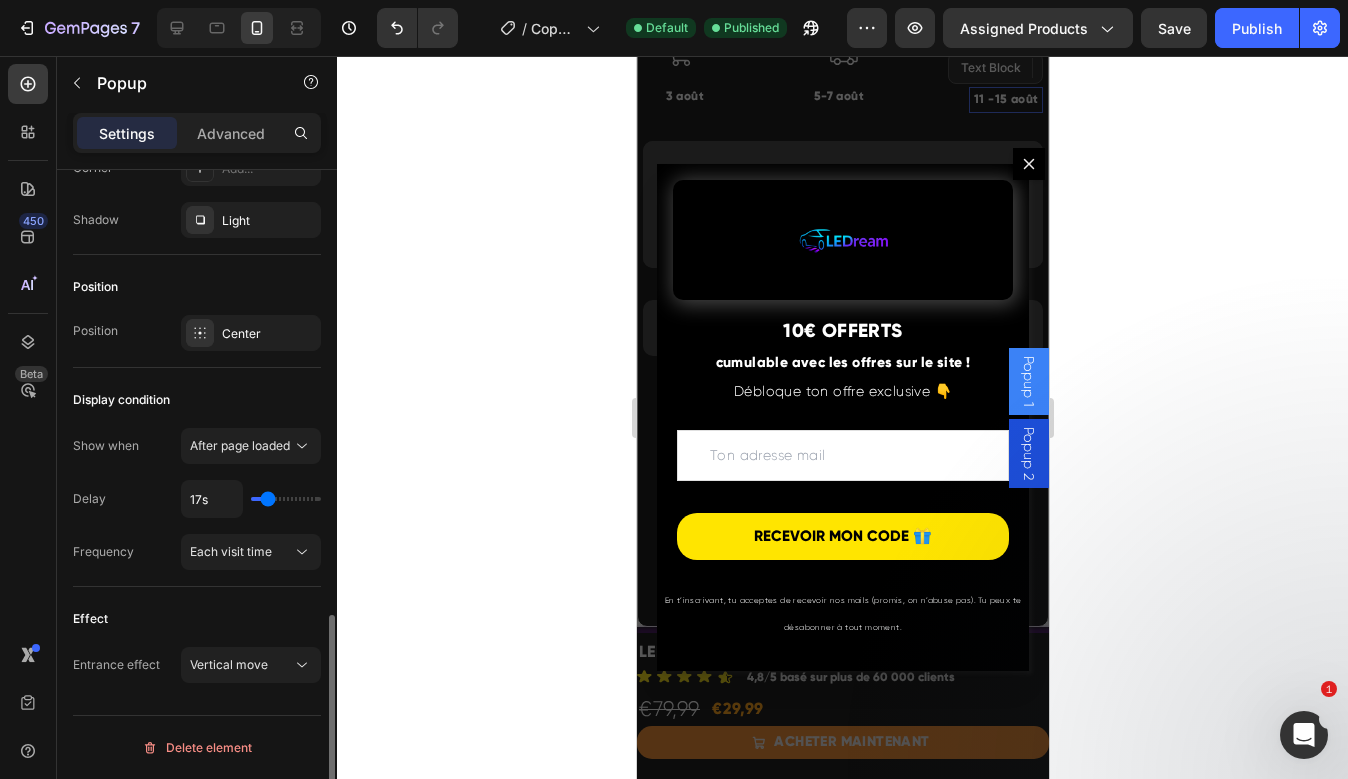 type on "16s" 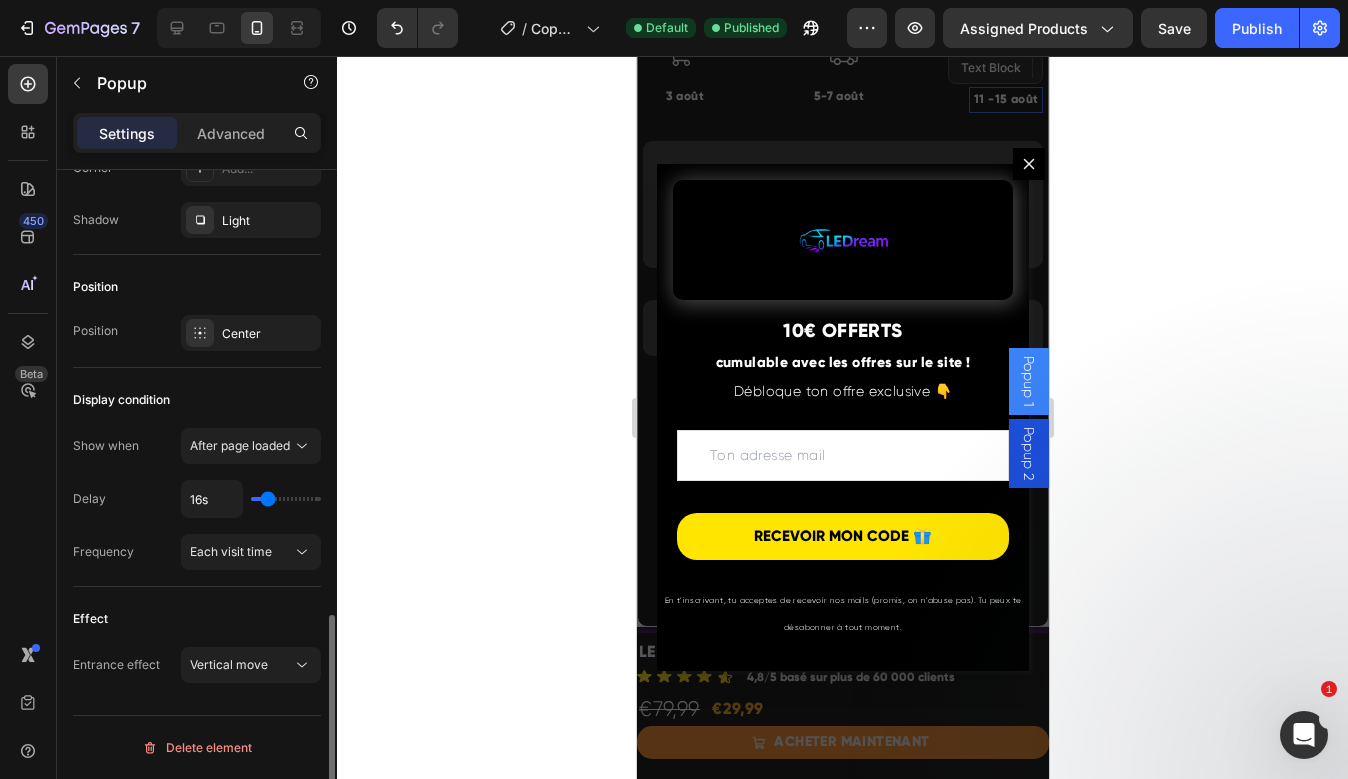 type on "15s" 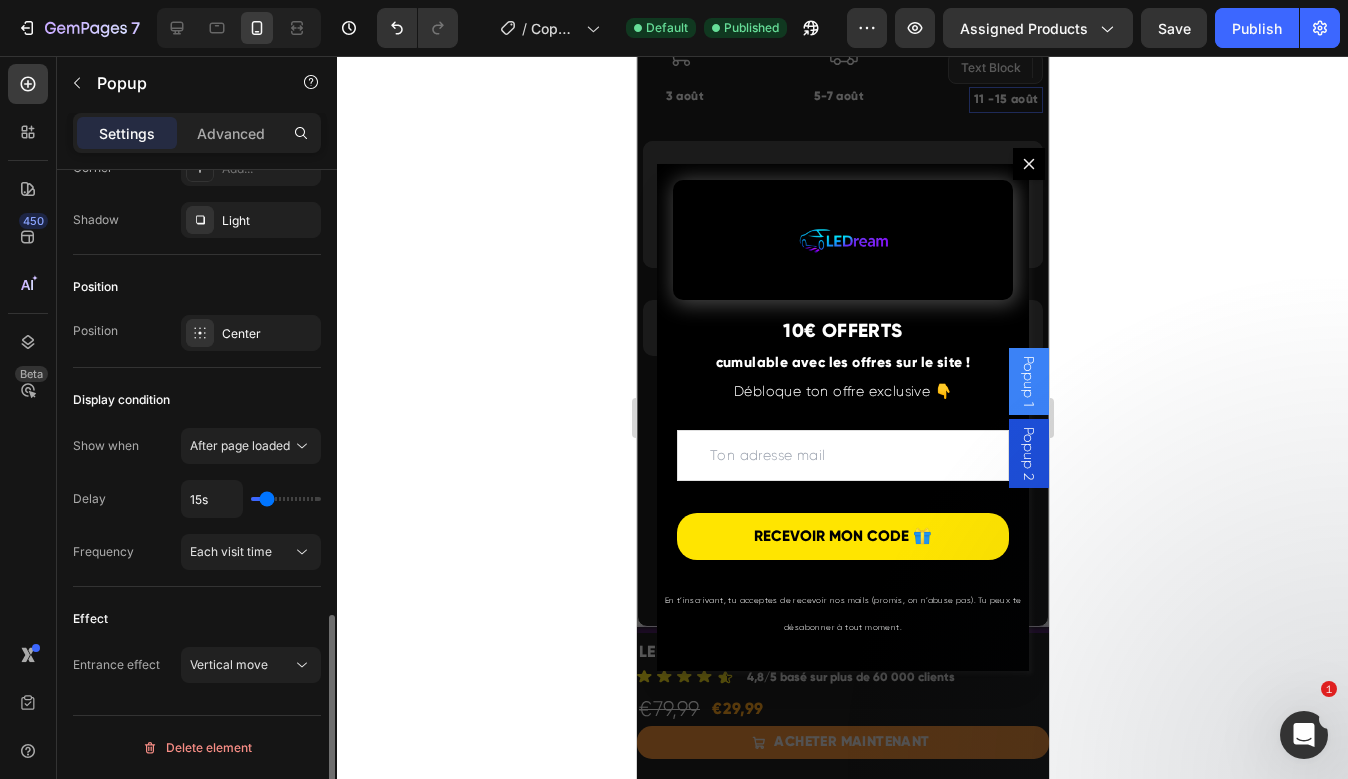 type on "14s" 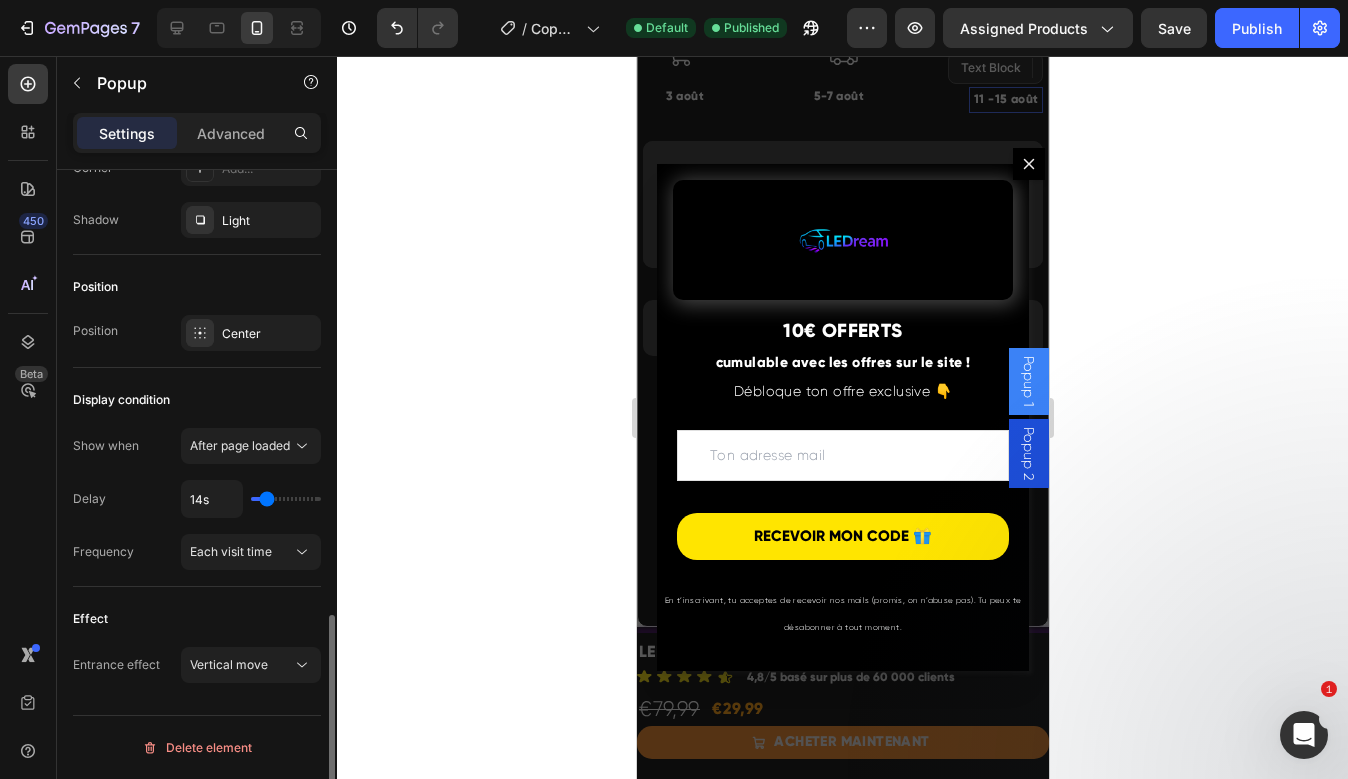 type on "13s" 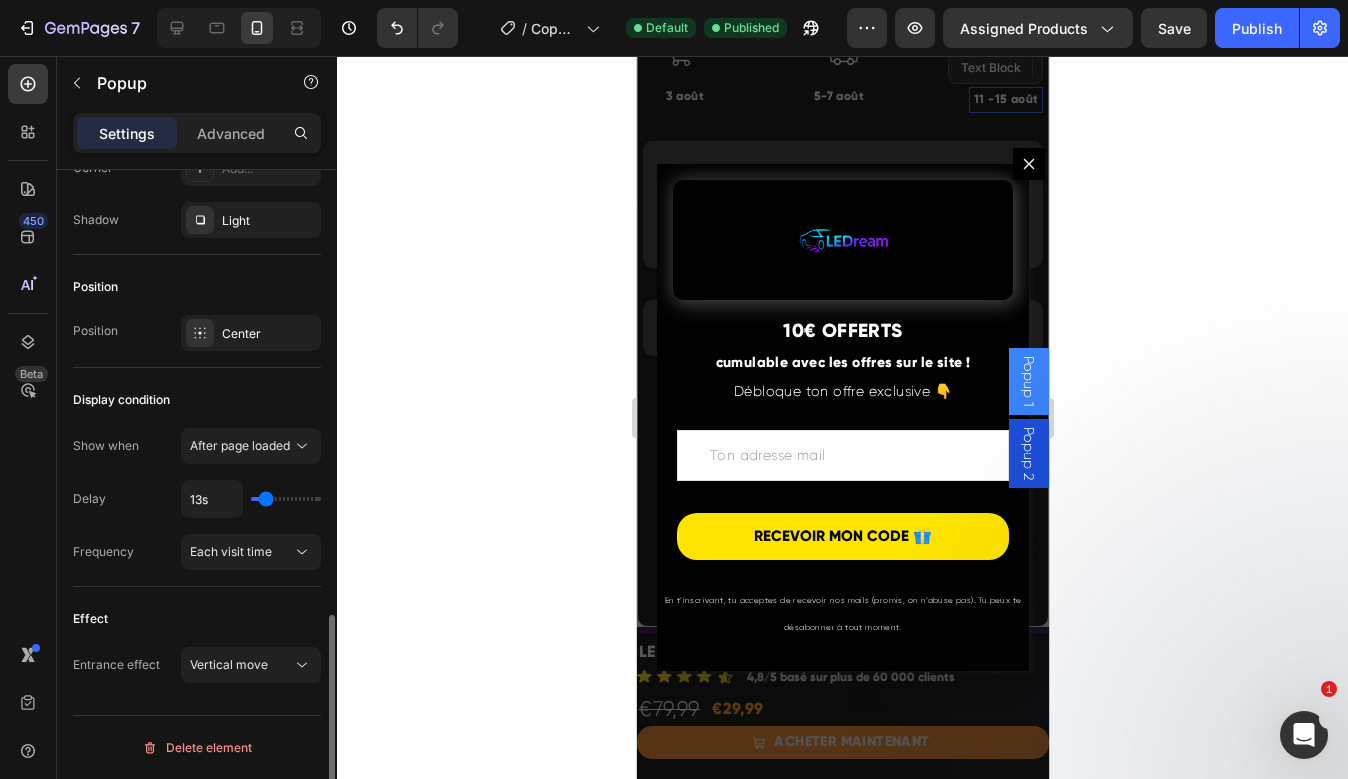 type on "12s" 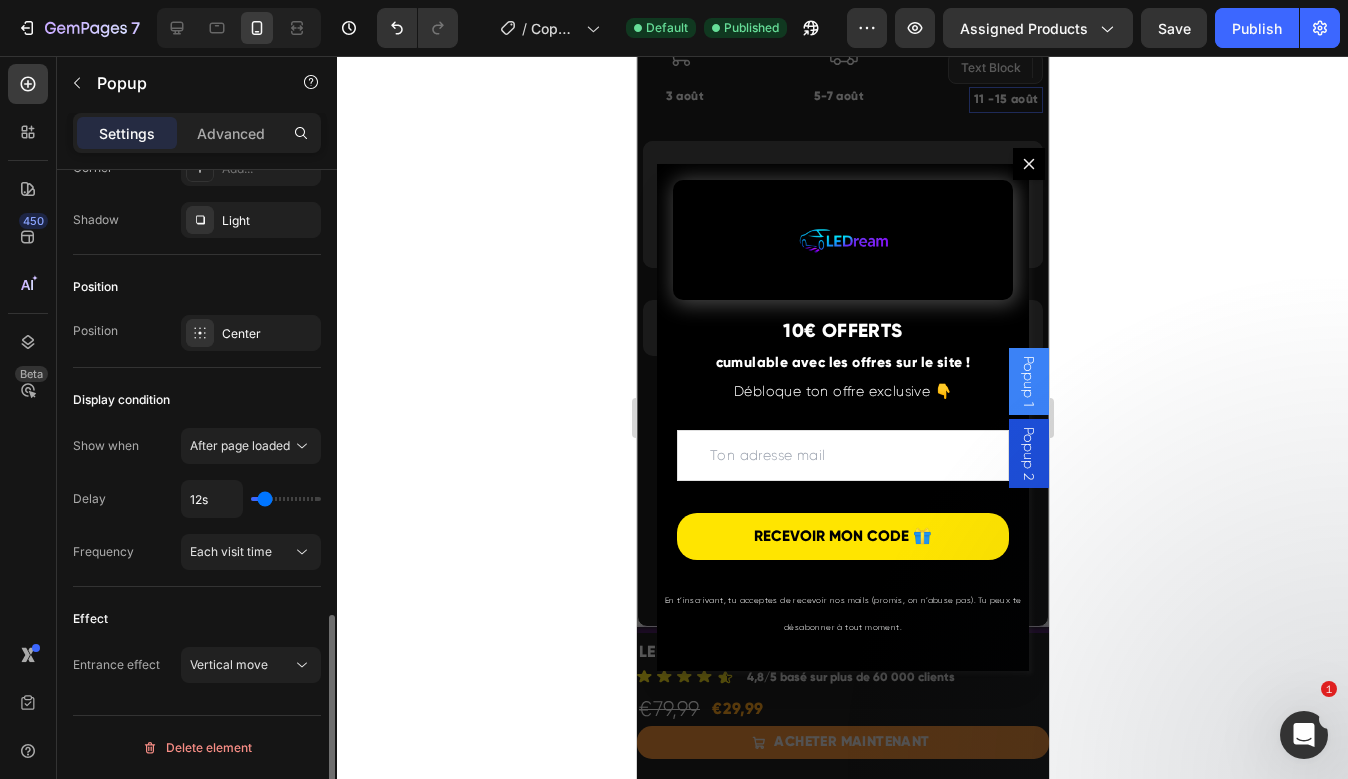 type on "11s" 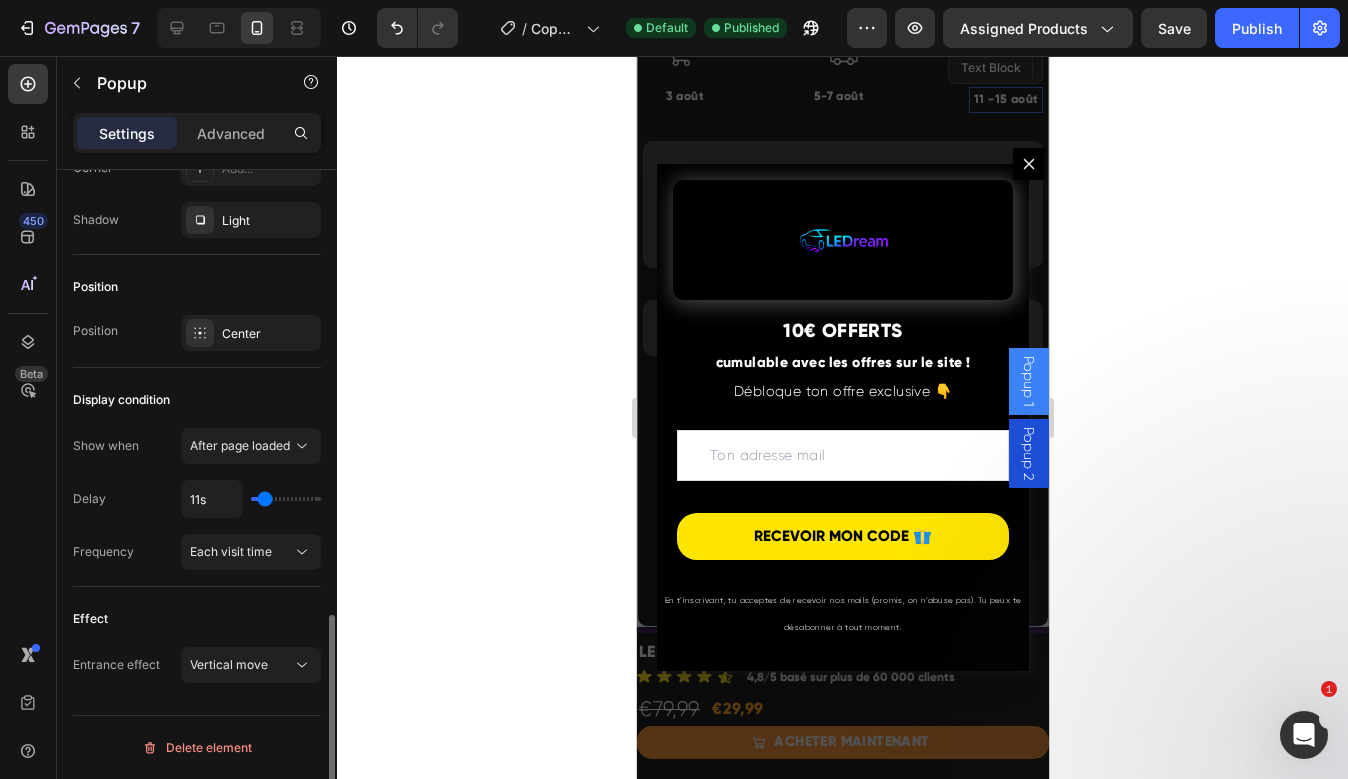 type on "10s" 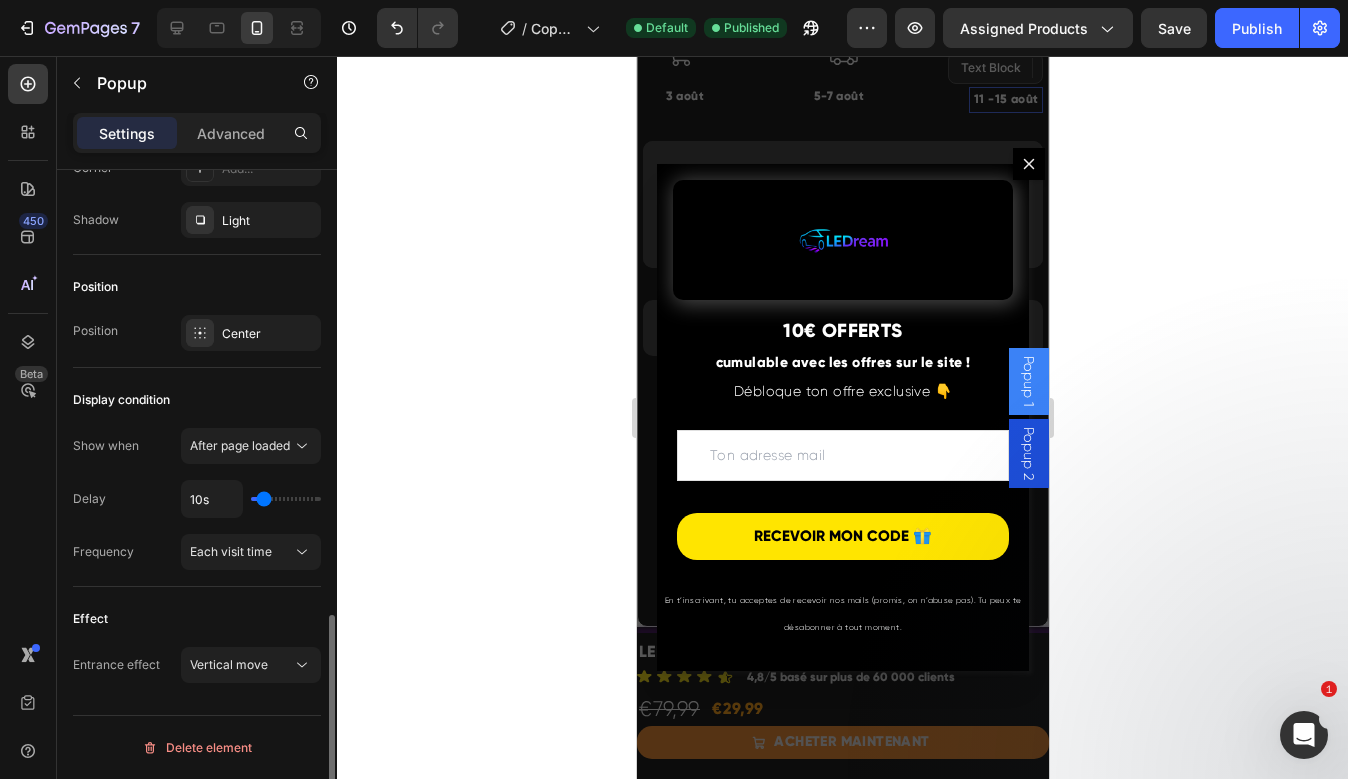 type on "10" 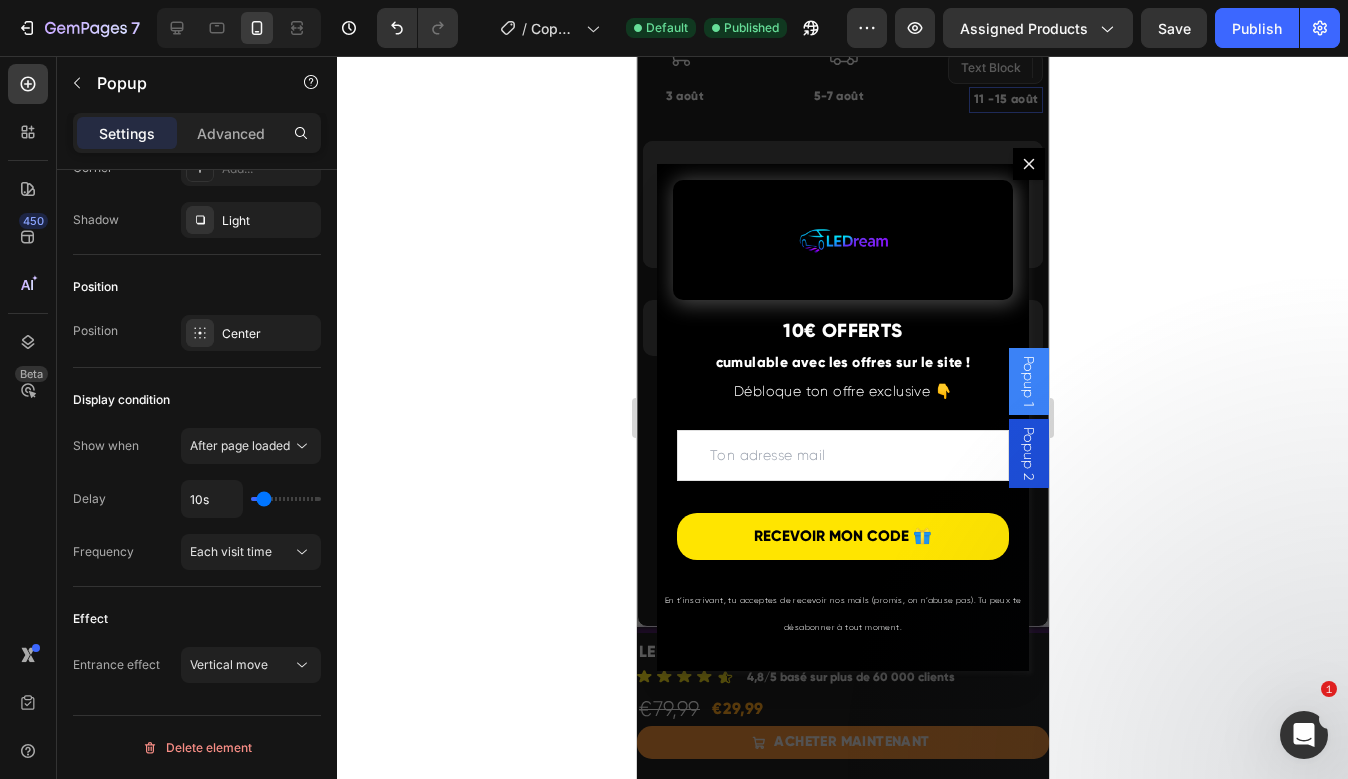 click 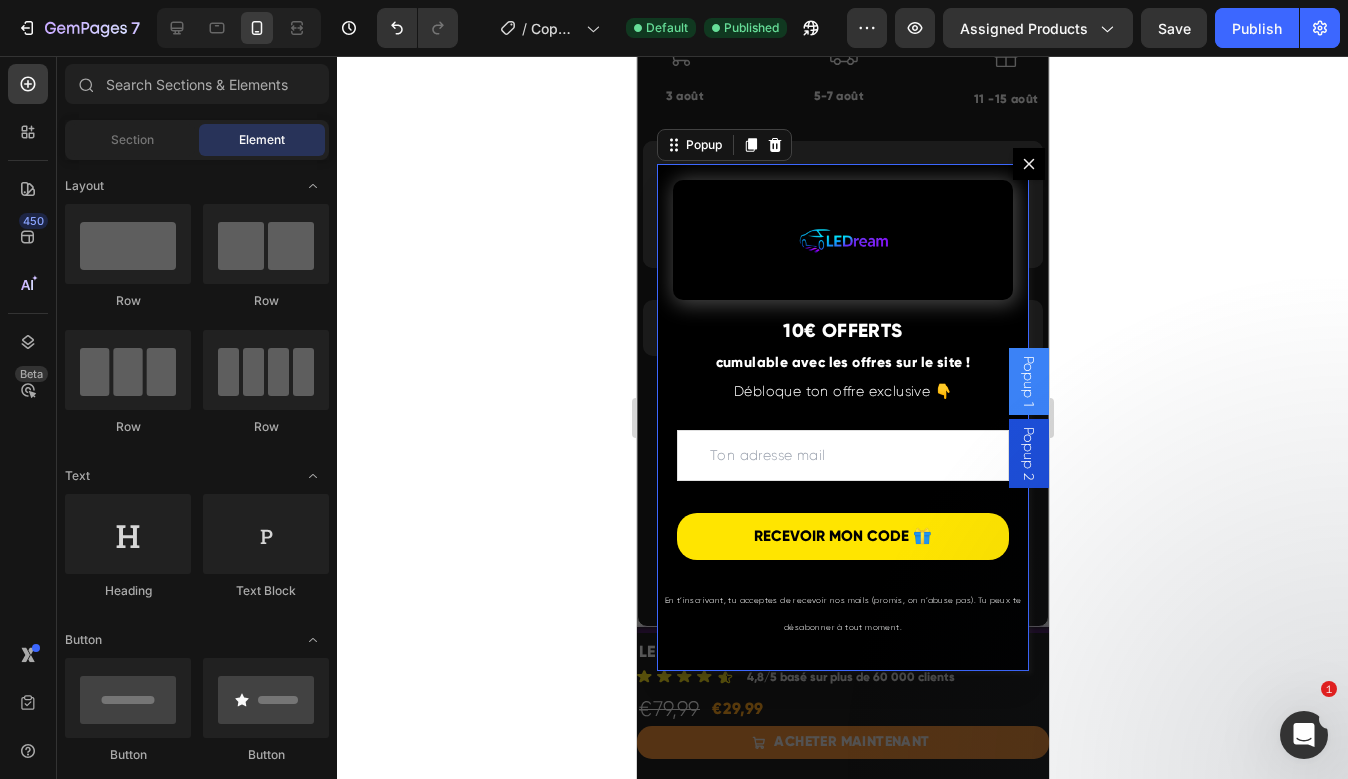 click 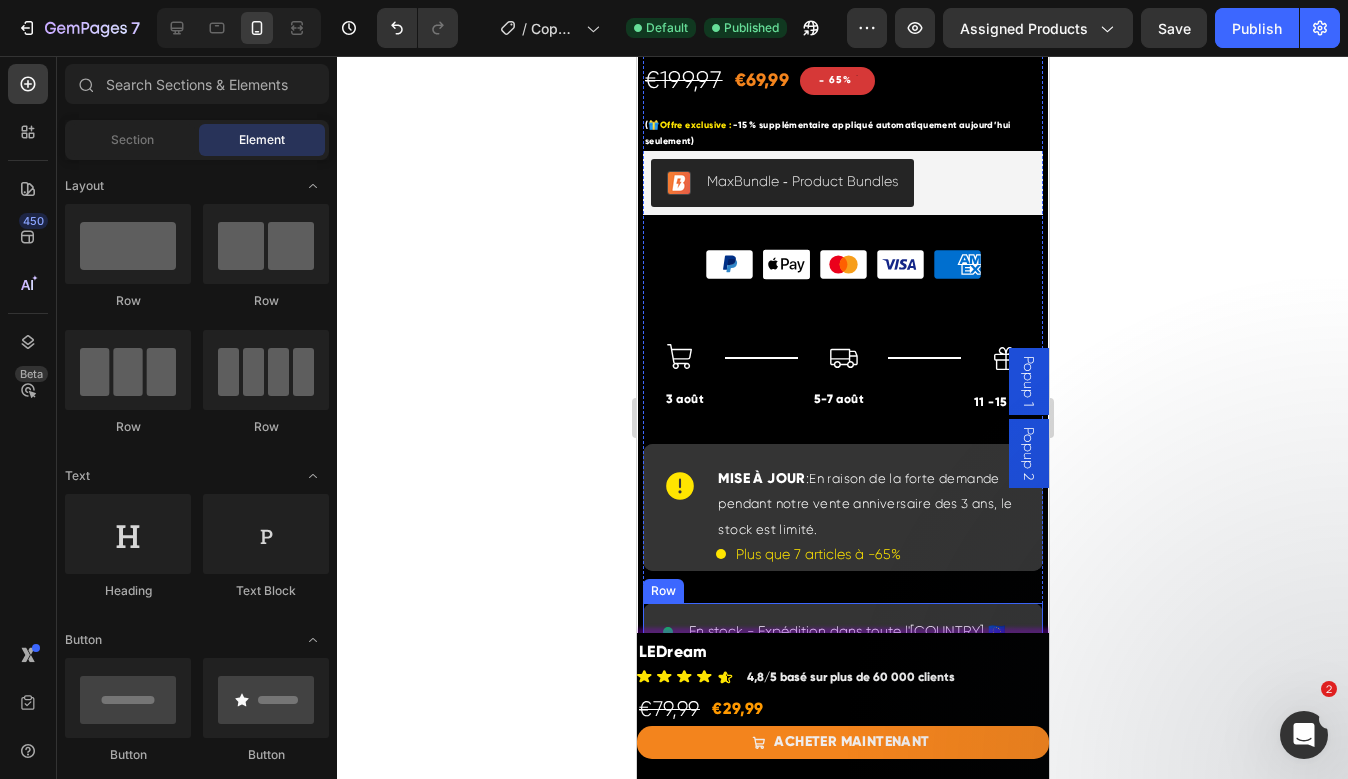 scroll, scrollTop: 795, scrollLeft: 0, axis: vertical 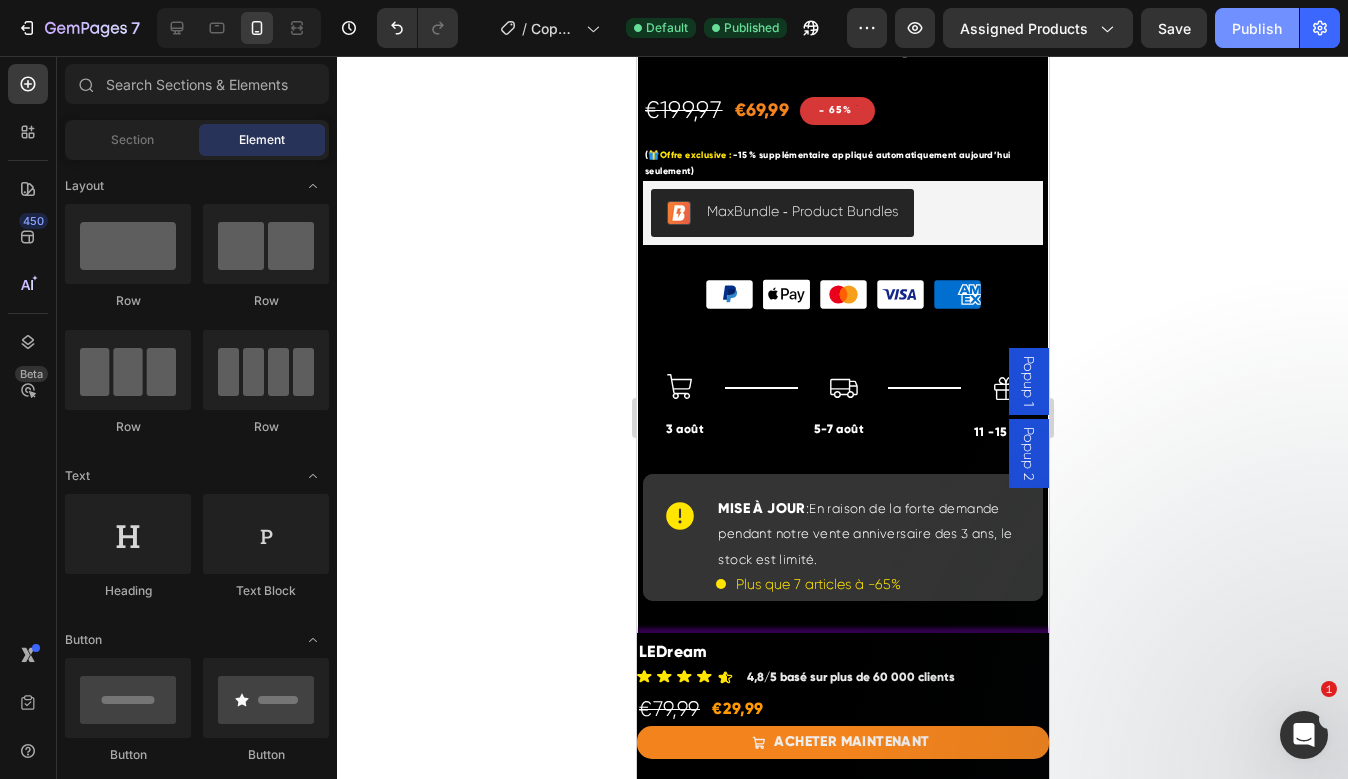 click on "Publish" at bounding box center (1257, 28) 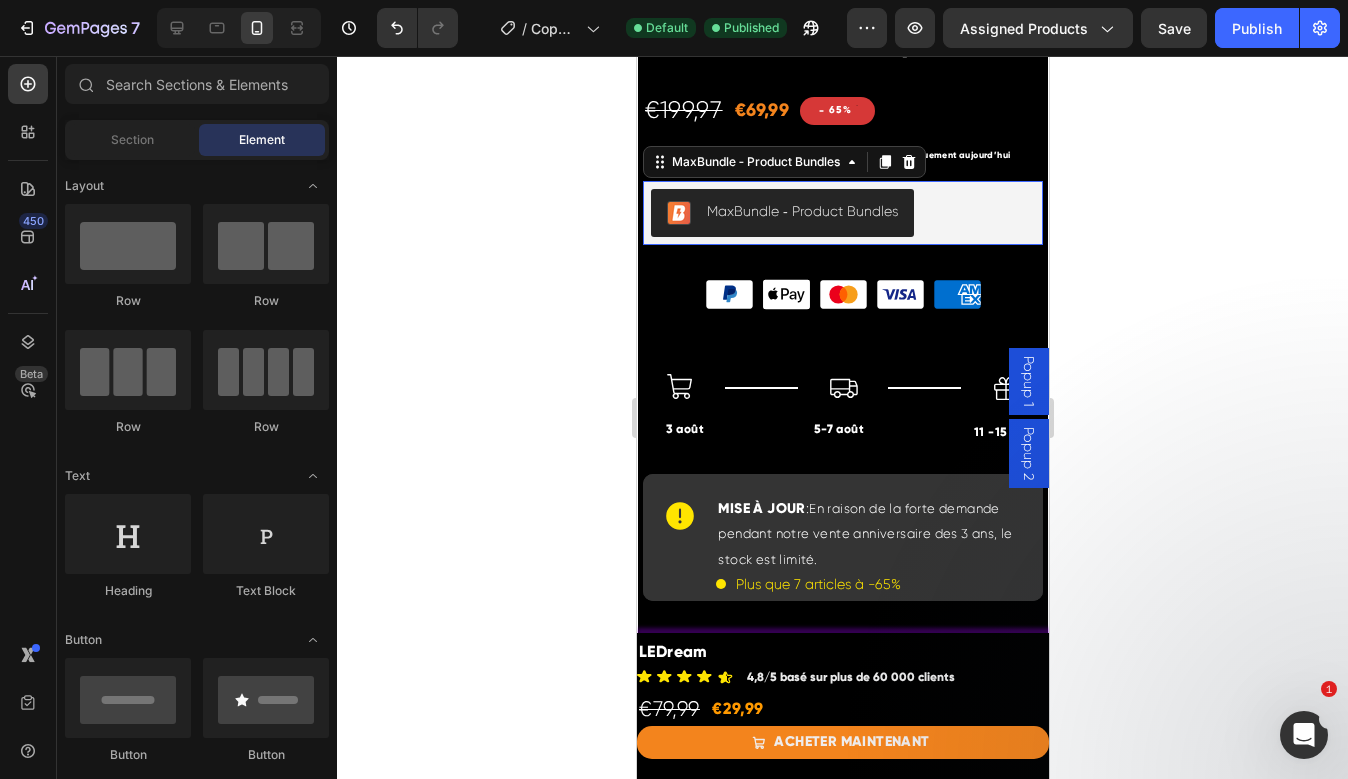click on "MaxBundle ‑ Product Bundles" at bounding box center (842, 213) 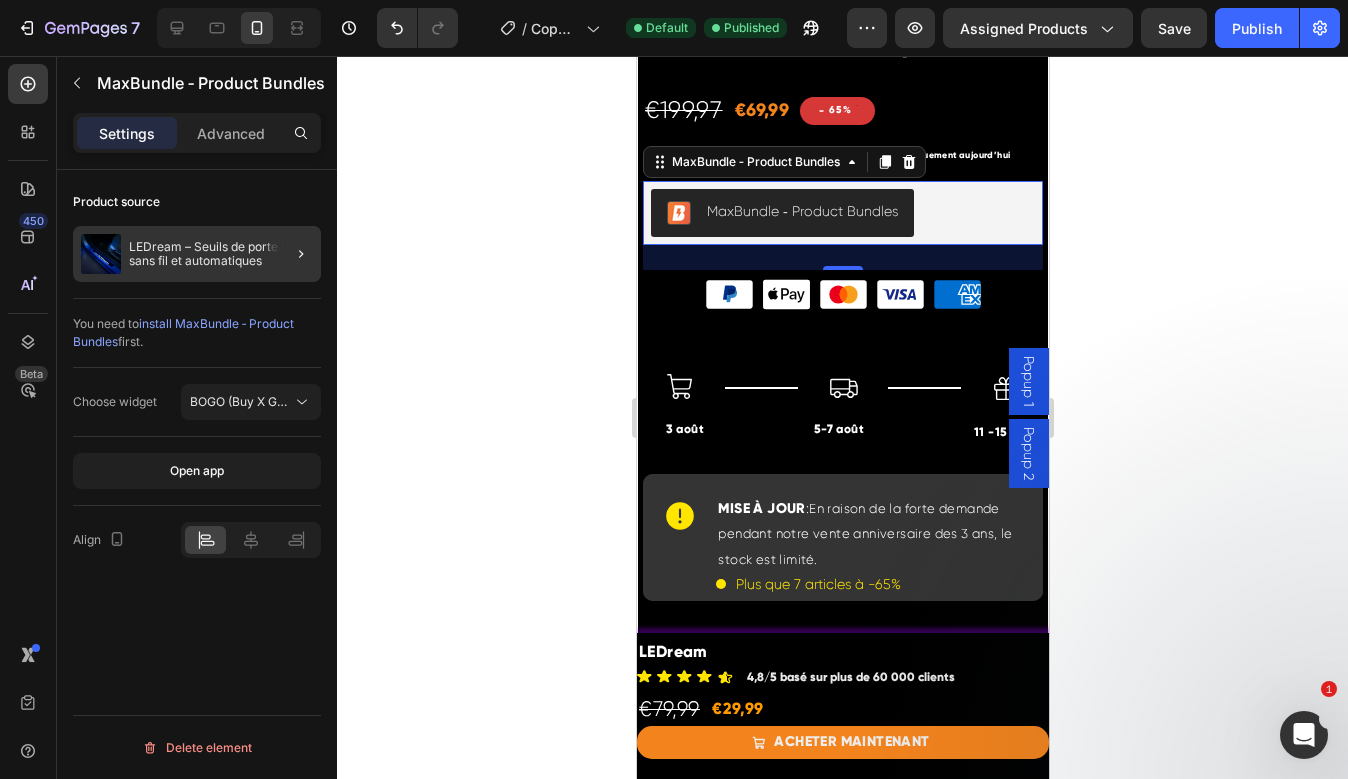 click 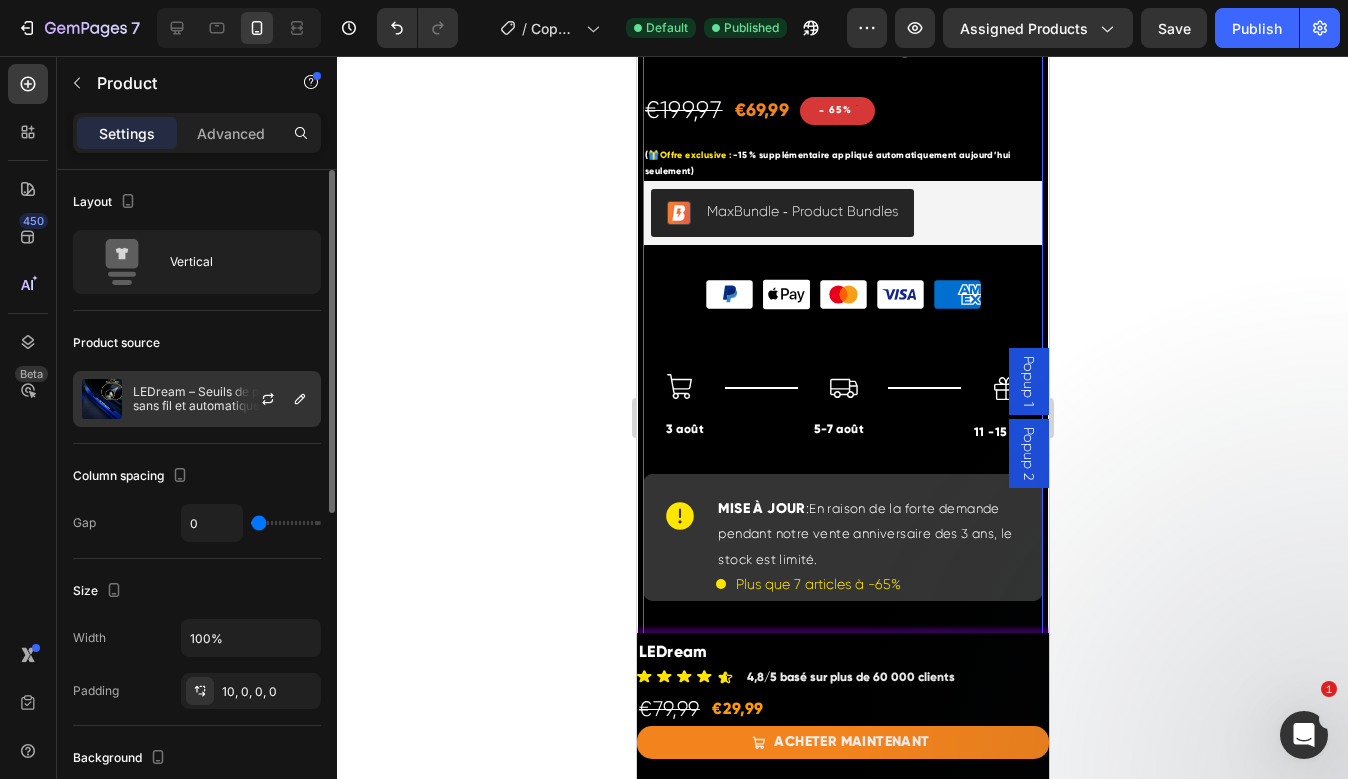 click at bounding box center [276, 399] 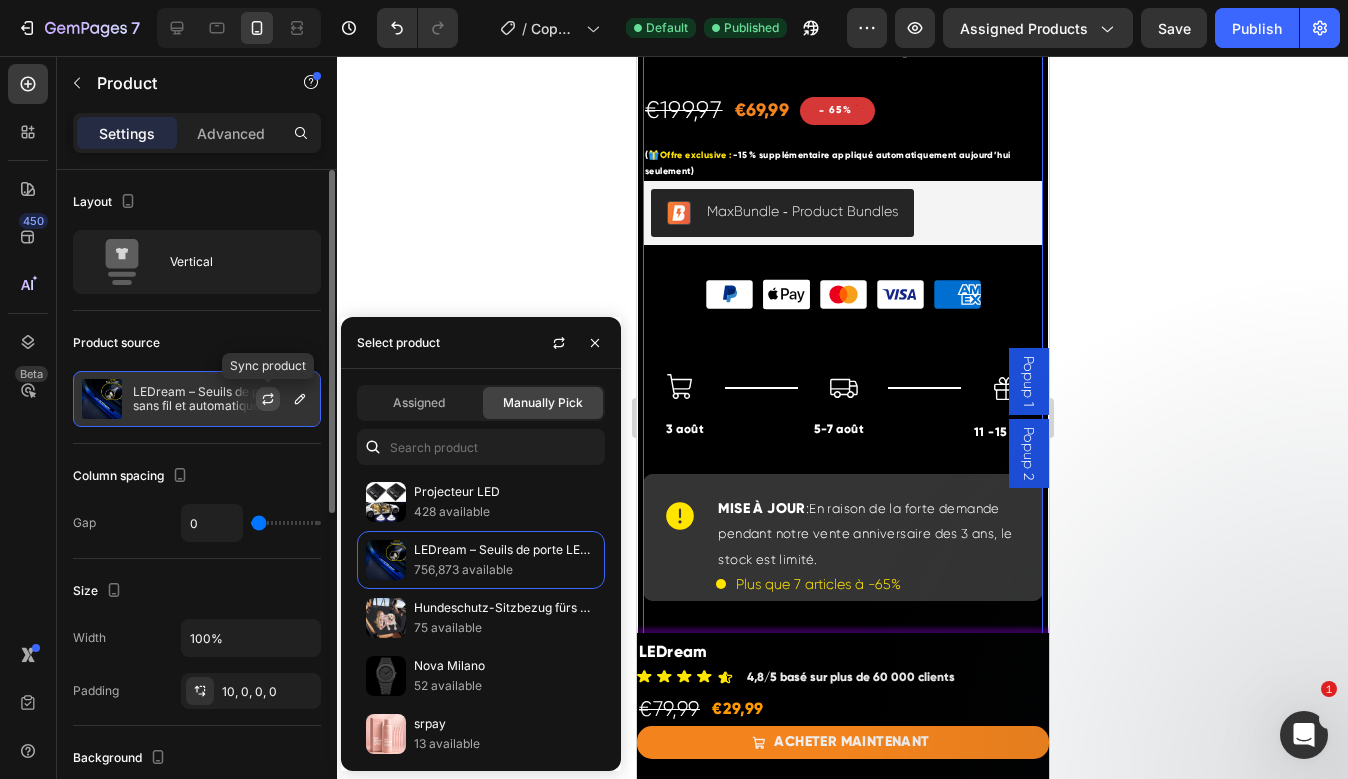 click 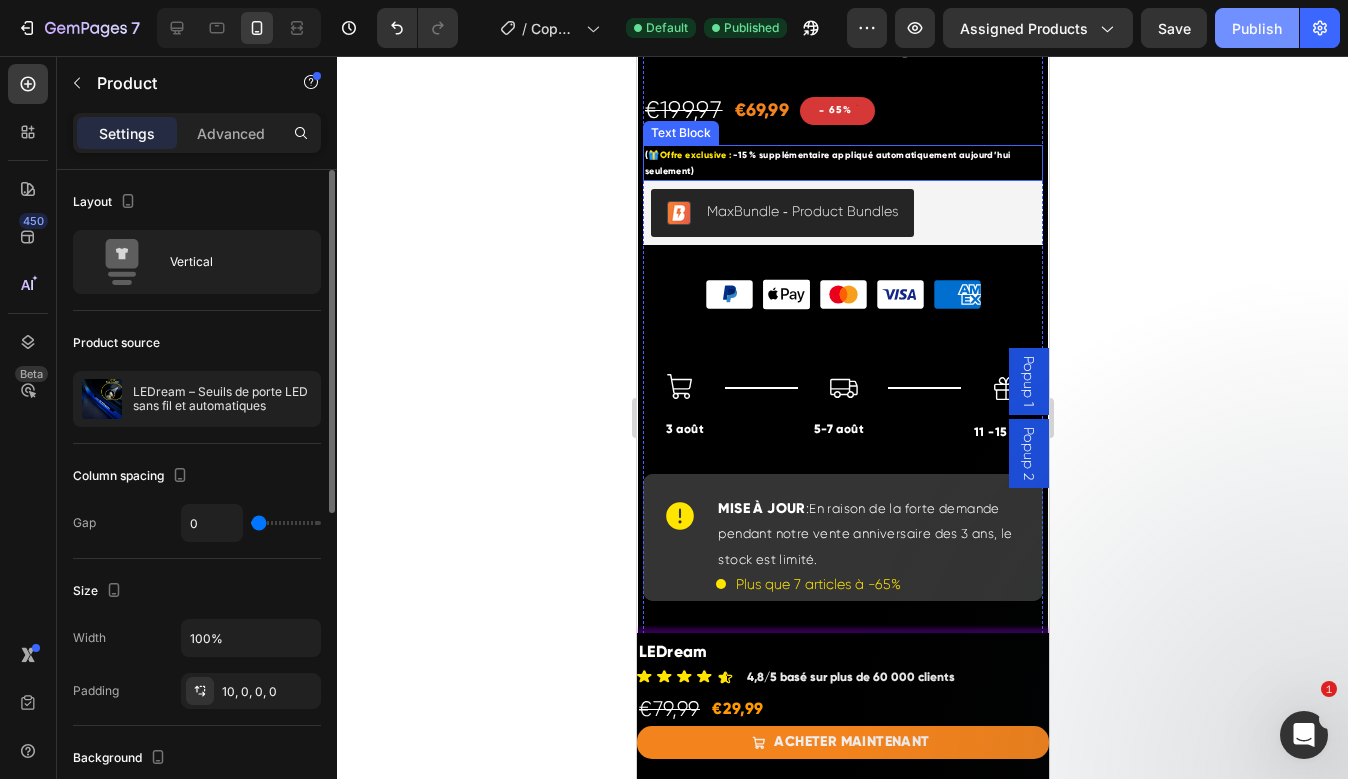 click on "Publish" at bounding box center [1257, 28] 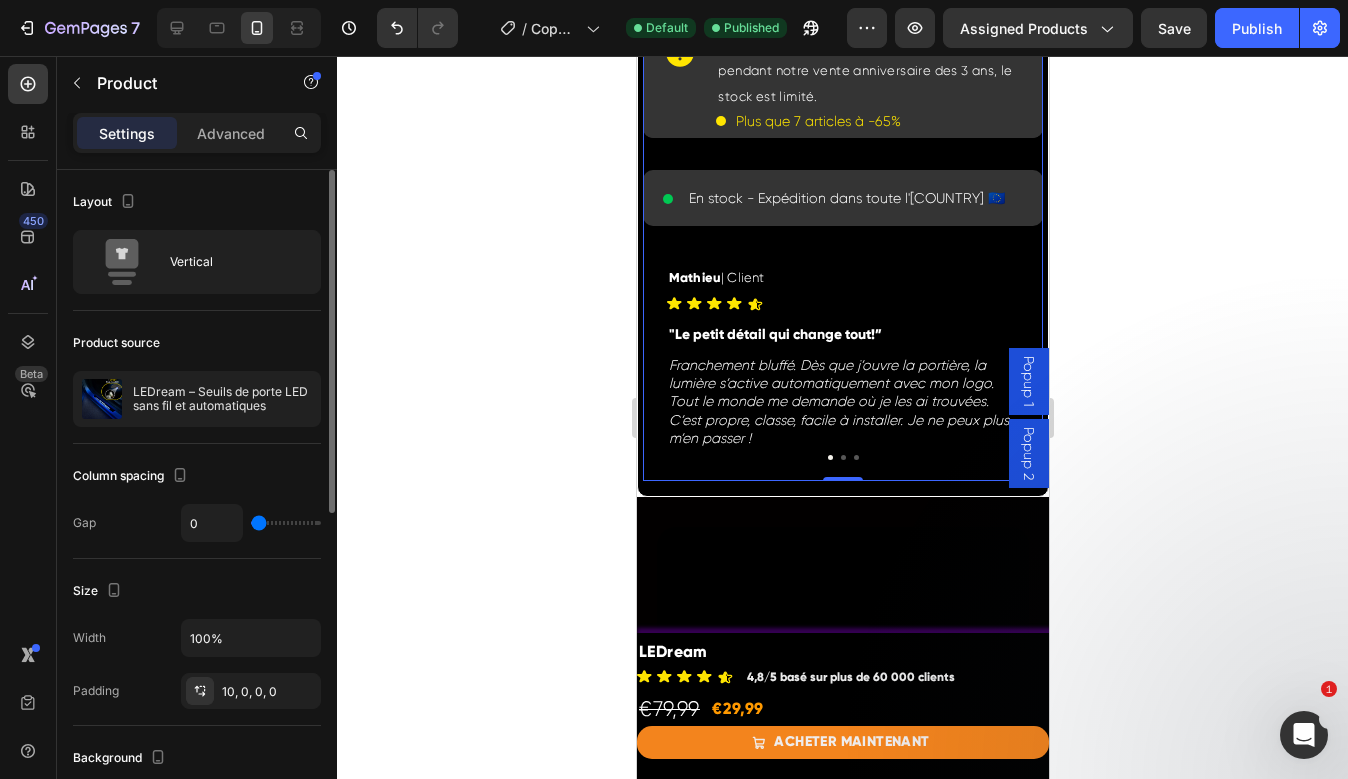scroll, scrollTop: 1259, scrollLeft: 0, axis: vertical 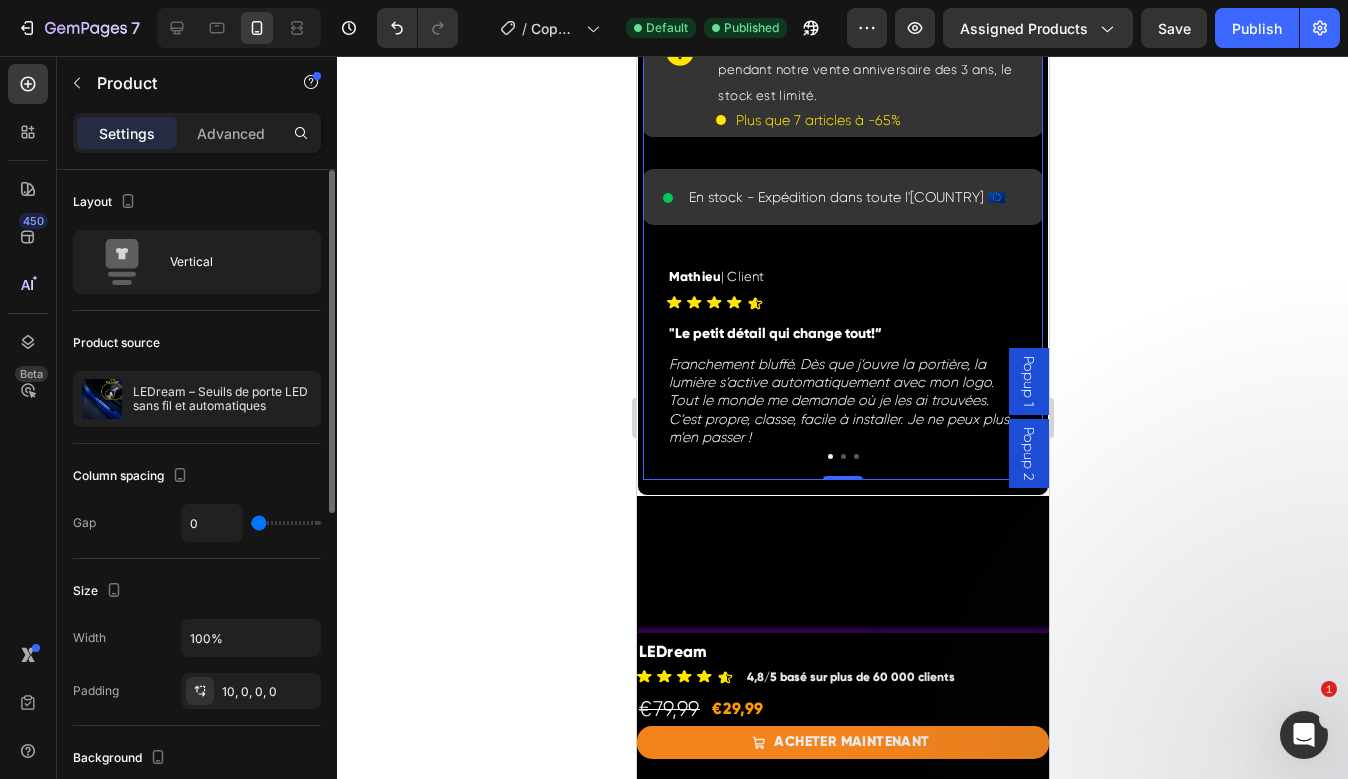 click on "Franchement bluffé. Dès que j’ouvre la portière, la lumière s’active automatiquement avec mon logo. Tout le monde me demande où je les ai trouvées. C’est propre, classe, facile à installer. Je ne peux plus m’en passer !" at bounding box center [838, 400] 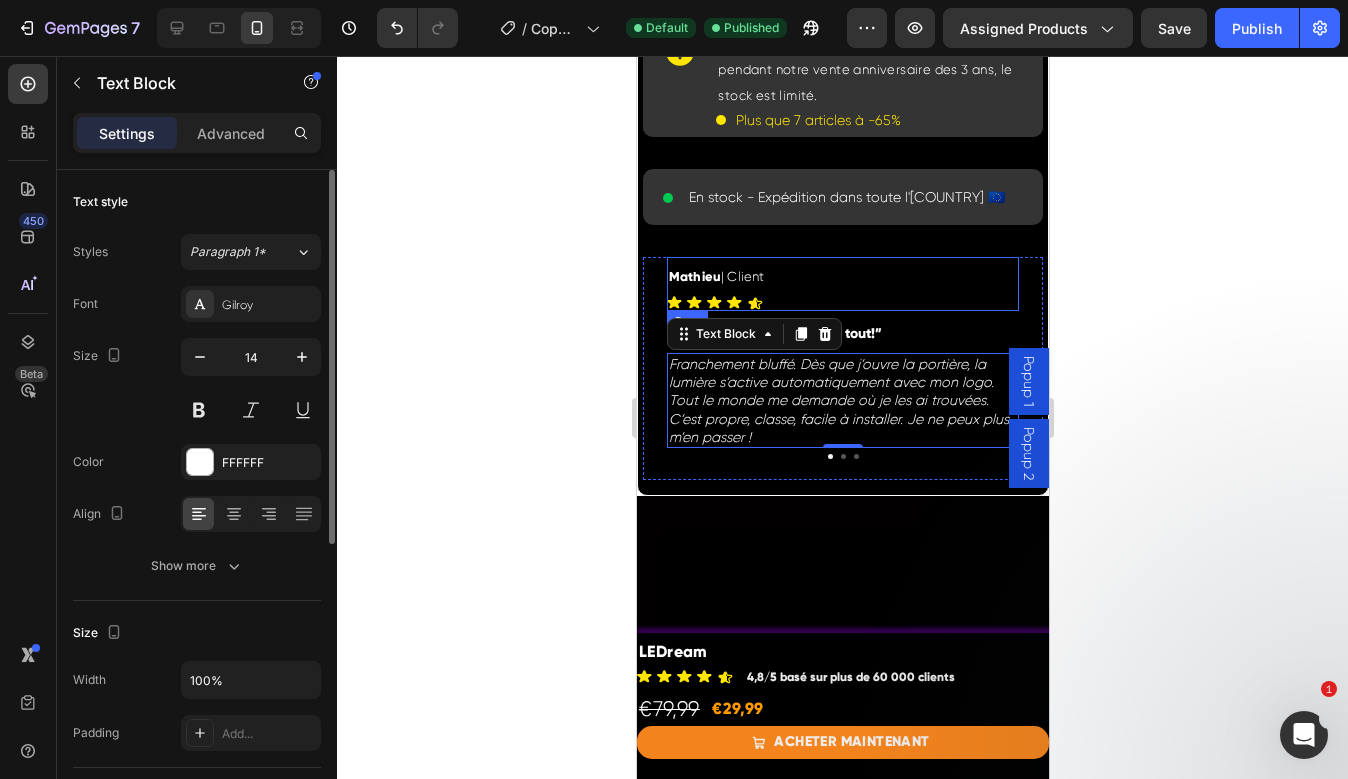 click on "Mathieu  | Client   Text Block
Icon
Icon
Icon
Icon
Icon Icon List Row " Le petit détail qui change tout !” Text Block Franchement bluffé. Dès que j’ouvre la portière, la lumière s’active automatiquement avec mon logo. Tout le monde me demande où je les ai trouvées. C’est propre, classe, facile à installer. Je ne peux plus m’en passer ! Text Block   0 Row" at bounding box center [842, 368] 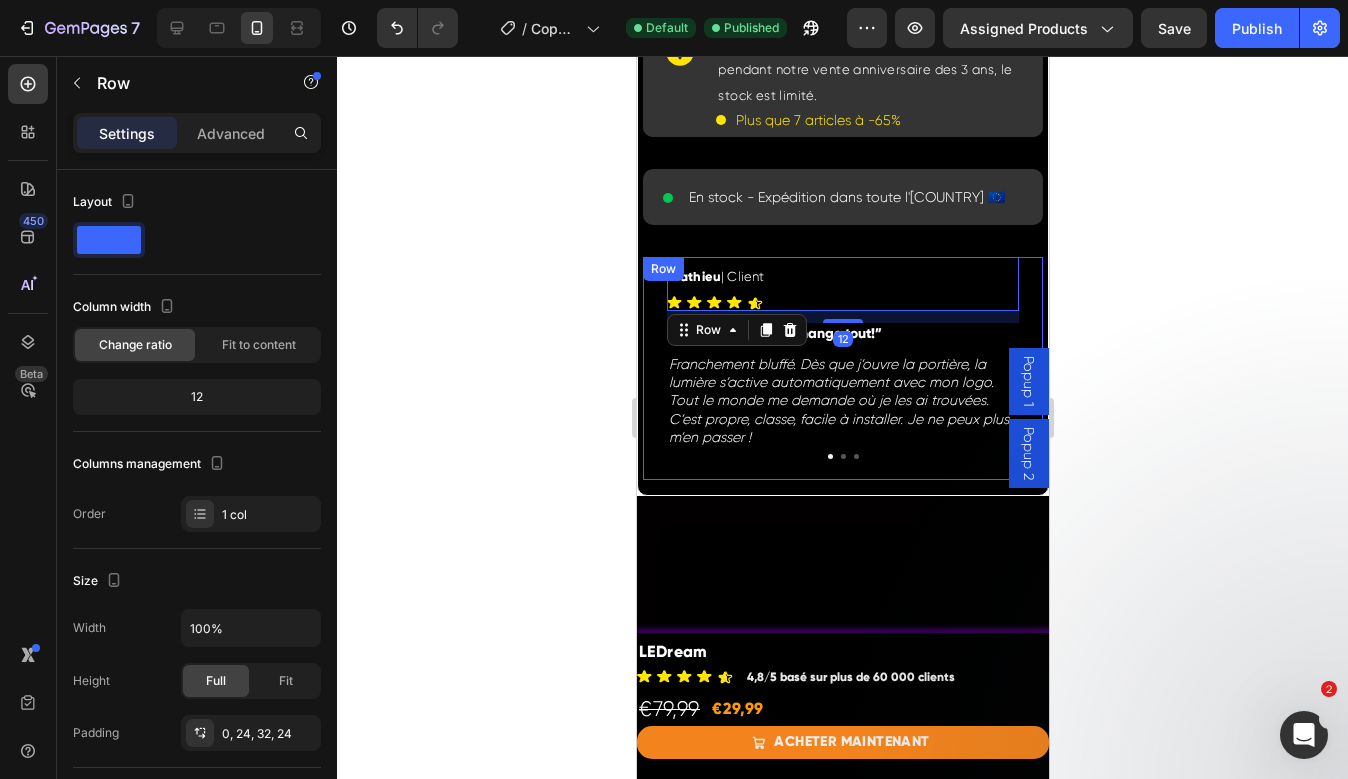 click on "Mathieu  | Client   Text Block
Icon
Icon
Icon
Icon
Icon Icon List Row   12 " Le petit détail qui change tout !” Text Block Franchement bluffé. Dès que j’ouvre la portière, la lumière s’active automatiquement avec mon logo. Tout le monde me demande où je les ai trouvées. C’est propre, classe, facile à installer. Je ne peux plus m’en passer ! Text Block Row" at bounding box center [842, 368] 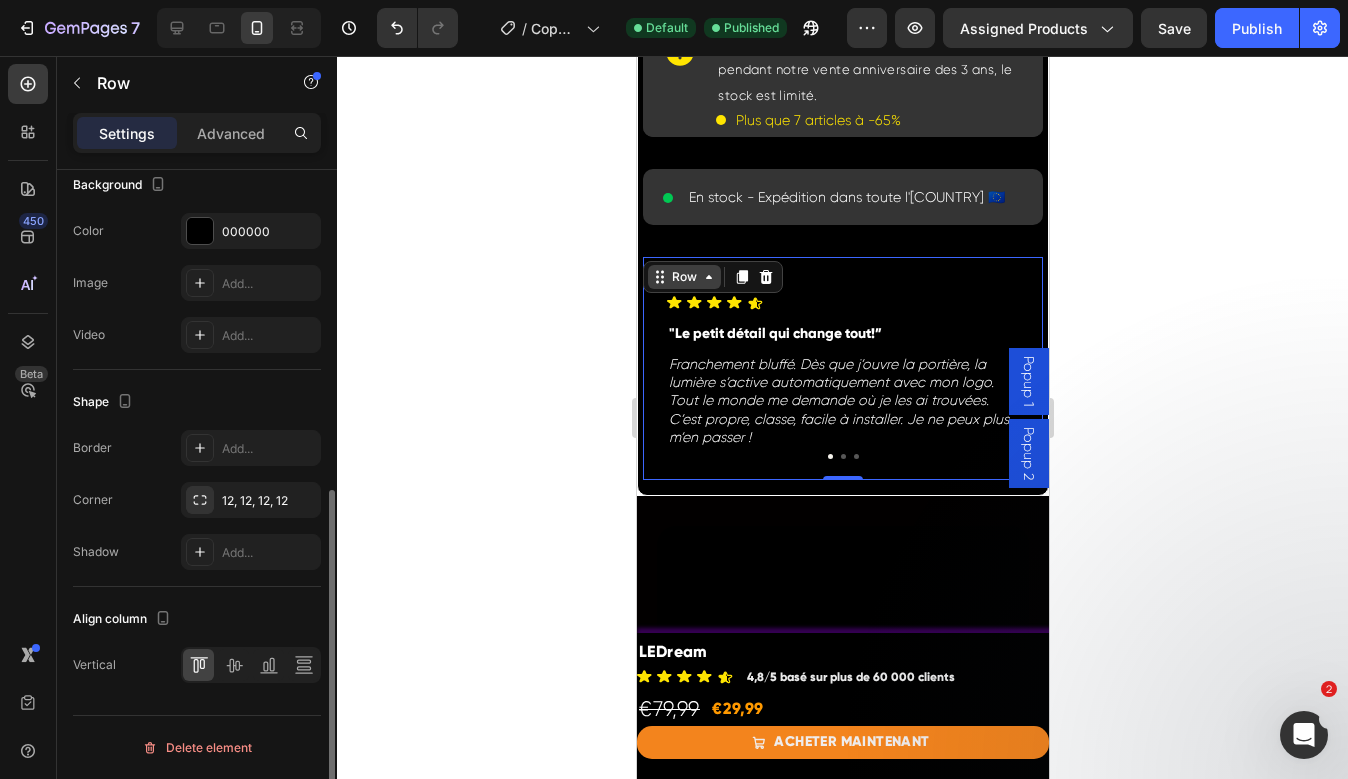 click 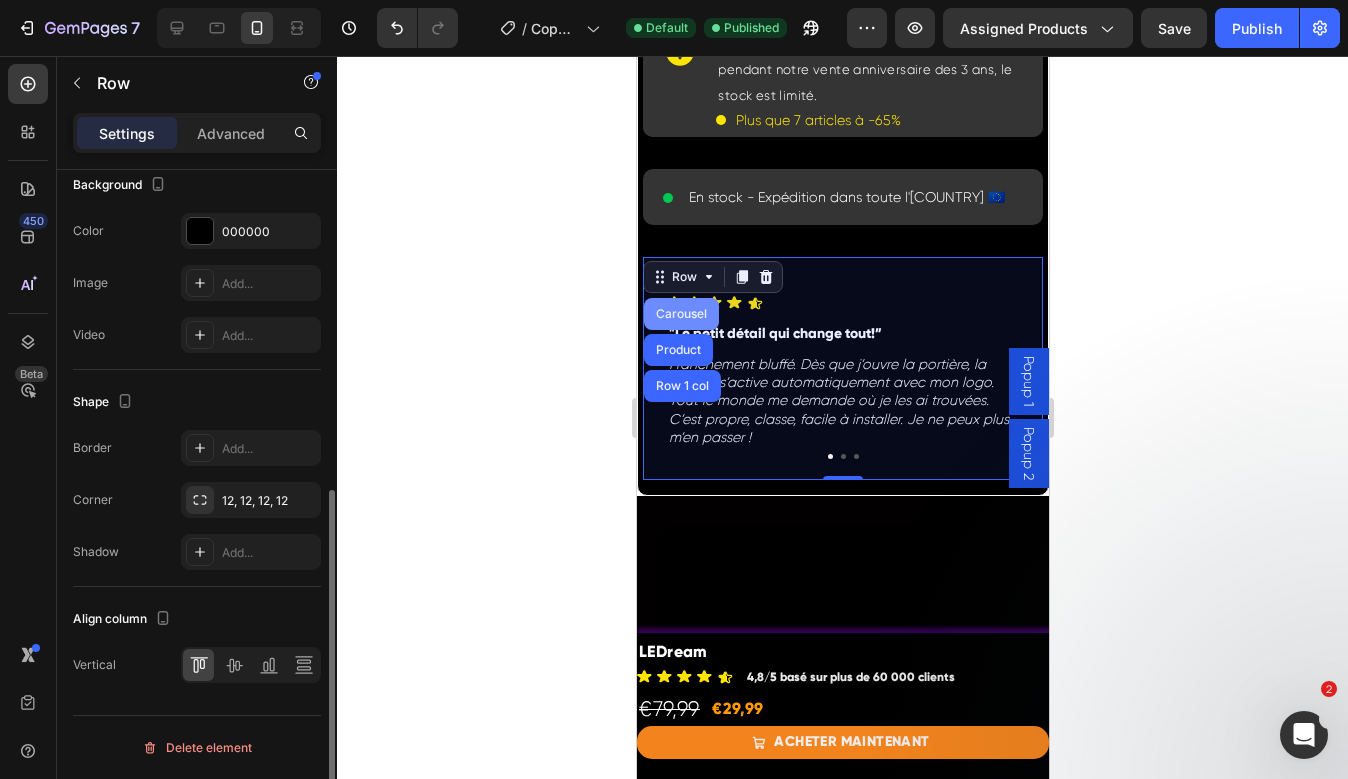click on "Carousel" at bounding box center (680, 314) 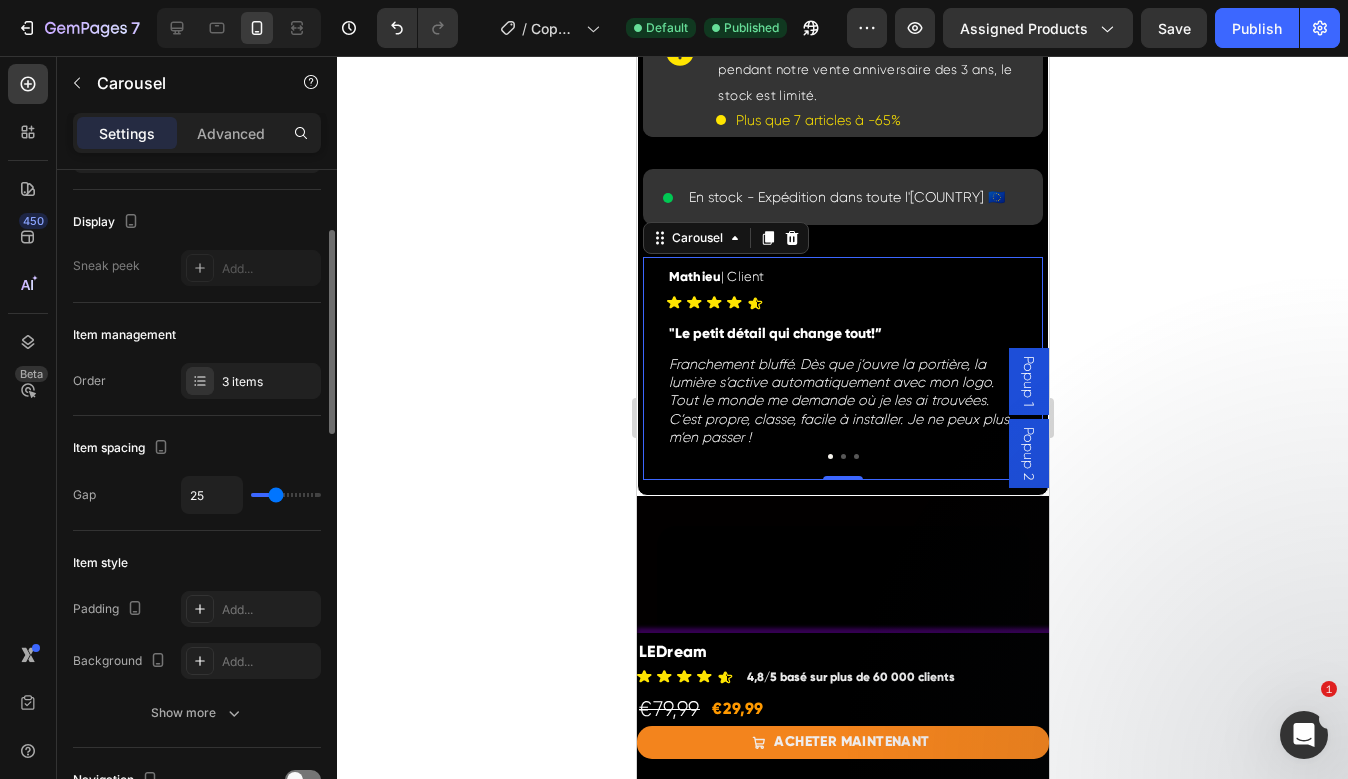 scroll, scrollTop: 71, scrollLeft: 0, axis: vertical 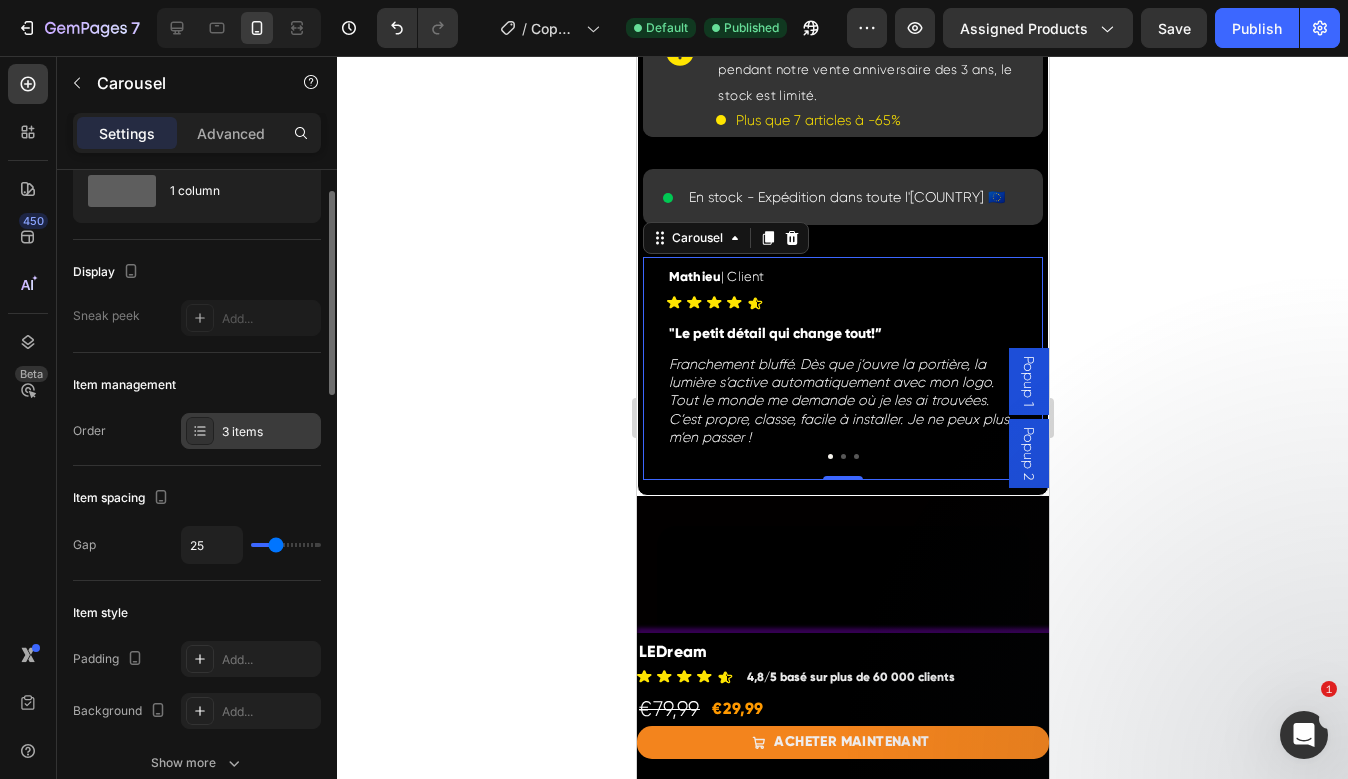 click on "3 items" at bounding box center (251, 431) 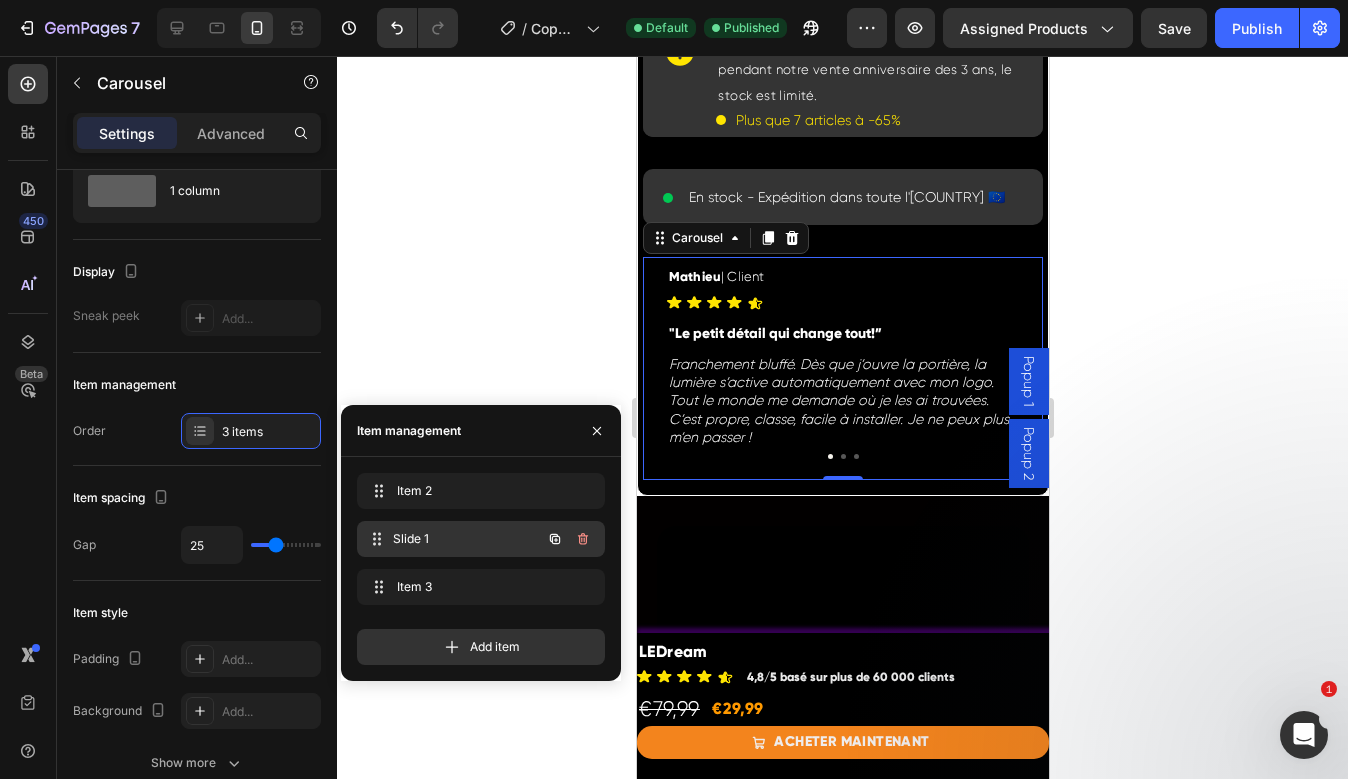 click on "Slide 1 Slide 1" at bounding box center (481, 539) 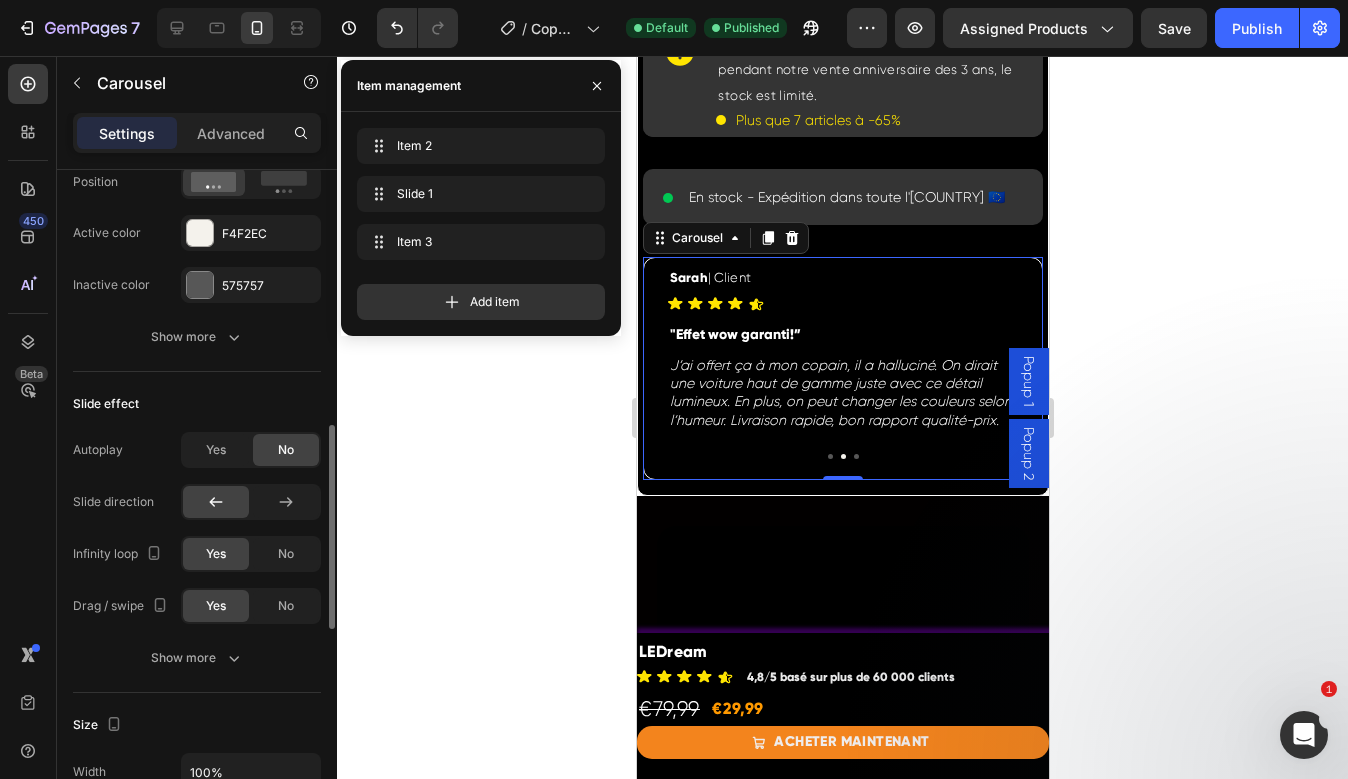 scroll, scrollTop: 832, scrollLeft: 0, axis: vertical 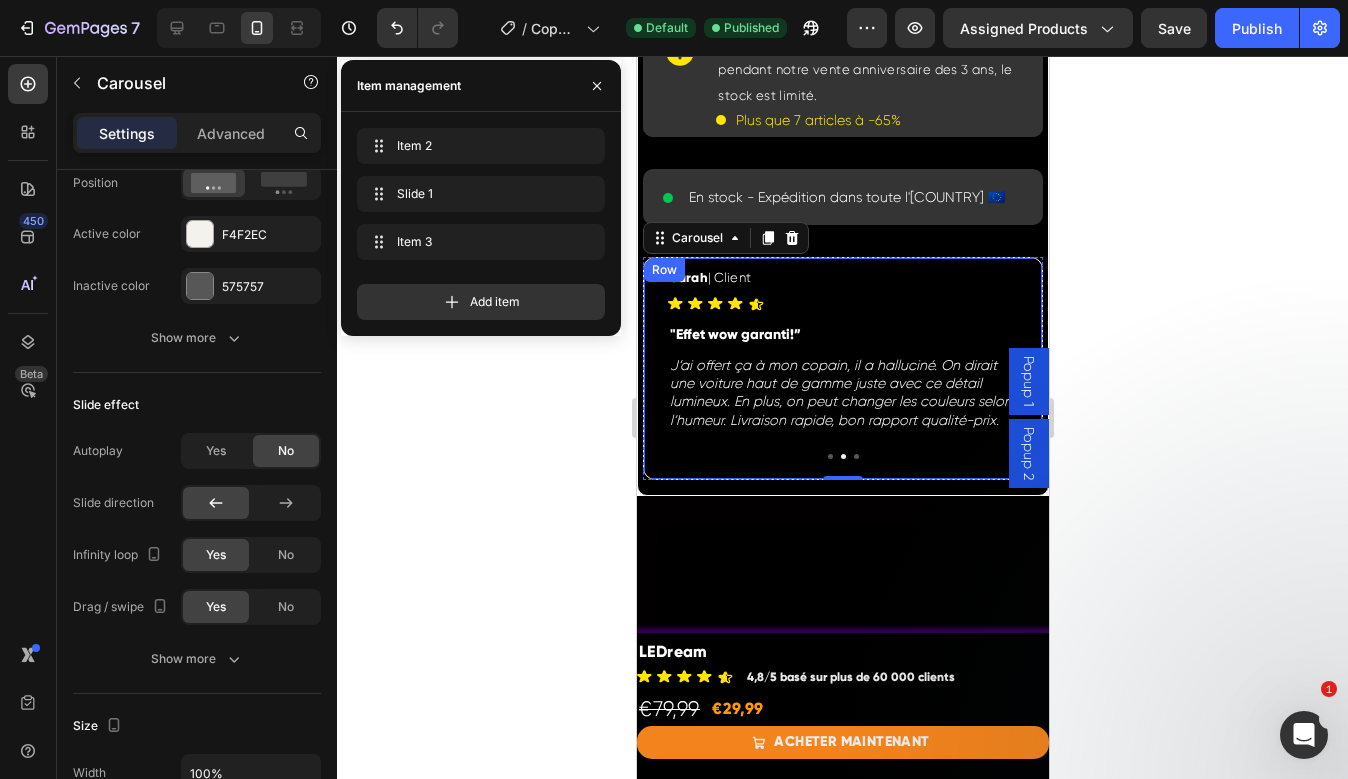 click on "Sarah  | Client   Text Block
Icon
Icon
Icon
Icon
Icon Icon List Row " Effet wow garanti  !” Text Block J’ai offert ça à mon copain, il a halluciné. On dirait une voiture haut de gamme juste avec ce détail lumineux. En plus, on peut changer les couleurs selon l’humeur. Livraison rapide, bon rapport qualité-prix. Text Block Row" at bounding box center (842, 368) 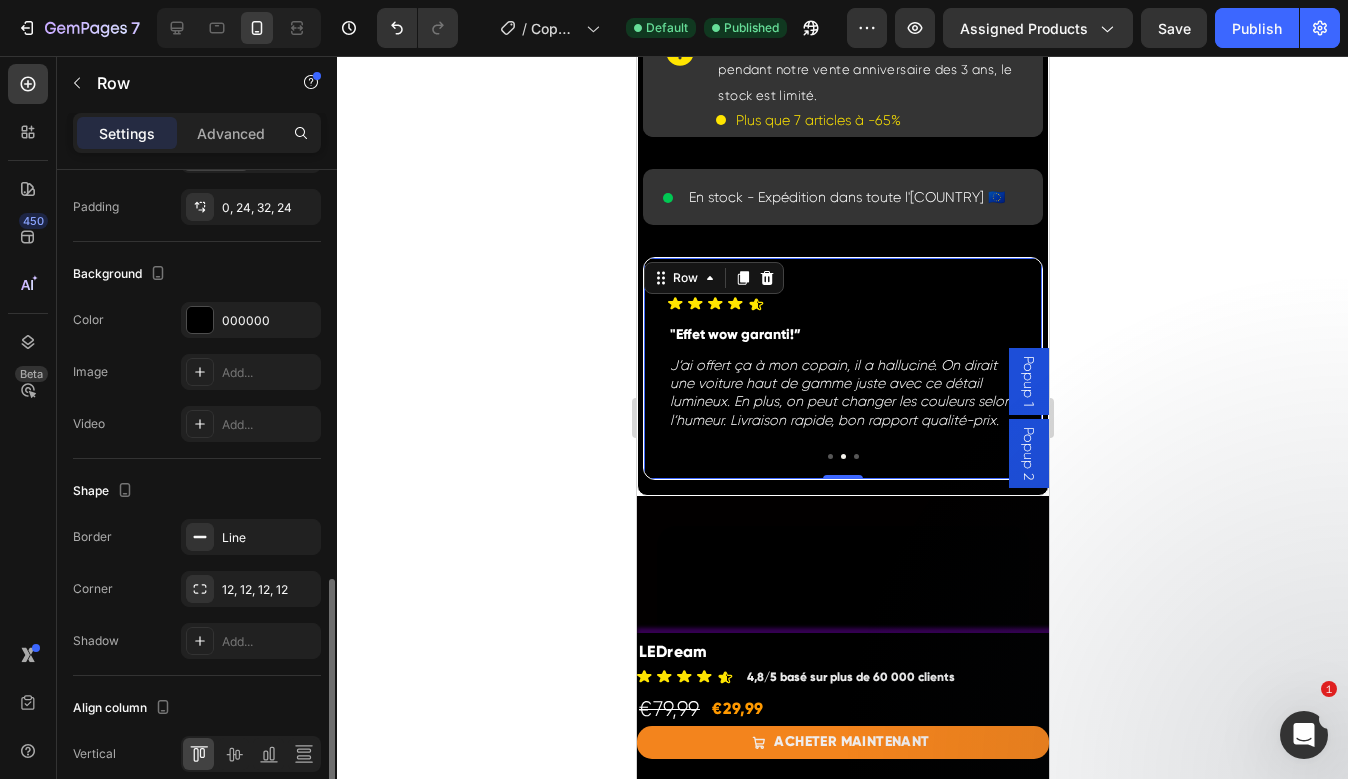 scroll, scrollTop: 615, scrollLeft: 0, axis: vertical 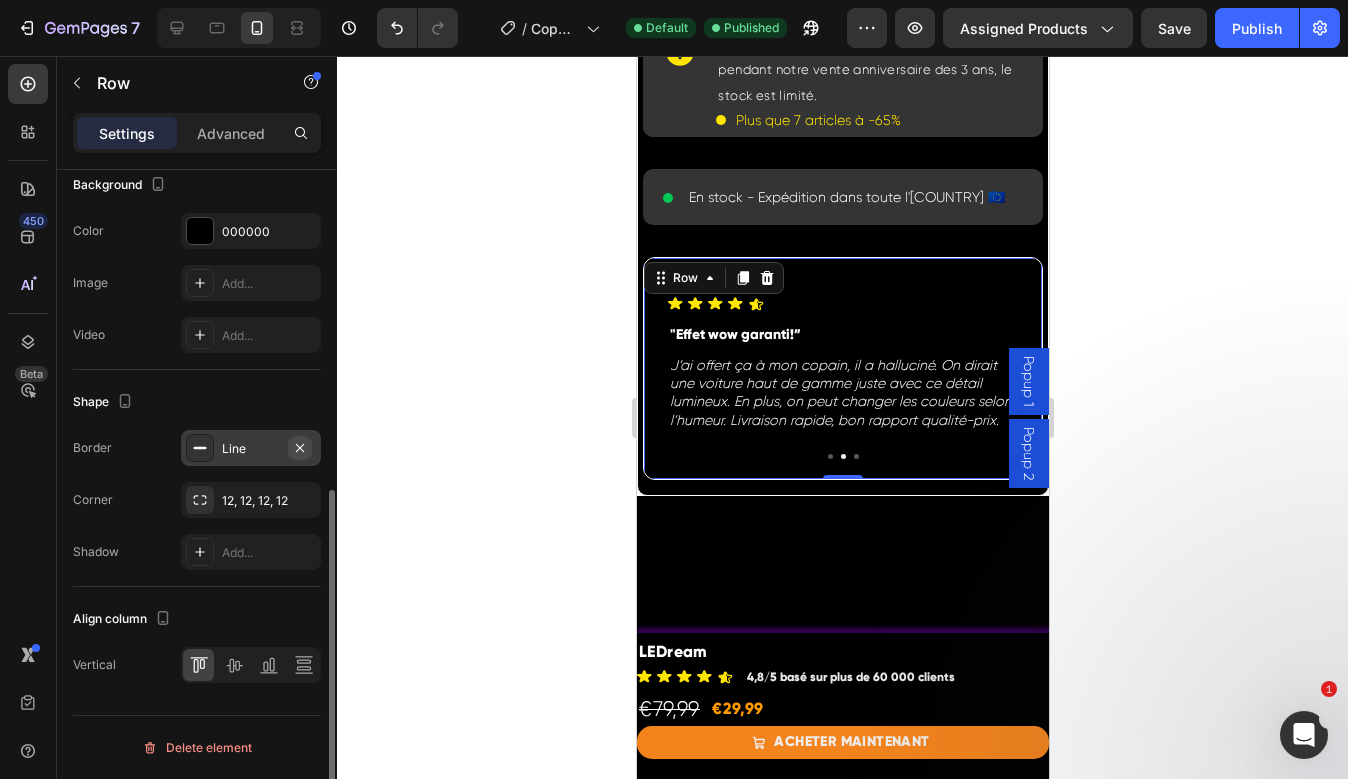 click 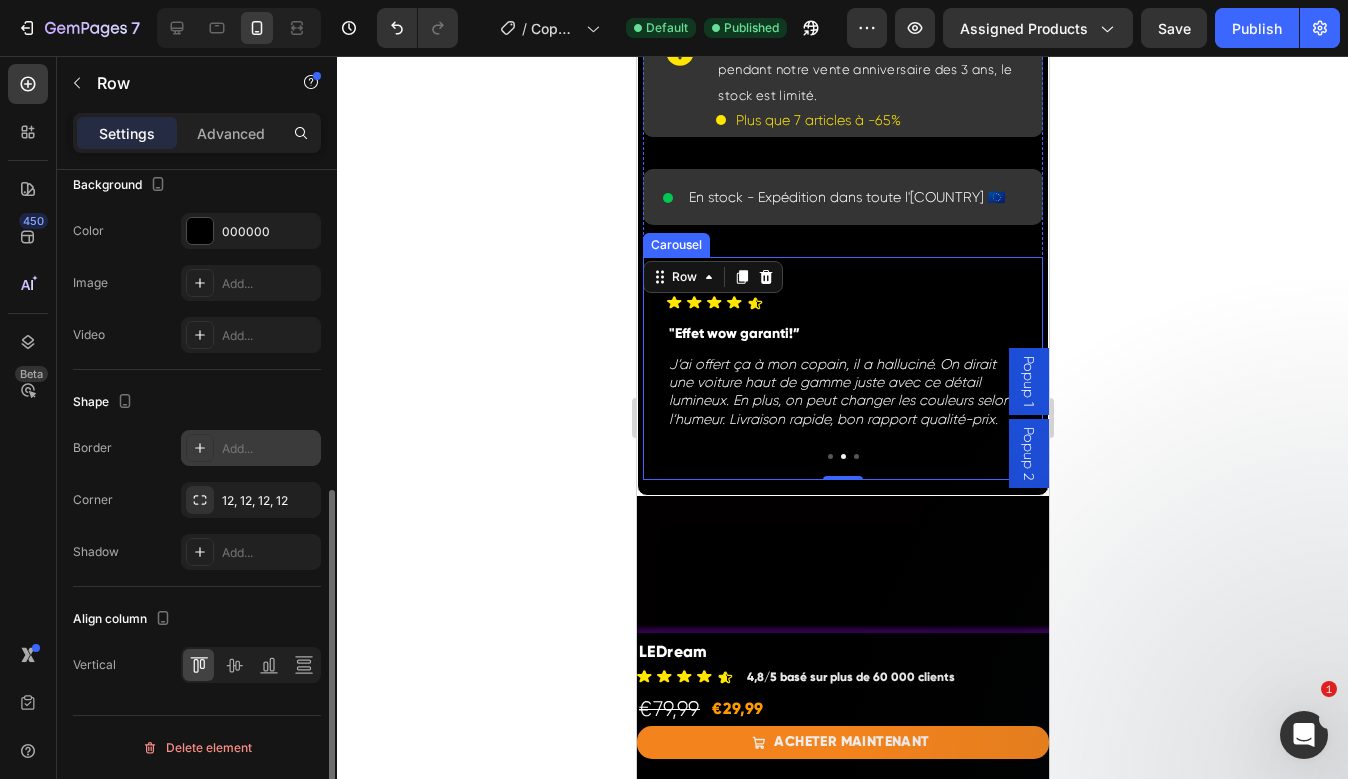 click at bounding box center (855, 456) 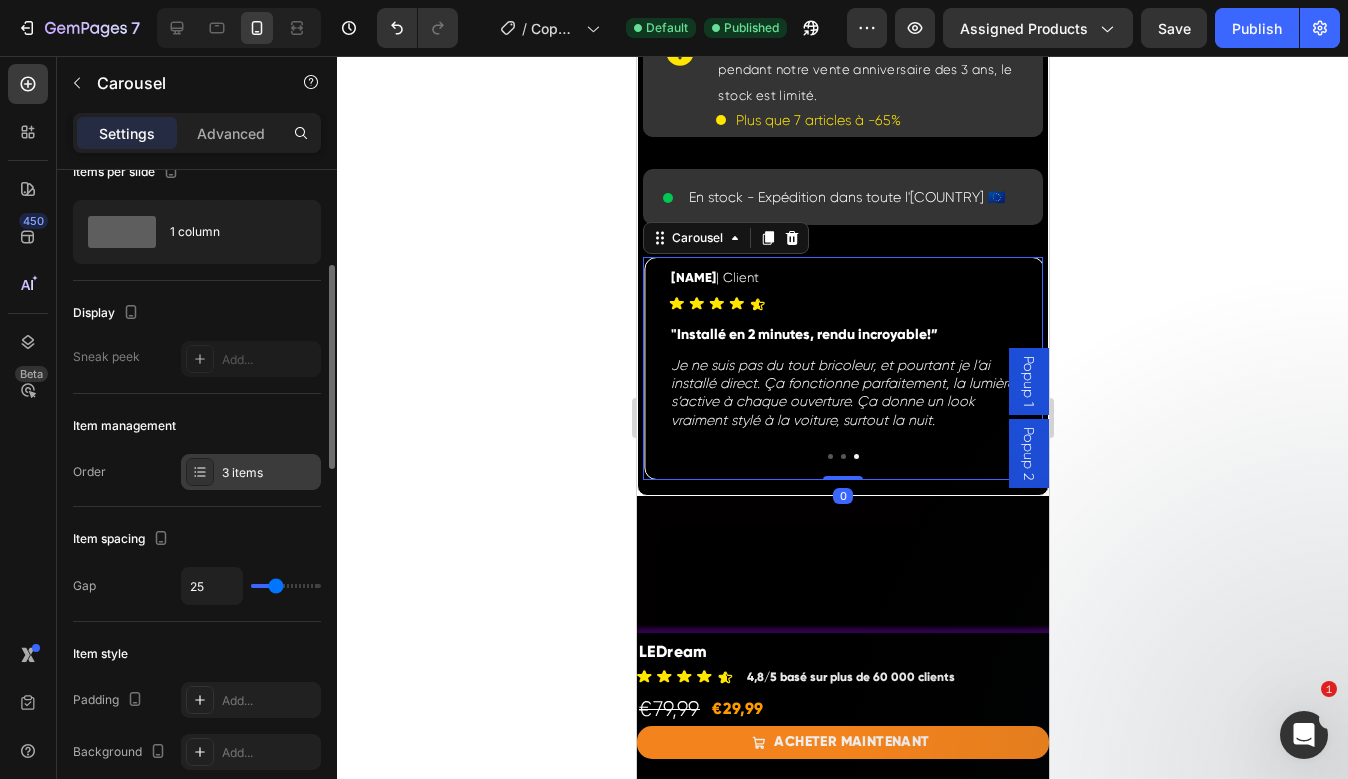 scroll, scrollTop: 284, scrollLeft: 0, axis: vertical 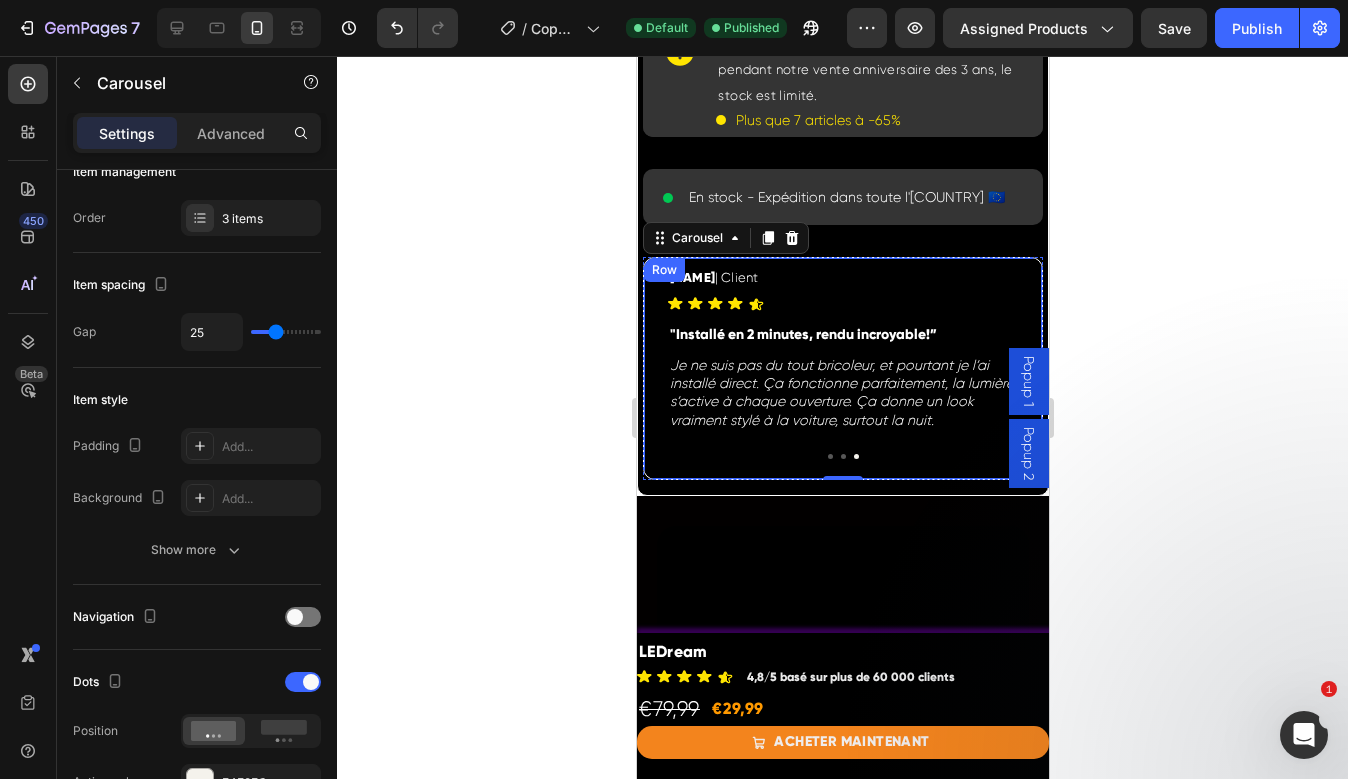 click on "Kevin  | Client   Text Block
Icon
Icon
Icon
Icon
Icon Icon List Row " Installé en 2 minutes, rendu incroyable !” Text Block Je ne suis pas du tout bricoleur, et pourtant je l’ai installé direct. Ça fonctionne parfaitement, la lumière s’active à chaque ouverture. Ça donne un look vraiment stylé à la voiture, surtout la nuit. Text Block Row" at bounding box center [842, 368] 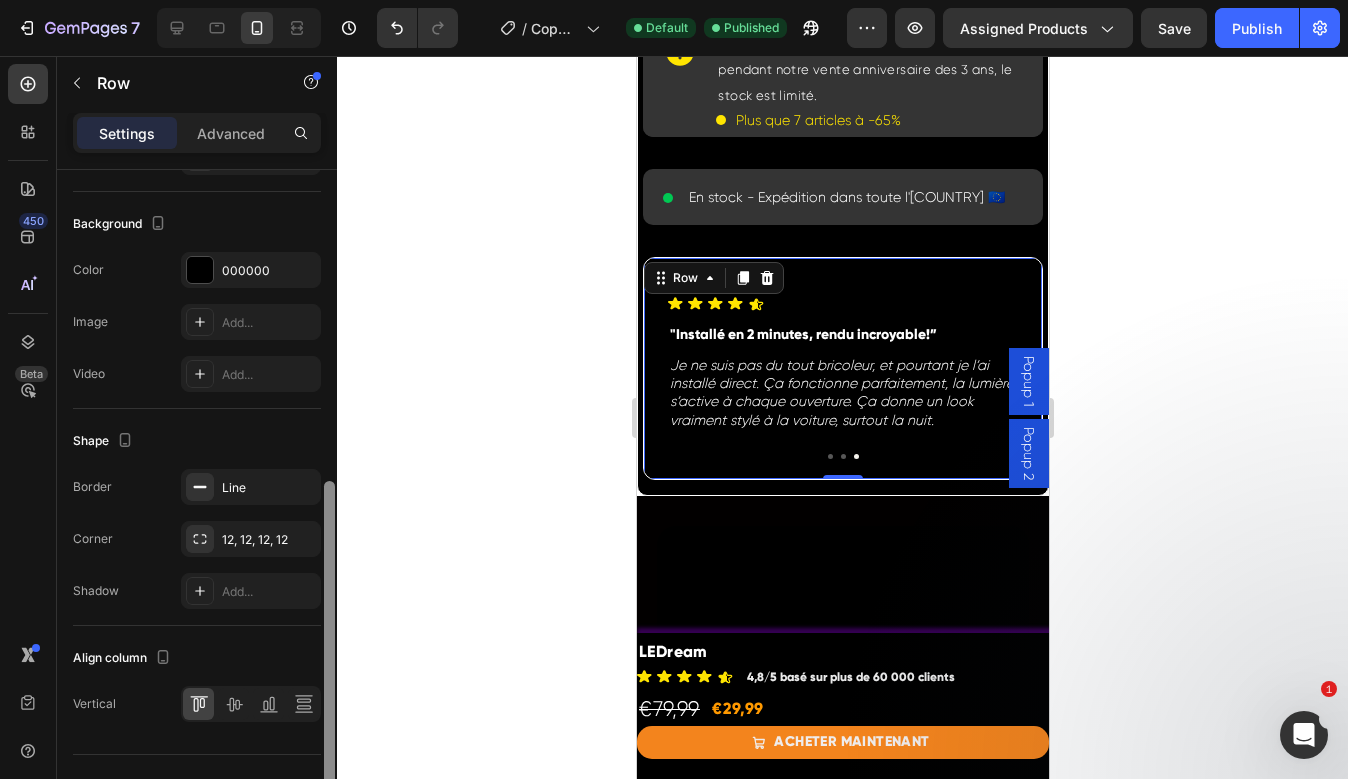 scroll, scrollTop: 615, scrollLeft: 0, axis: vertical 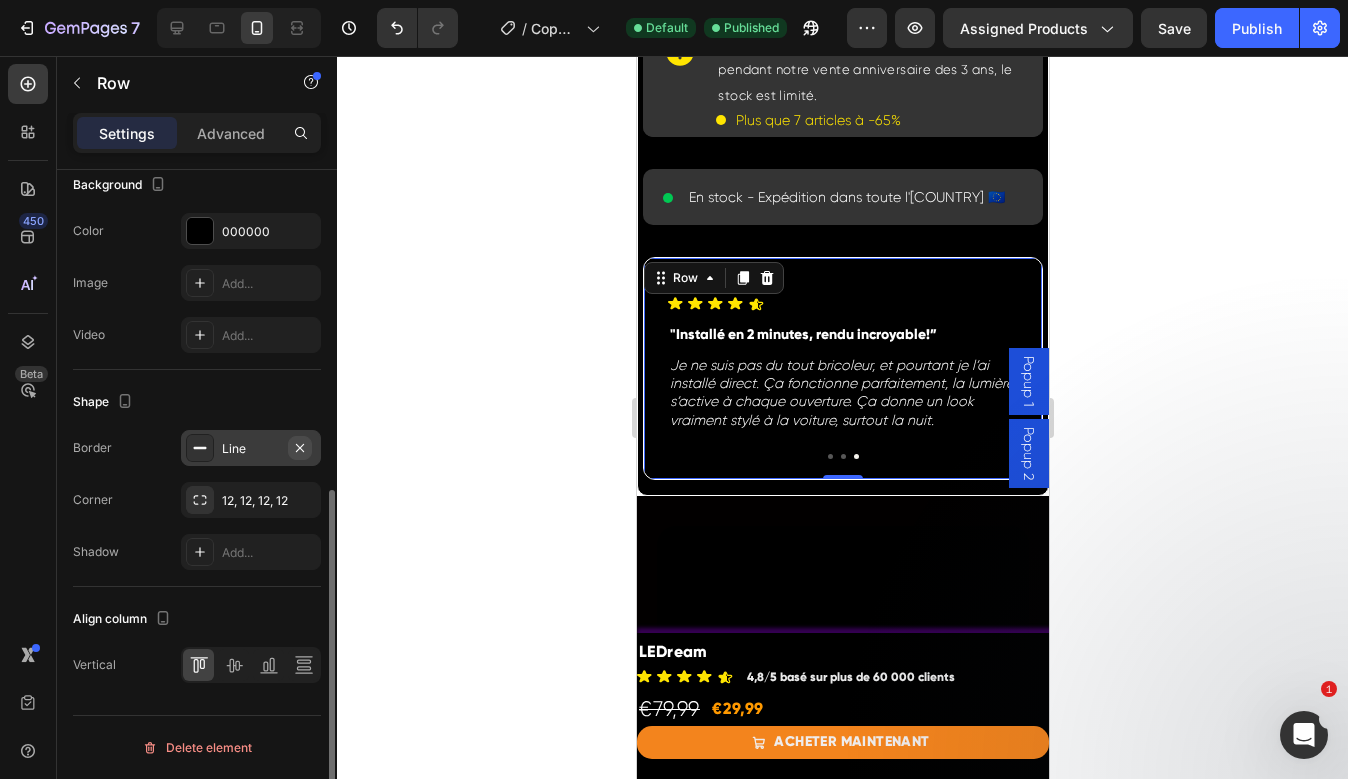 click 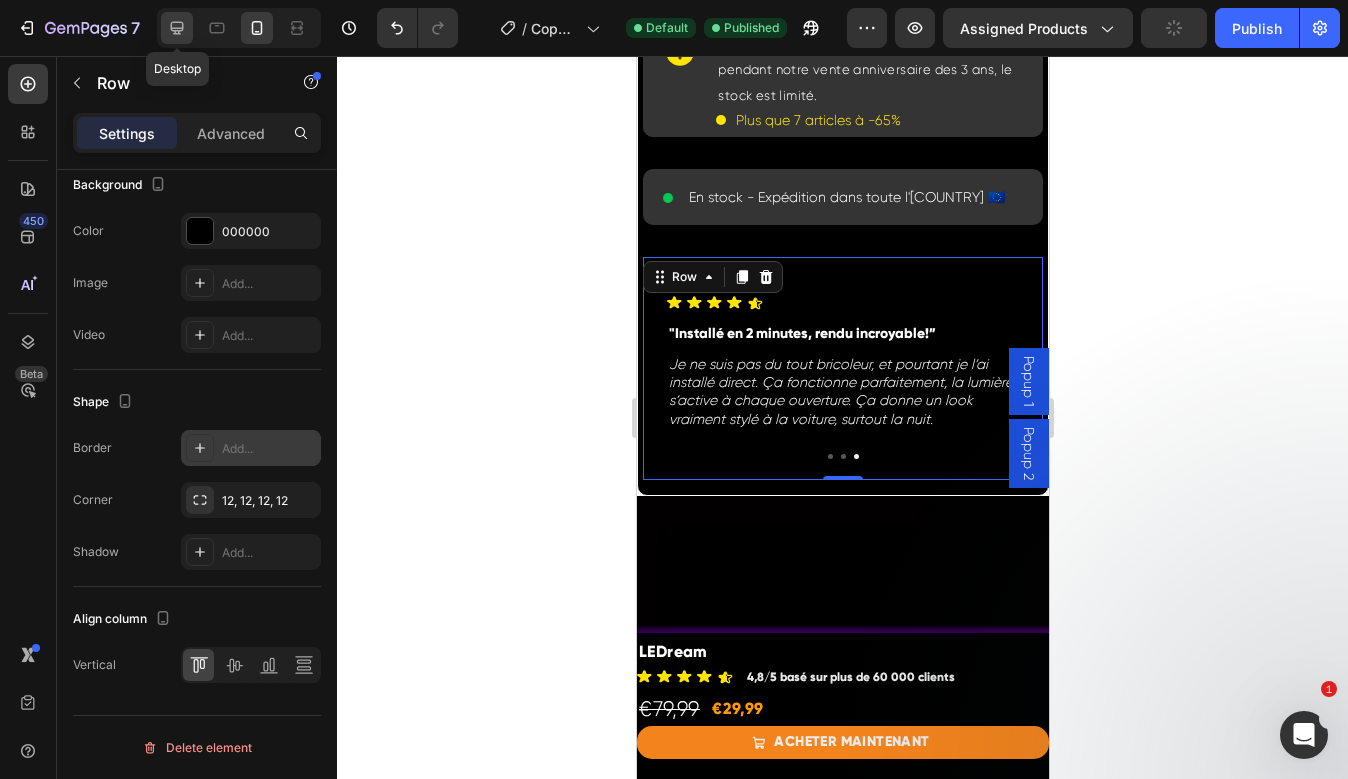 click 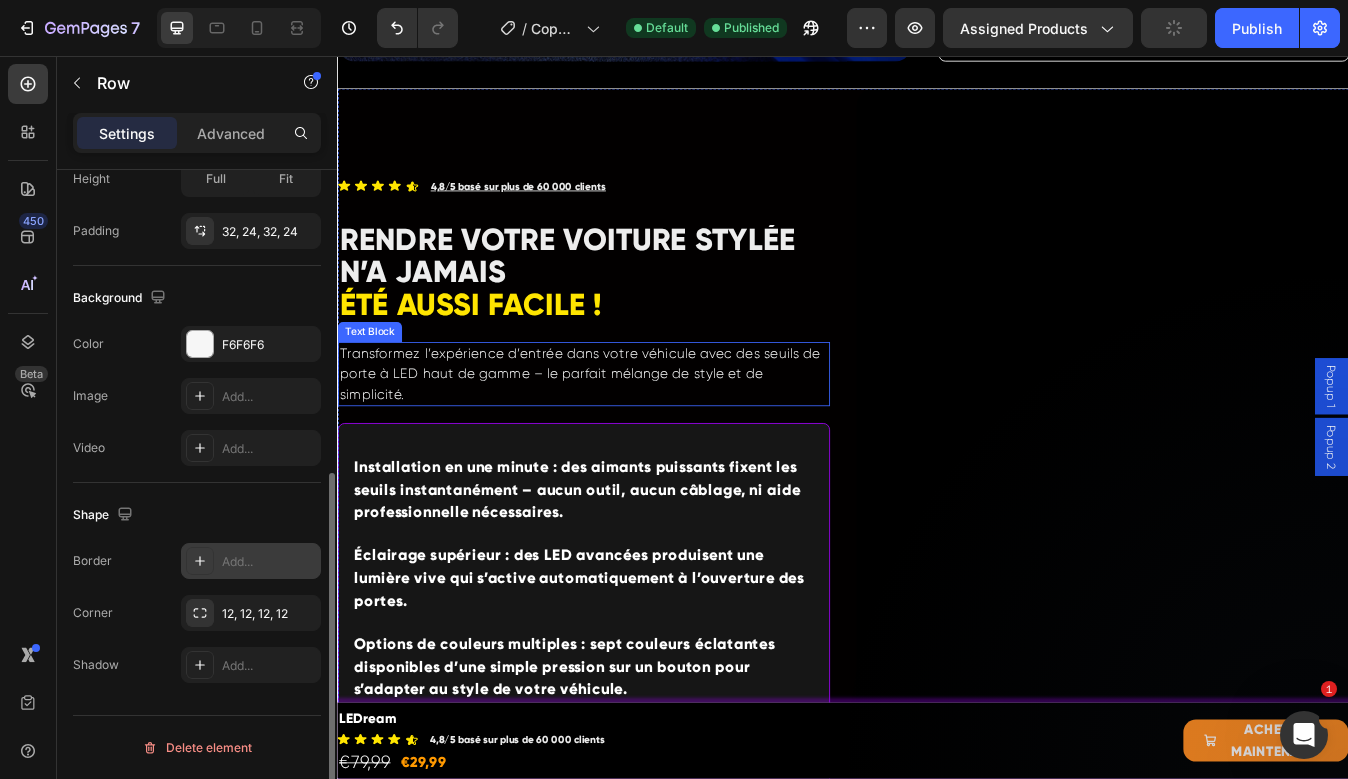 scroll, scrollTop: 554, scrollLeft: 0, axis: vertical 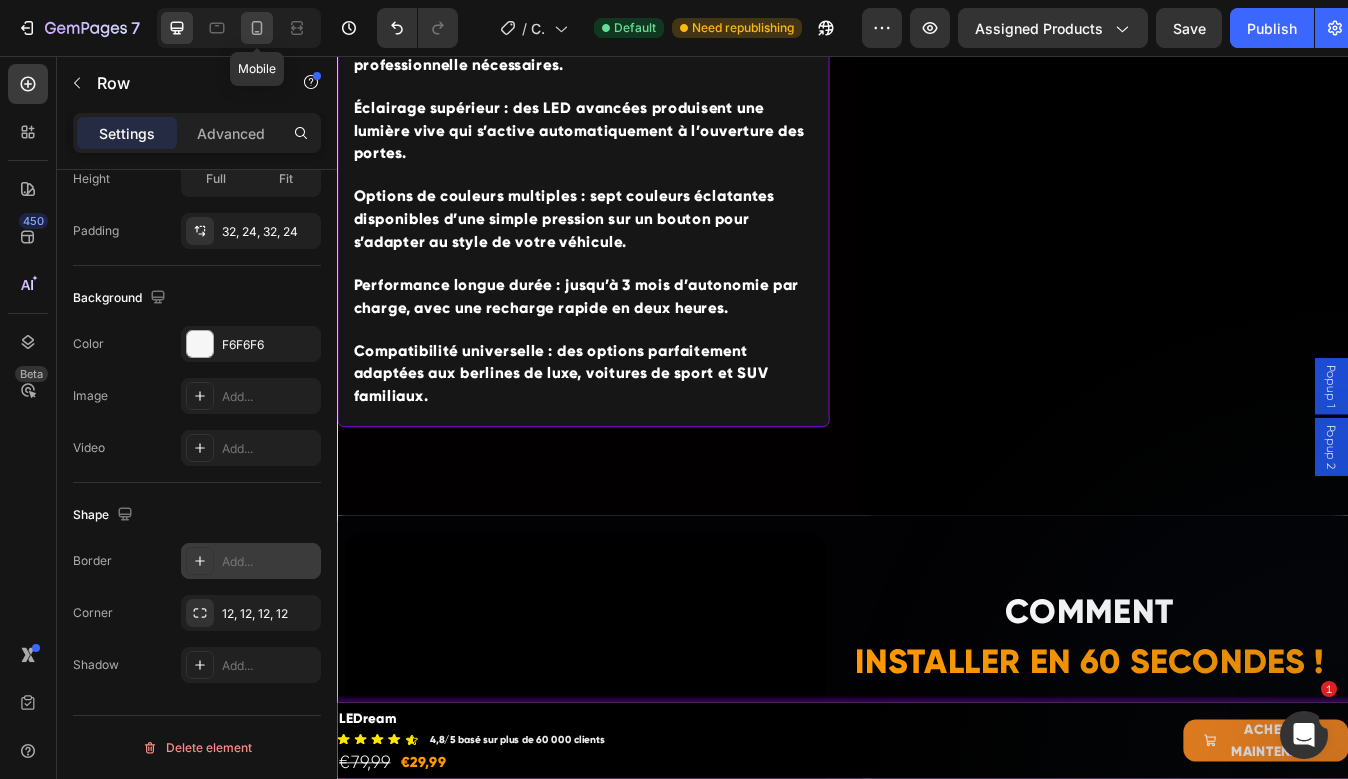 click 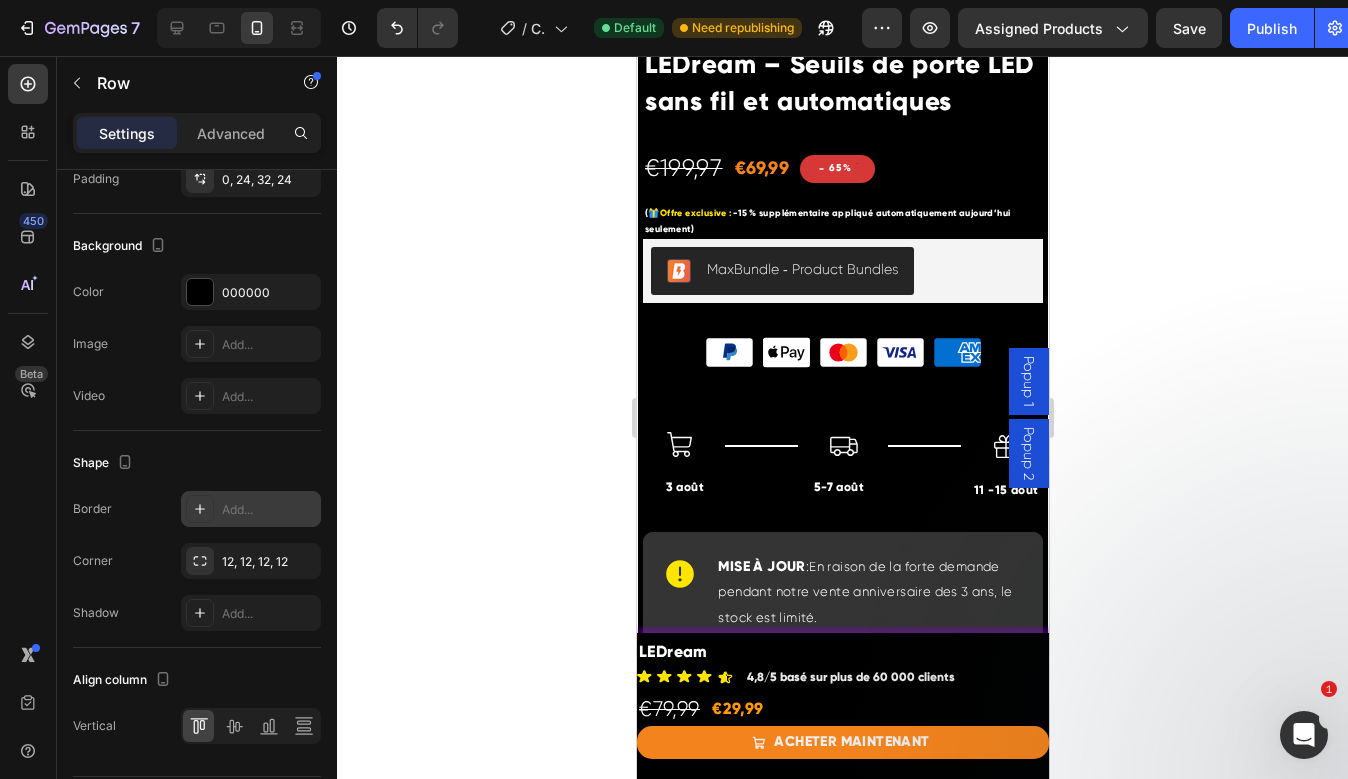 scroll, scrollTop: 775, scrollLeft: 0, axis: vertical 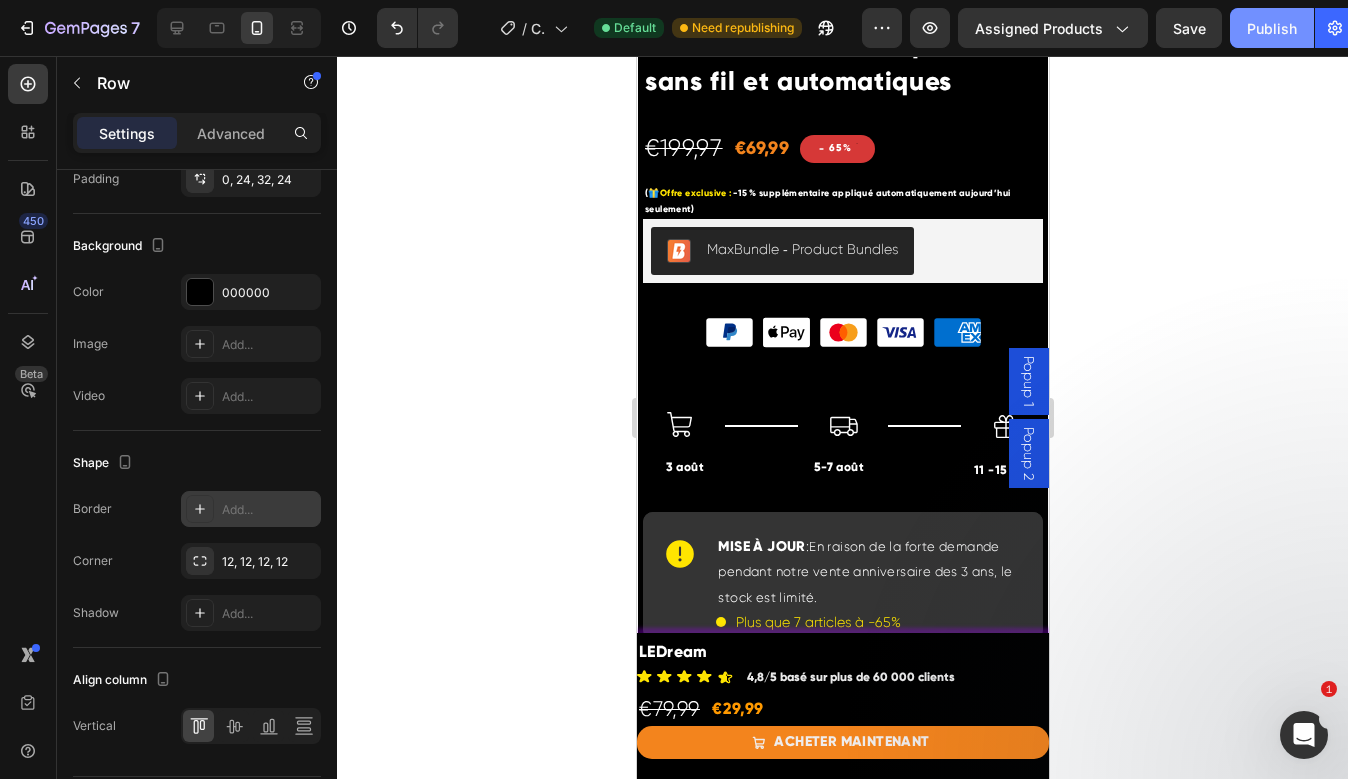 click on "Publish" 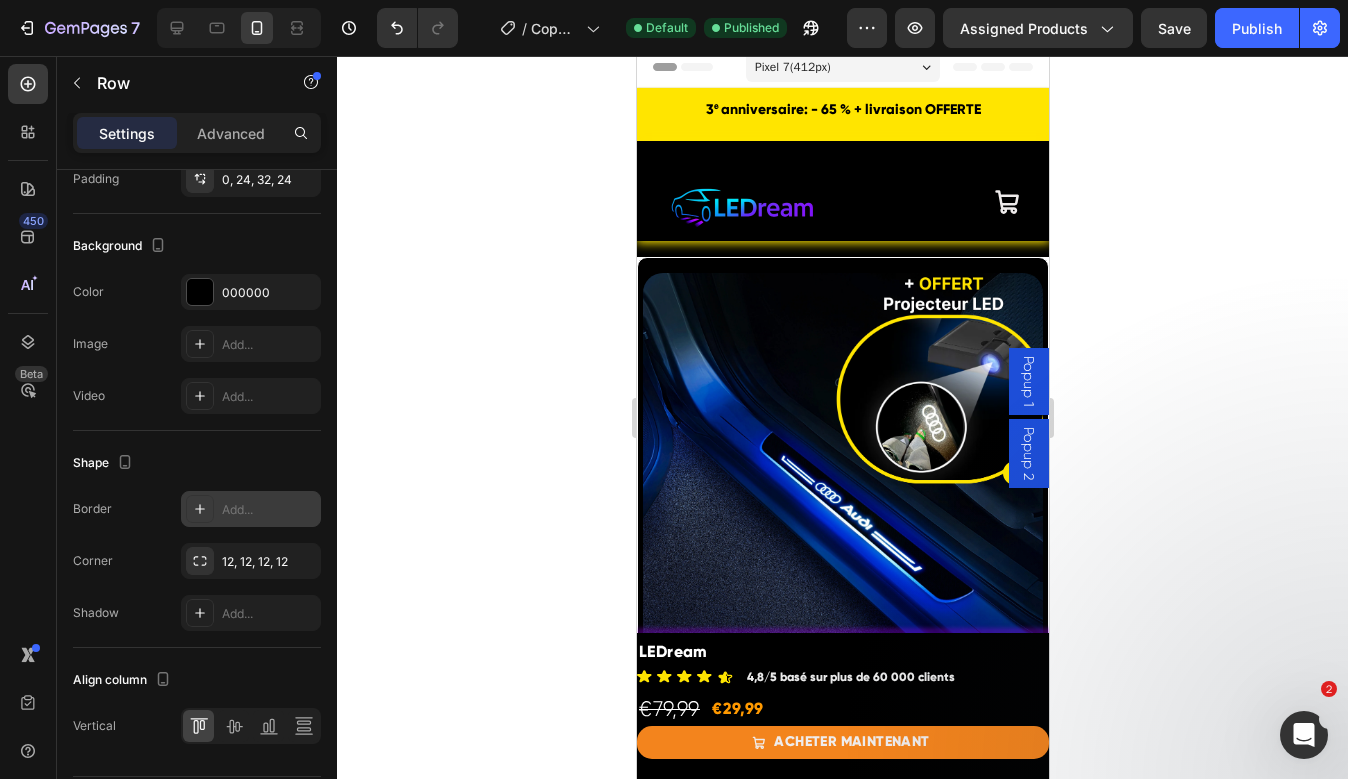 scroll, scrollTop: 0, scrollLeft: 0, axis: both 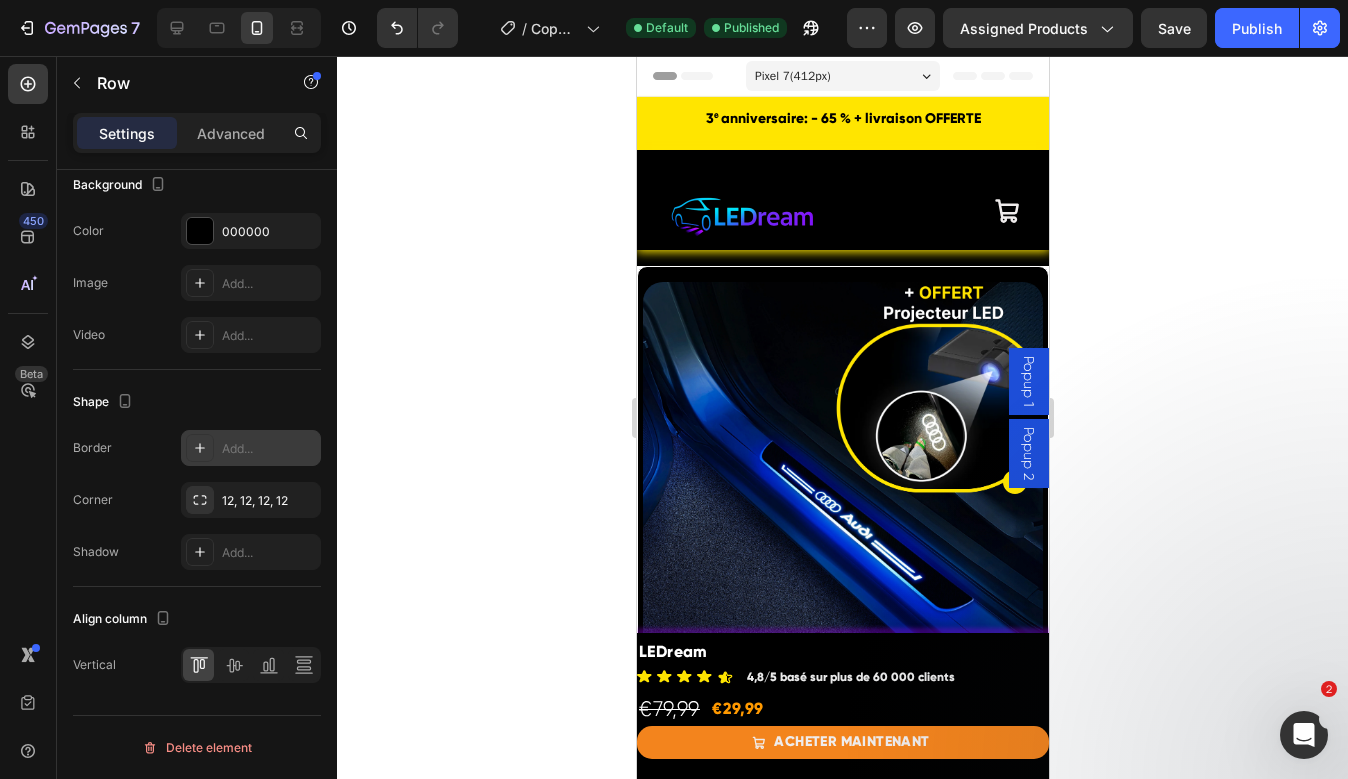 click on "Popup 1" at bounding box center (1028, 381) 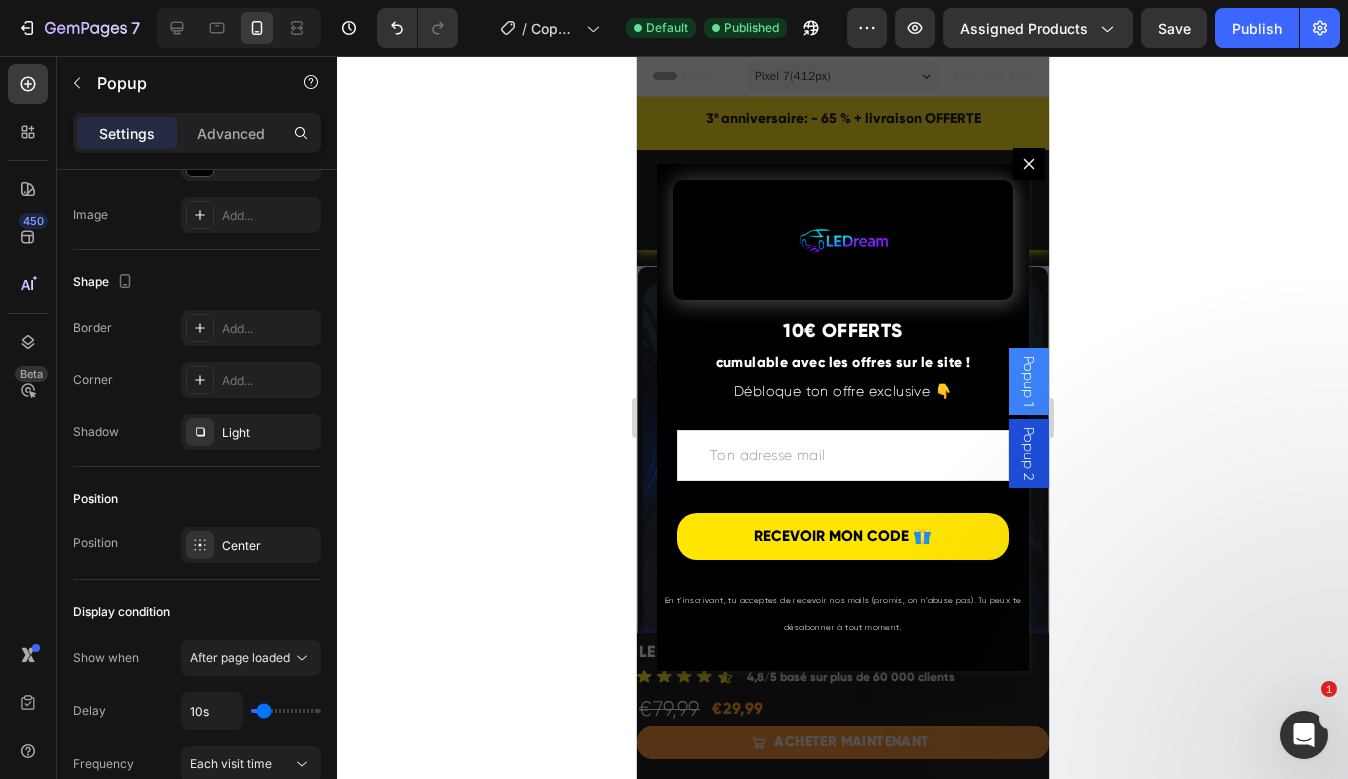 scroll, scrollTop: 1333, scrollLeft: 0, axis: vertical 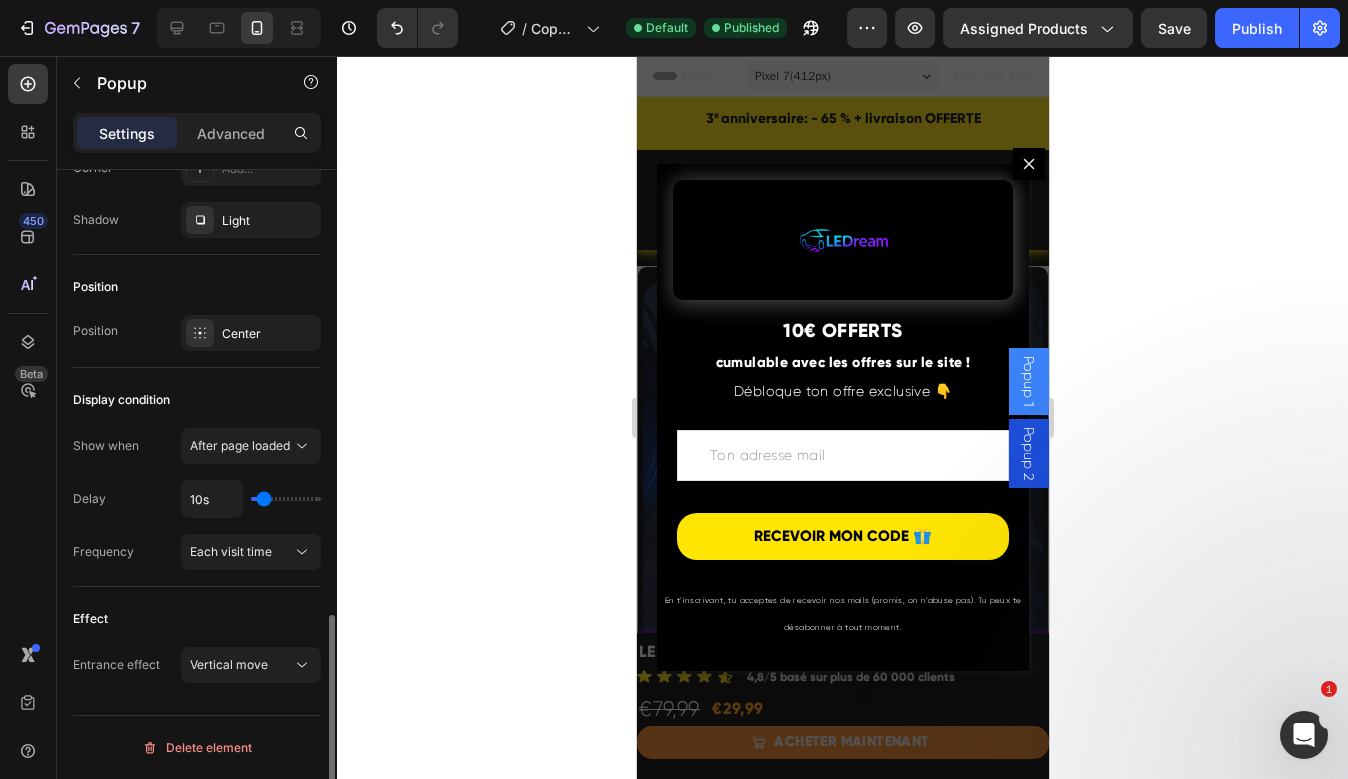 type on "8s" 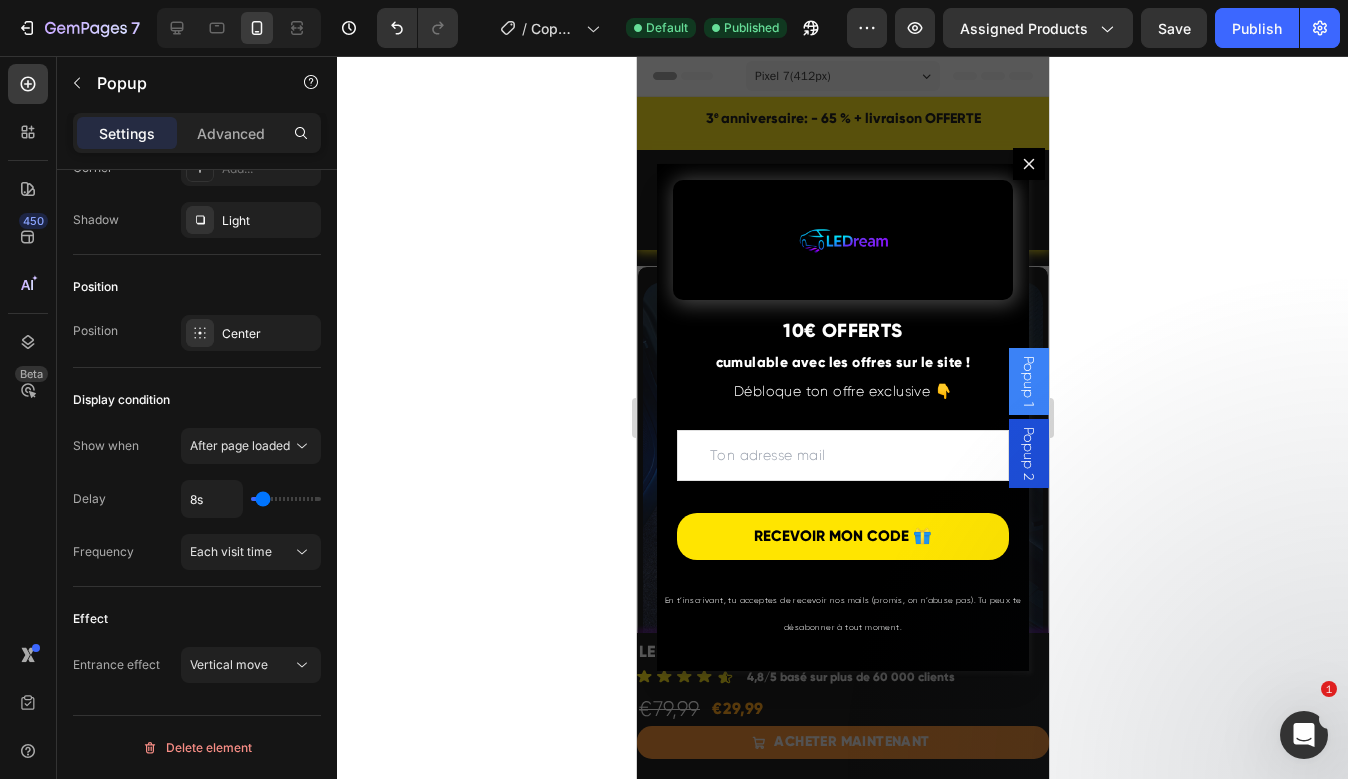 type on "9s" 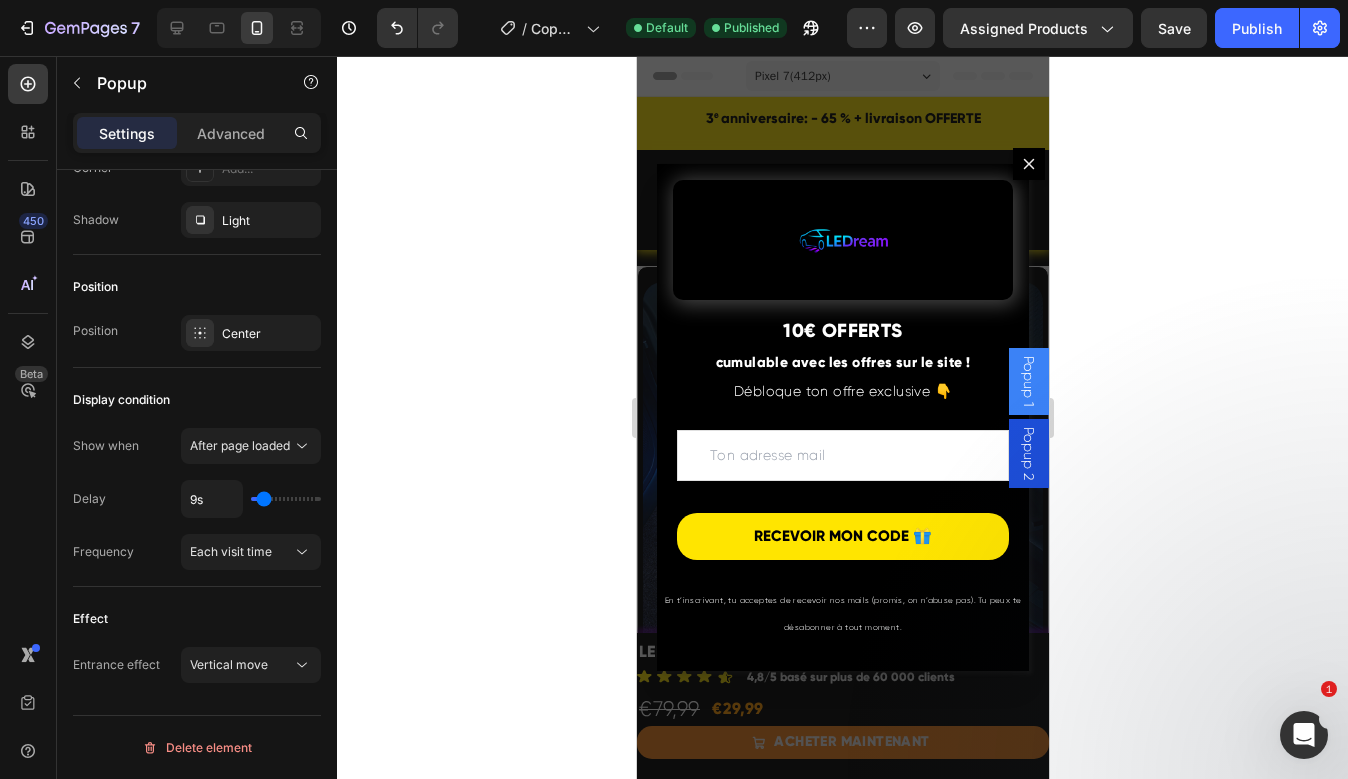 type on "10s" 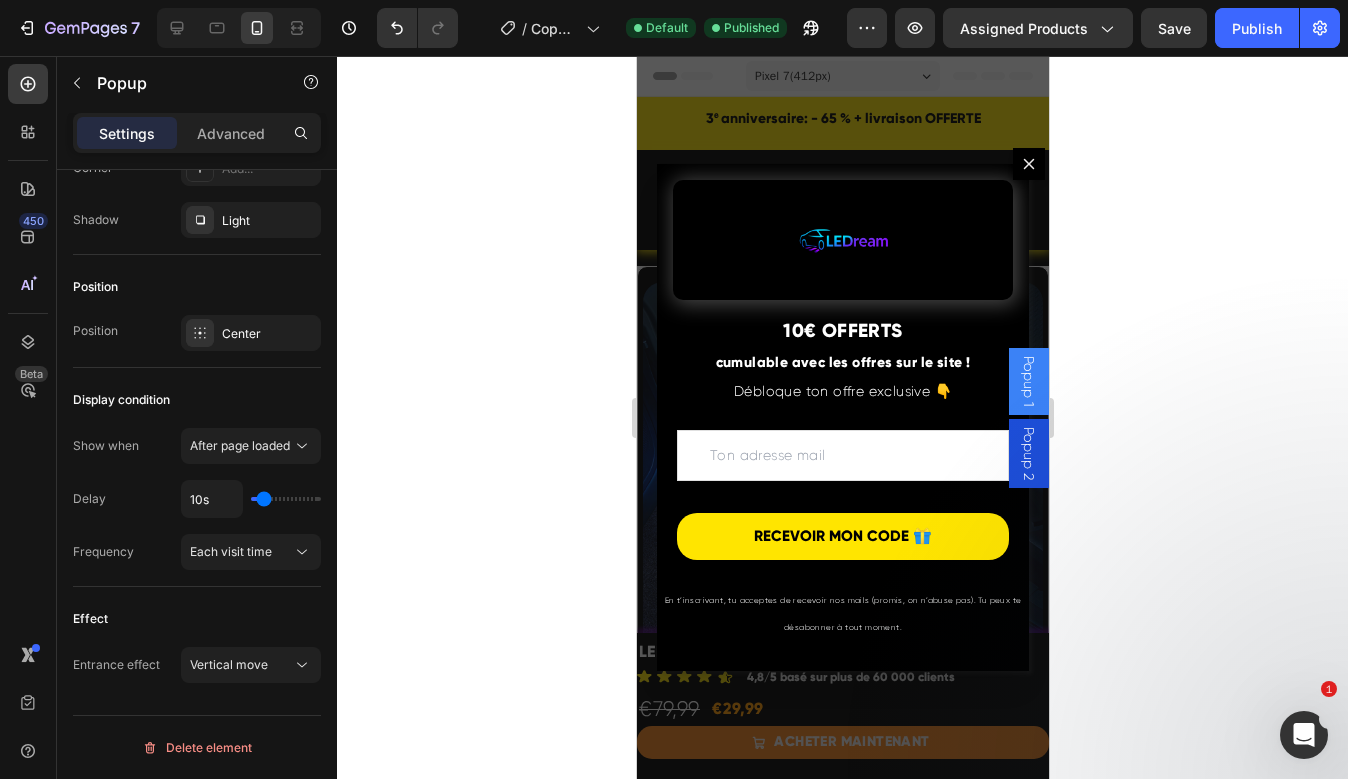 type on "11s" 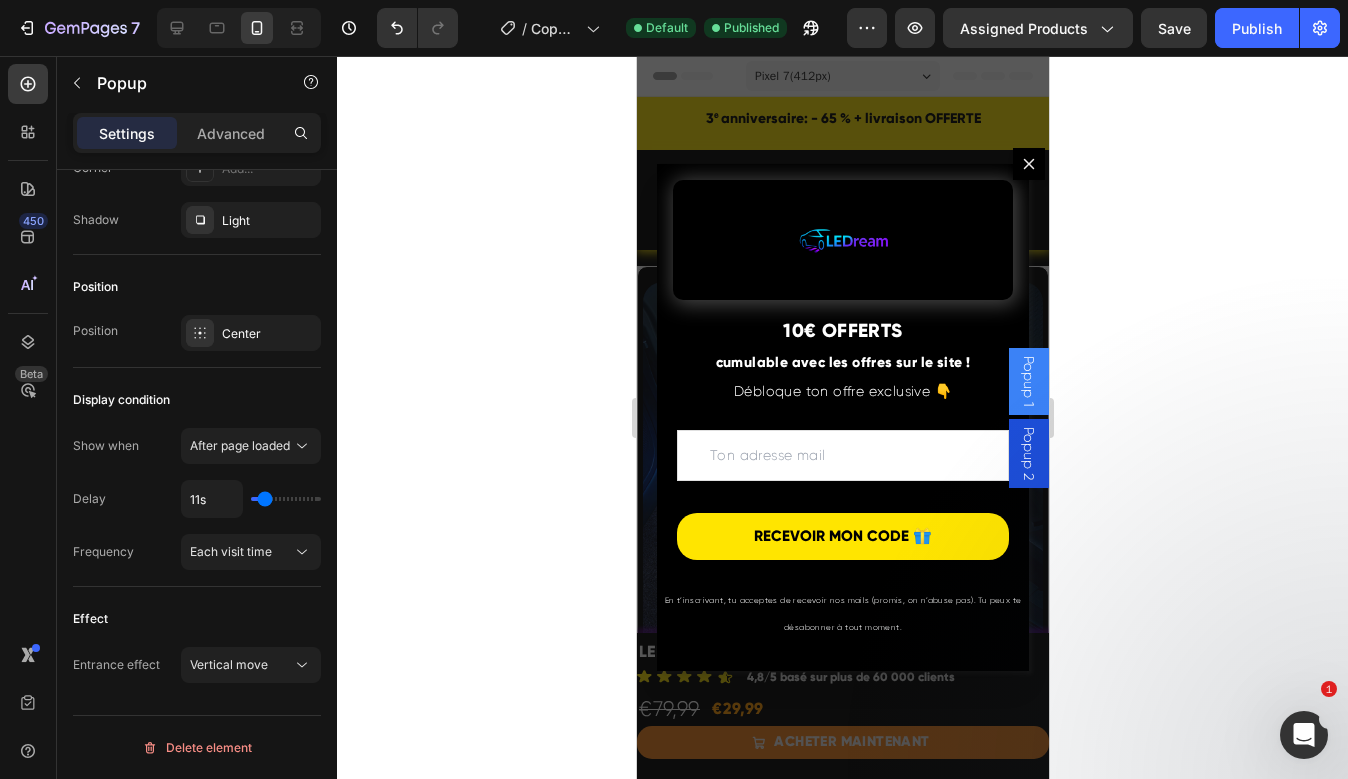 type on "12s" 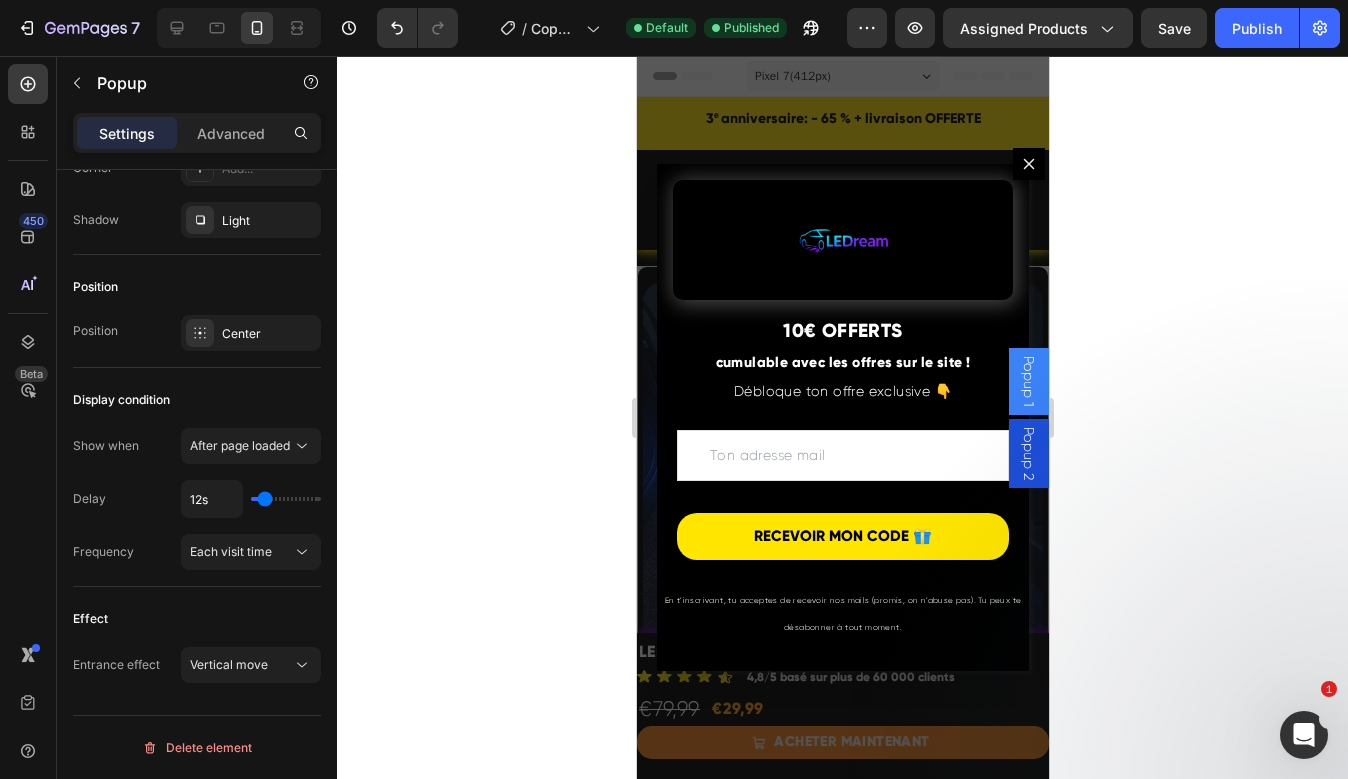 type on "13s" 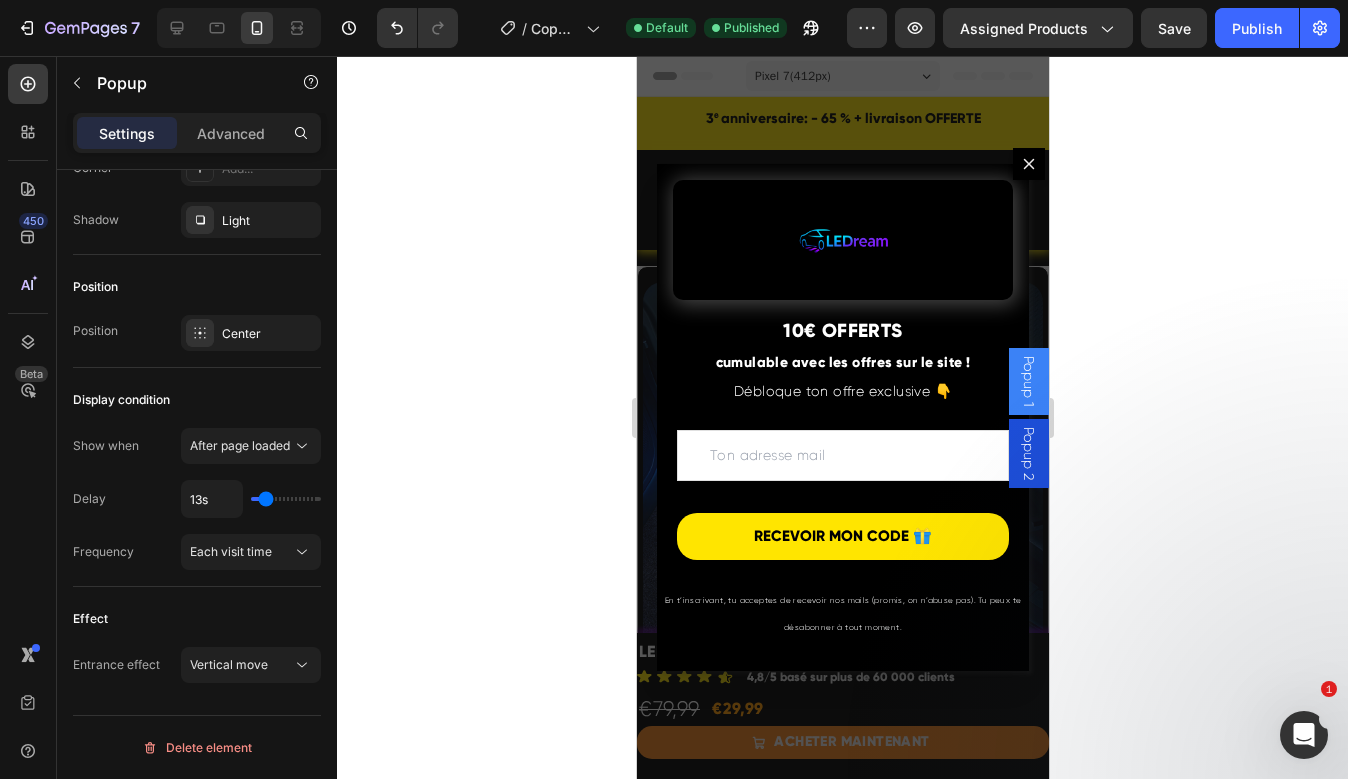 type on "14s" 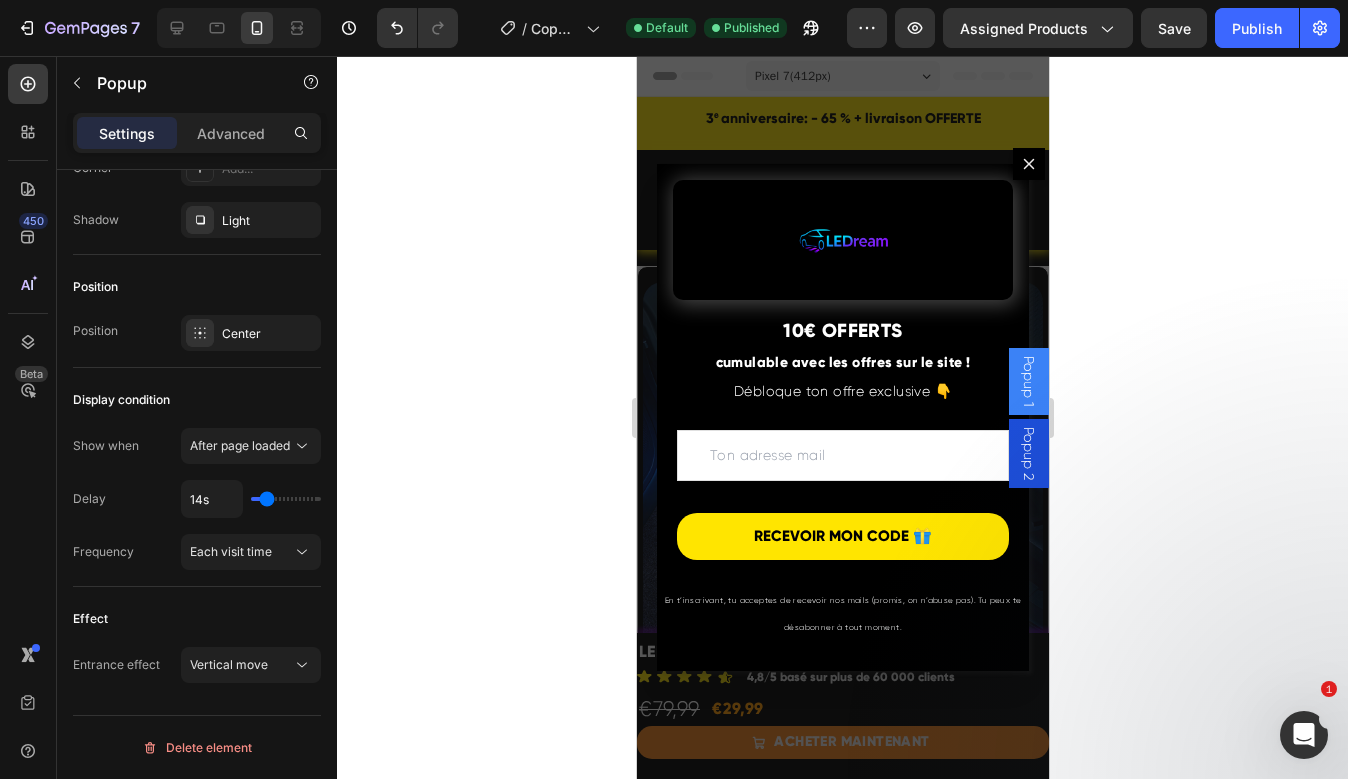 type on "15s" 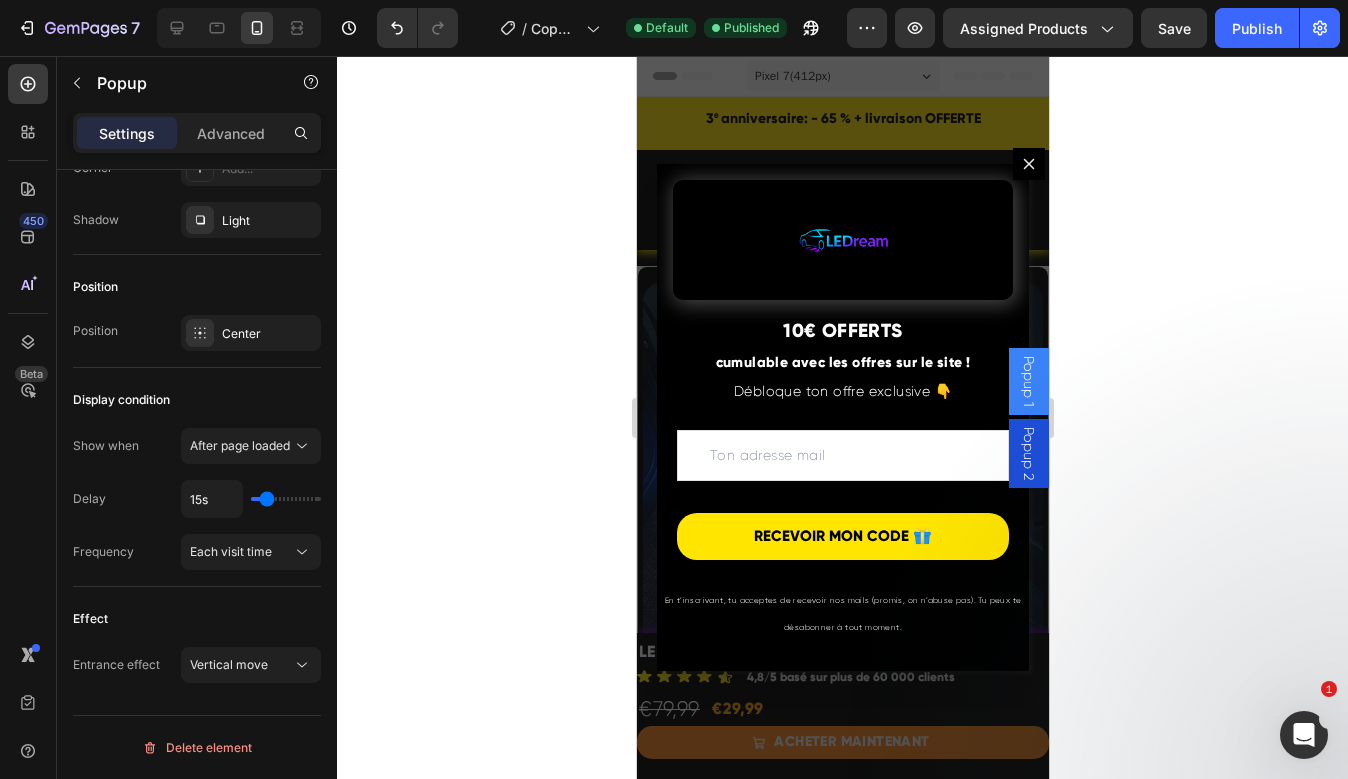 type on "16s" 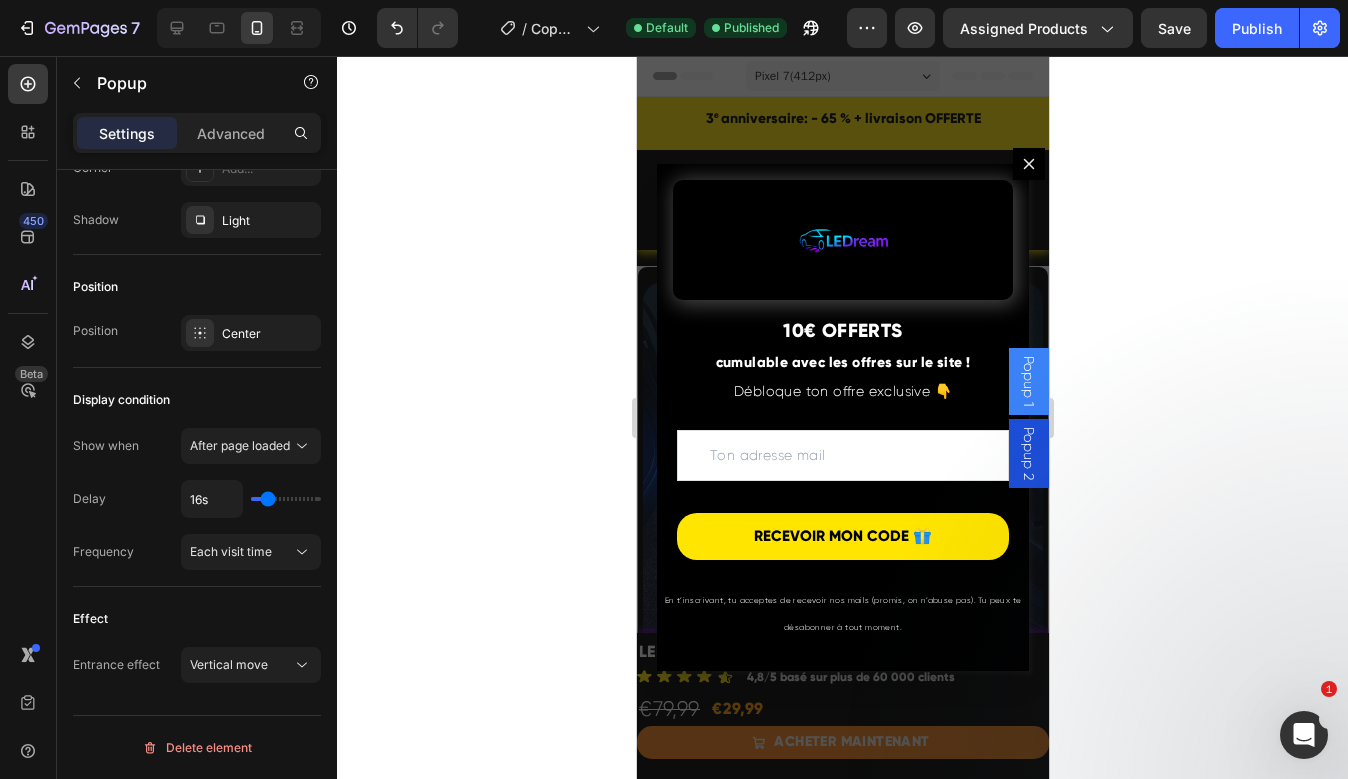 type on "15s" 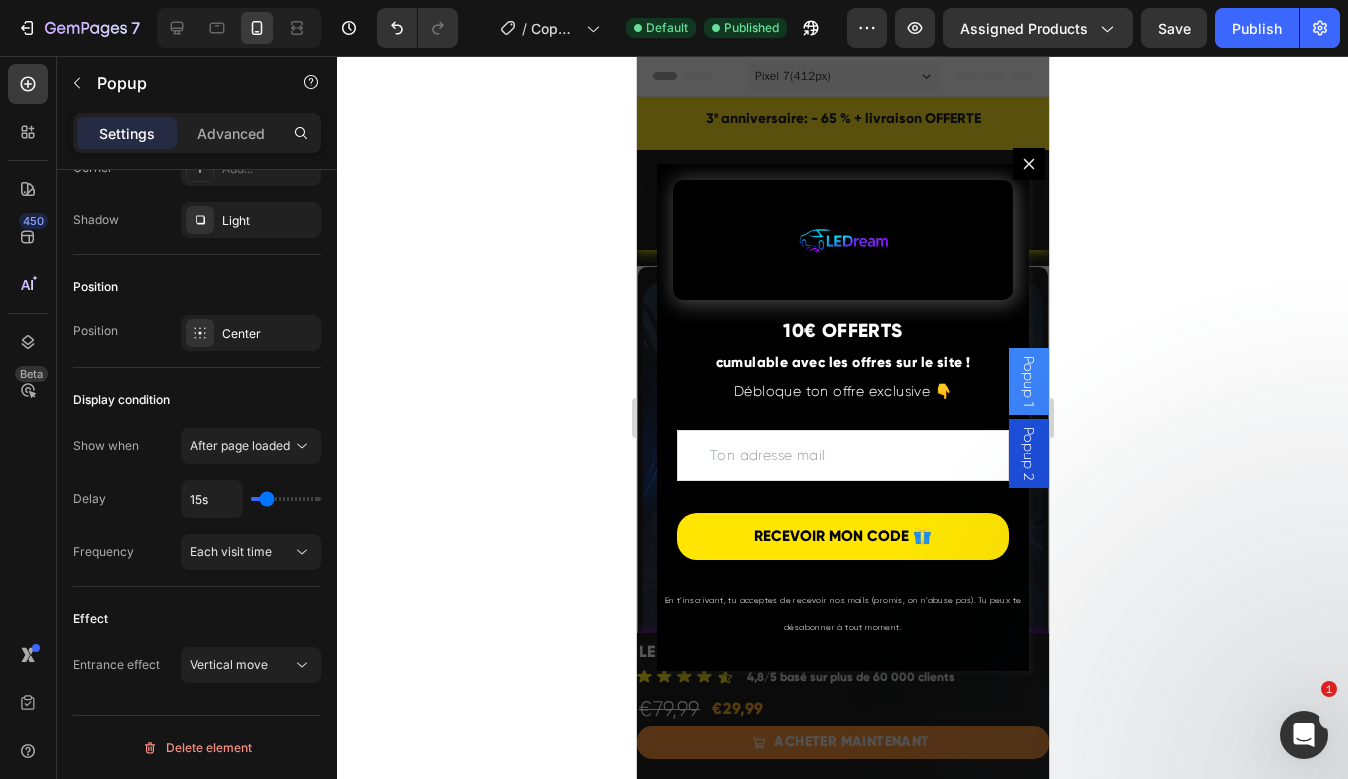 type on "14s" 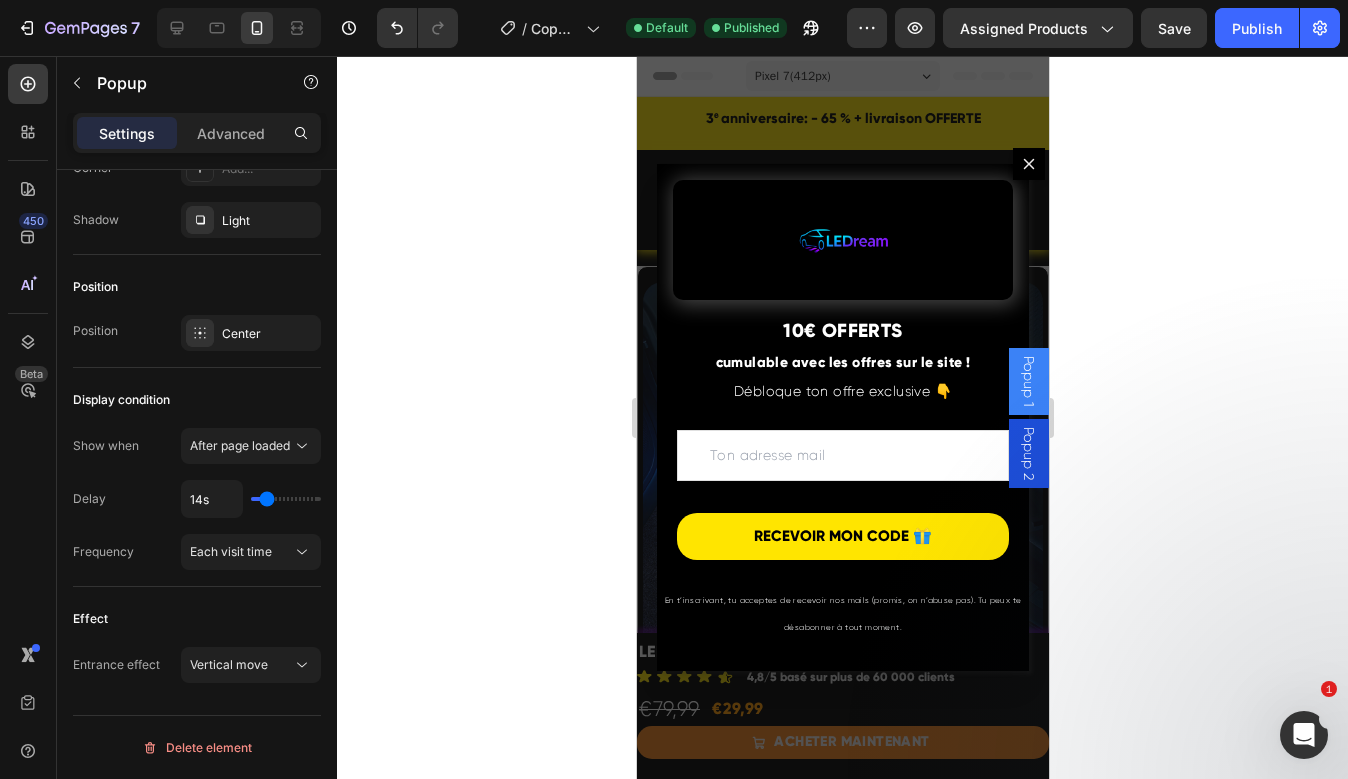 type on "13s" 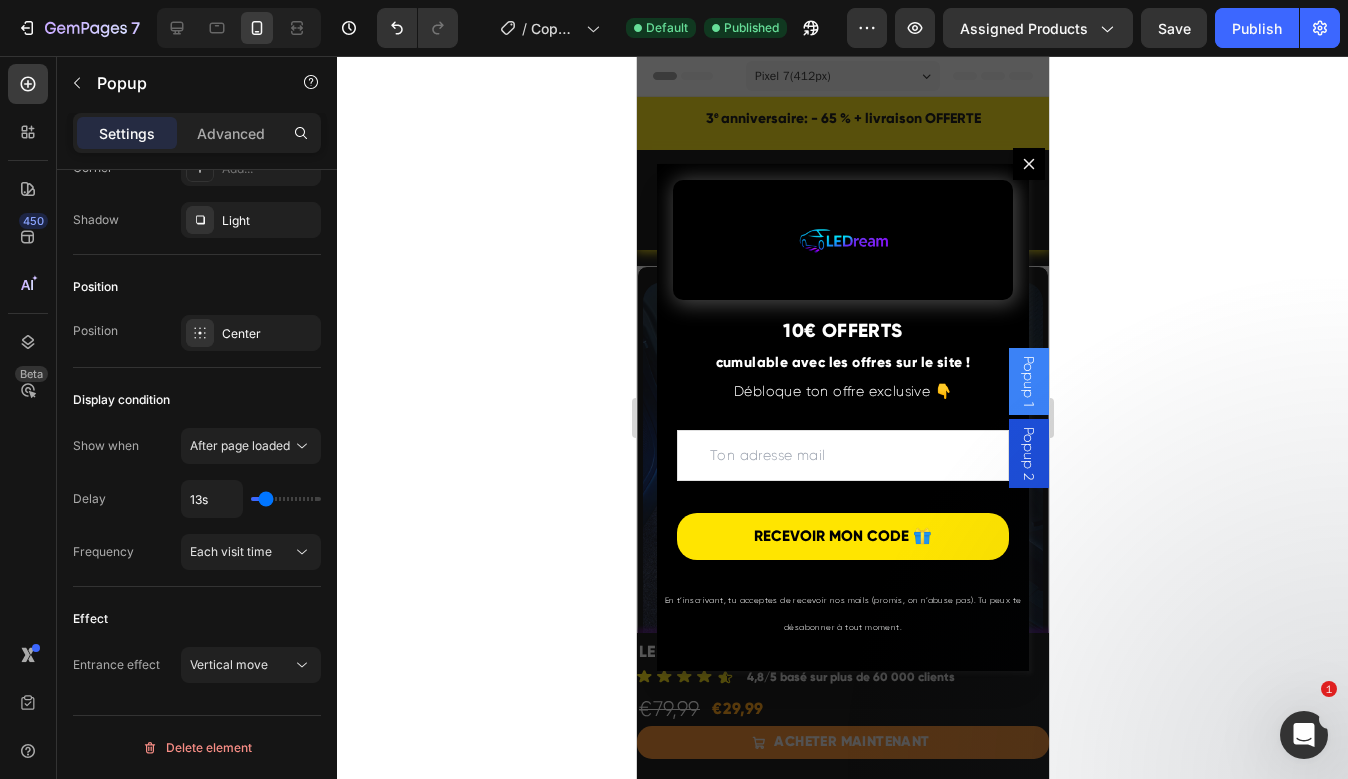 type on "12s" 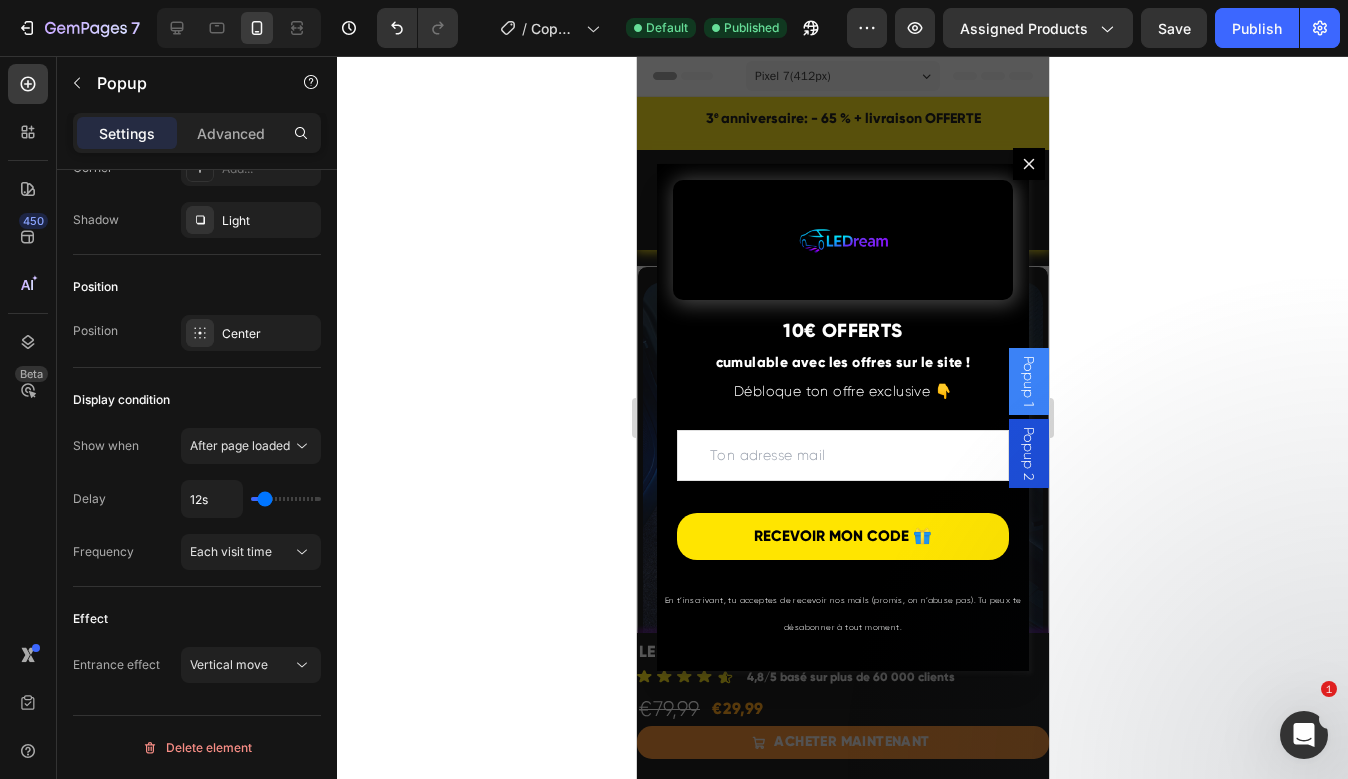 type on "11s" 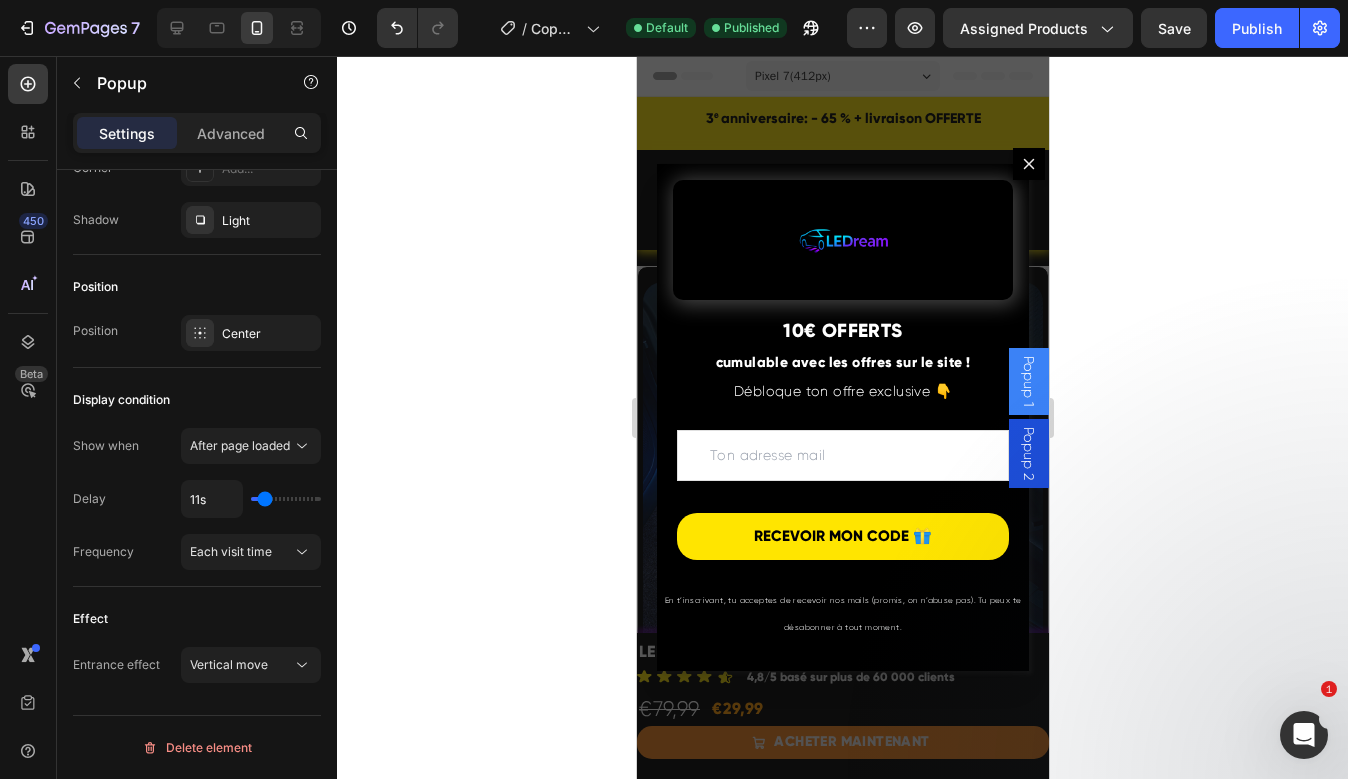 type on "10s" 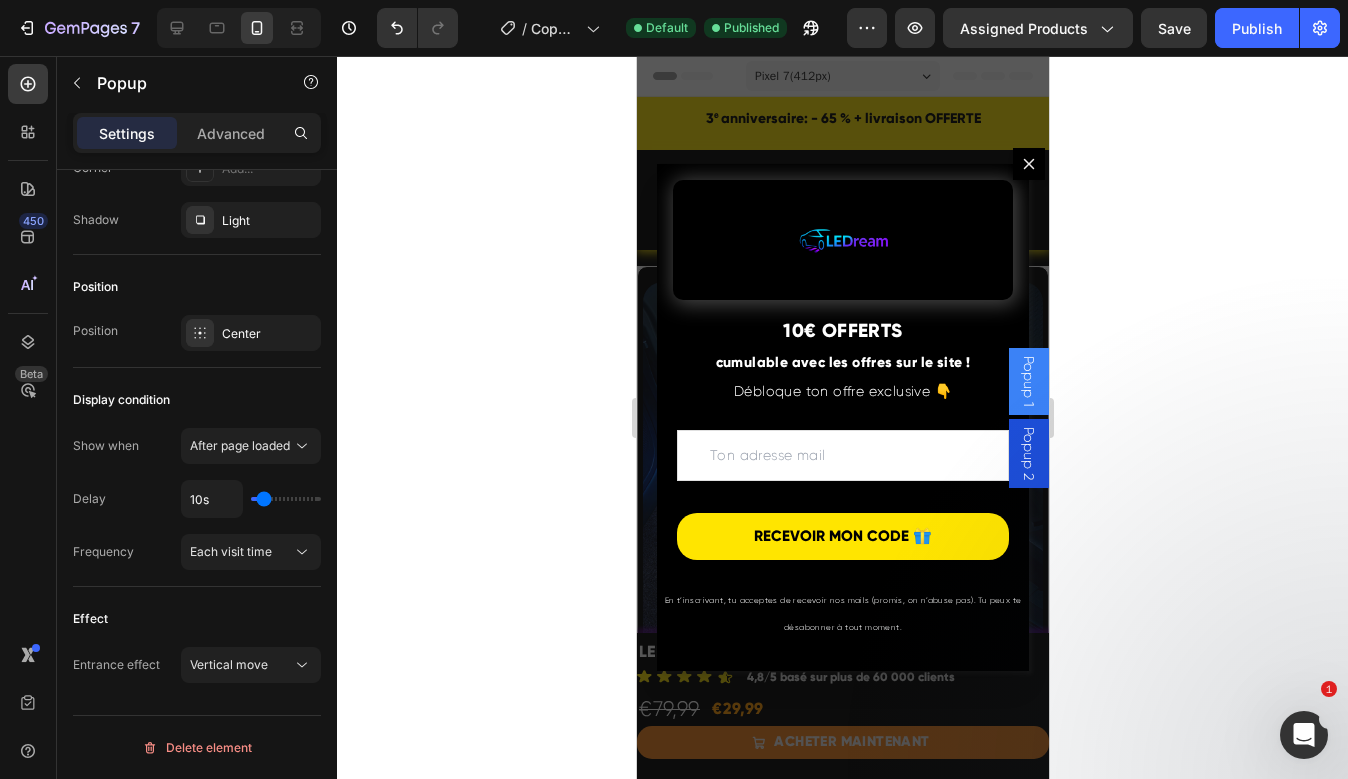 type on "9s" 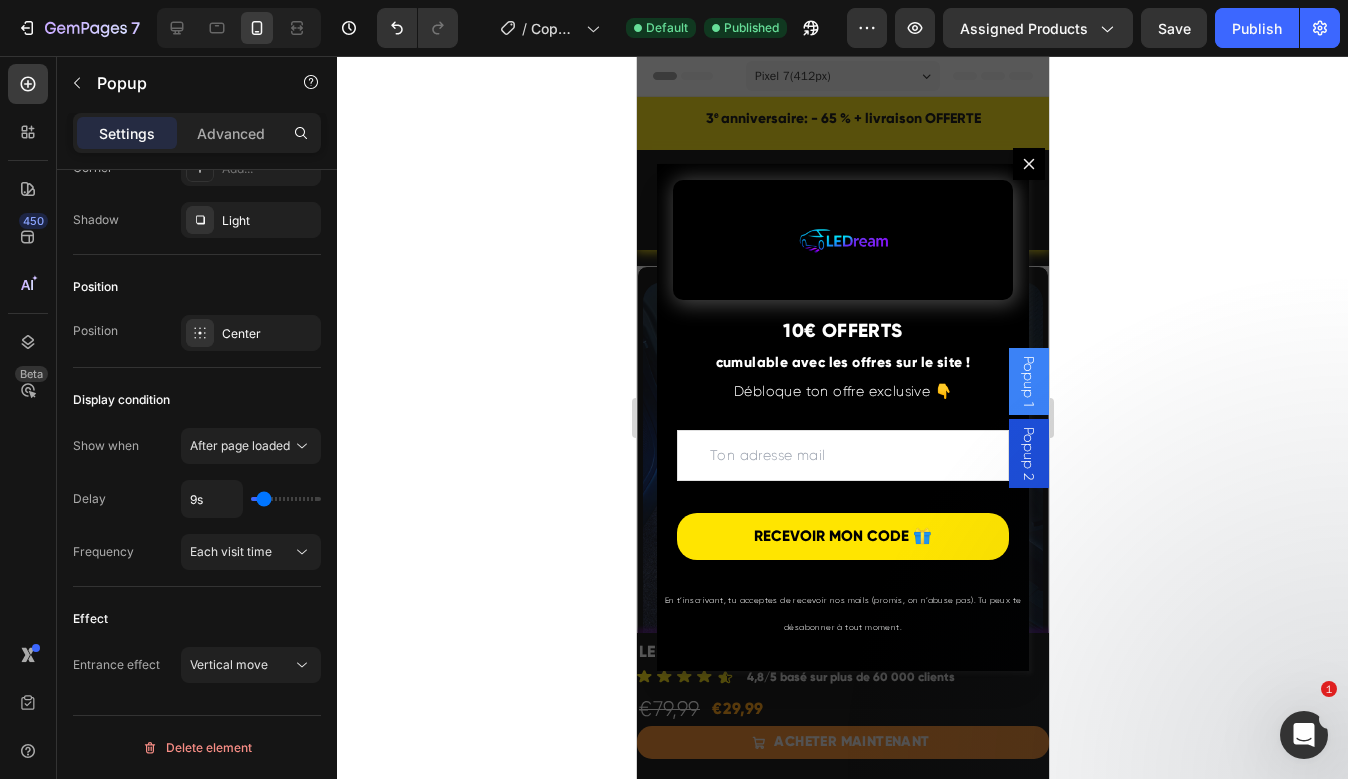 type on "10s" 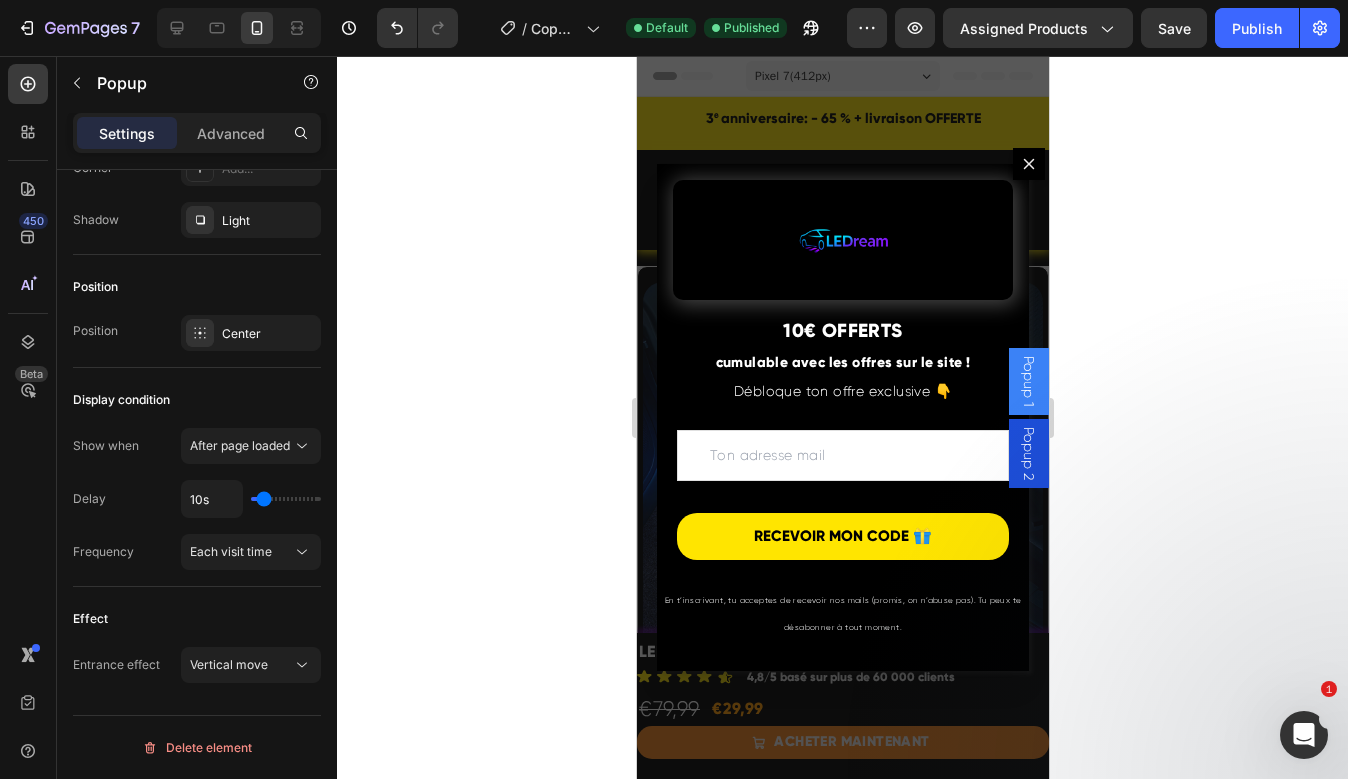 type on "11s" 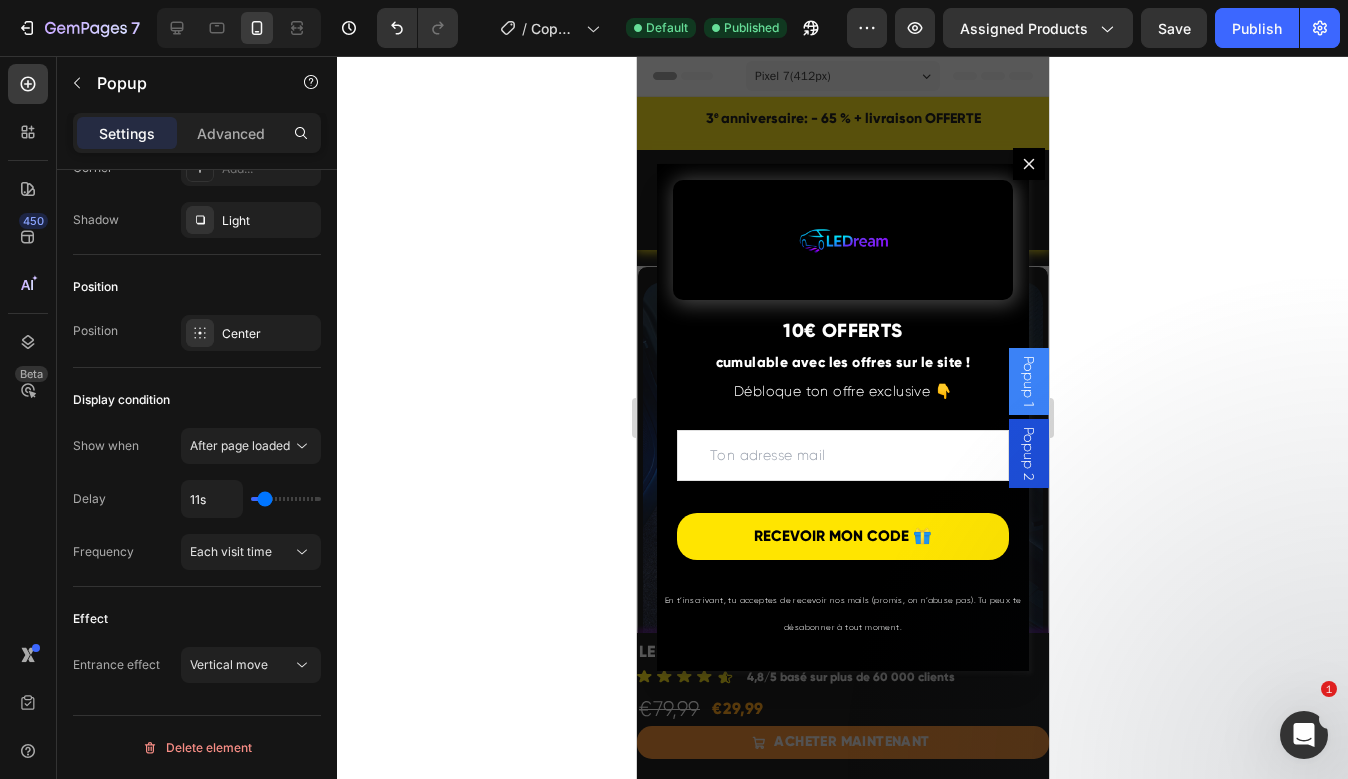 type on "10s" 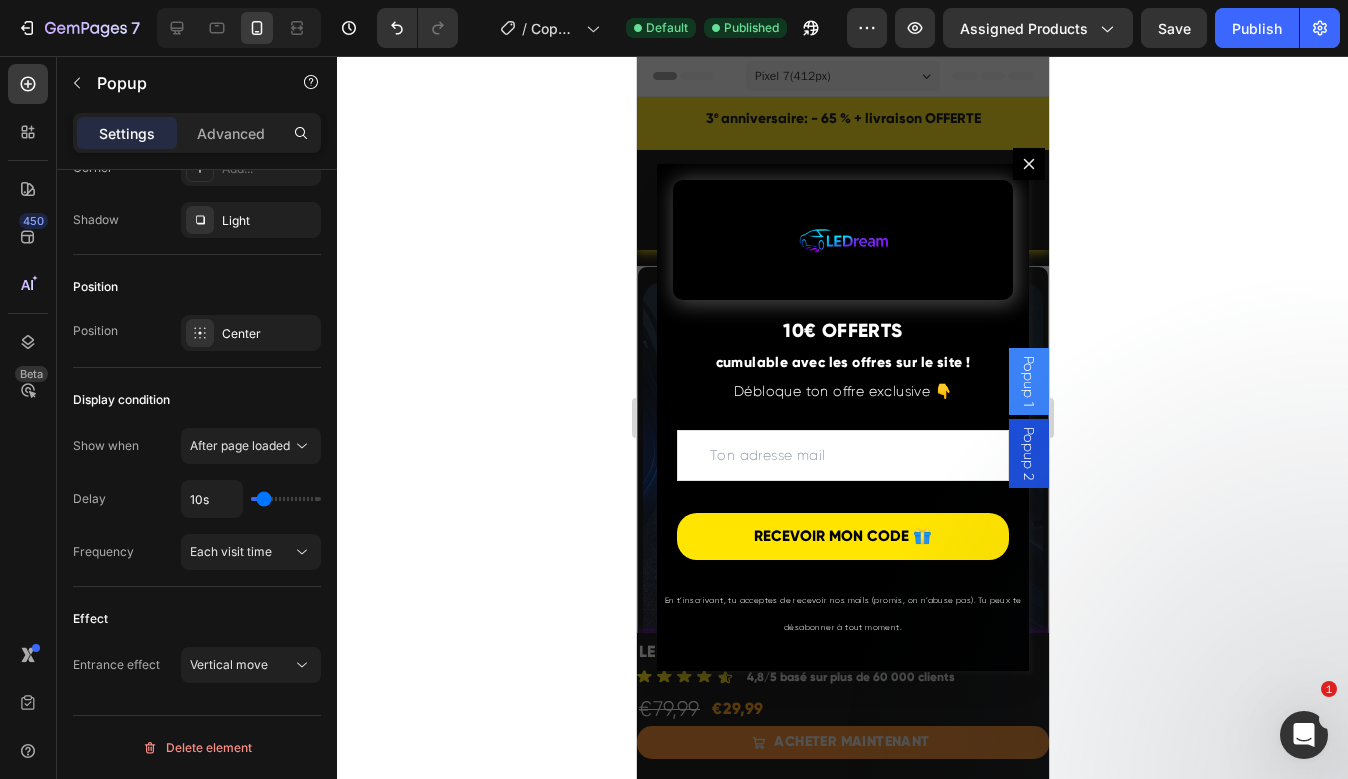 click at bounding box center (286, 499) 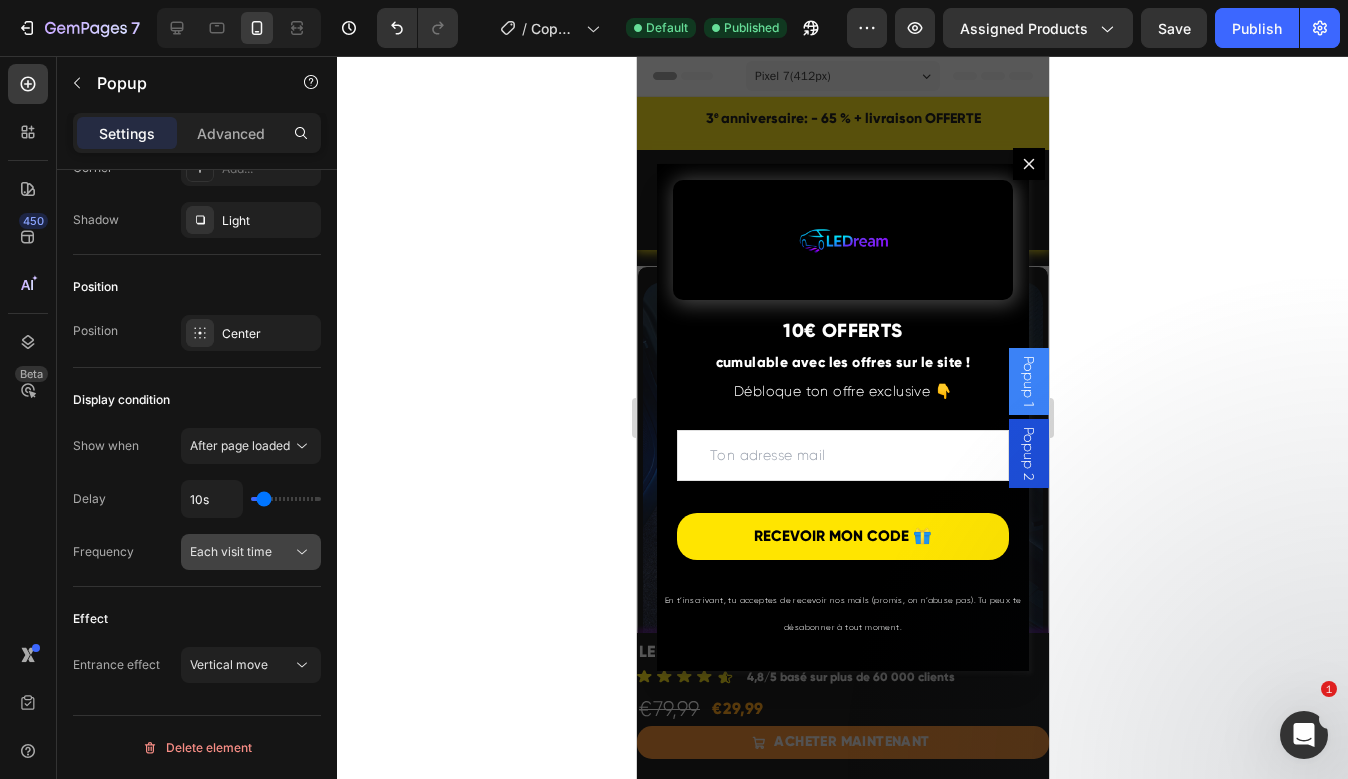 click on "Each visit time" at bounding box center [231, 551] 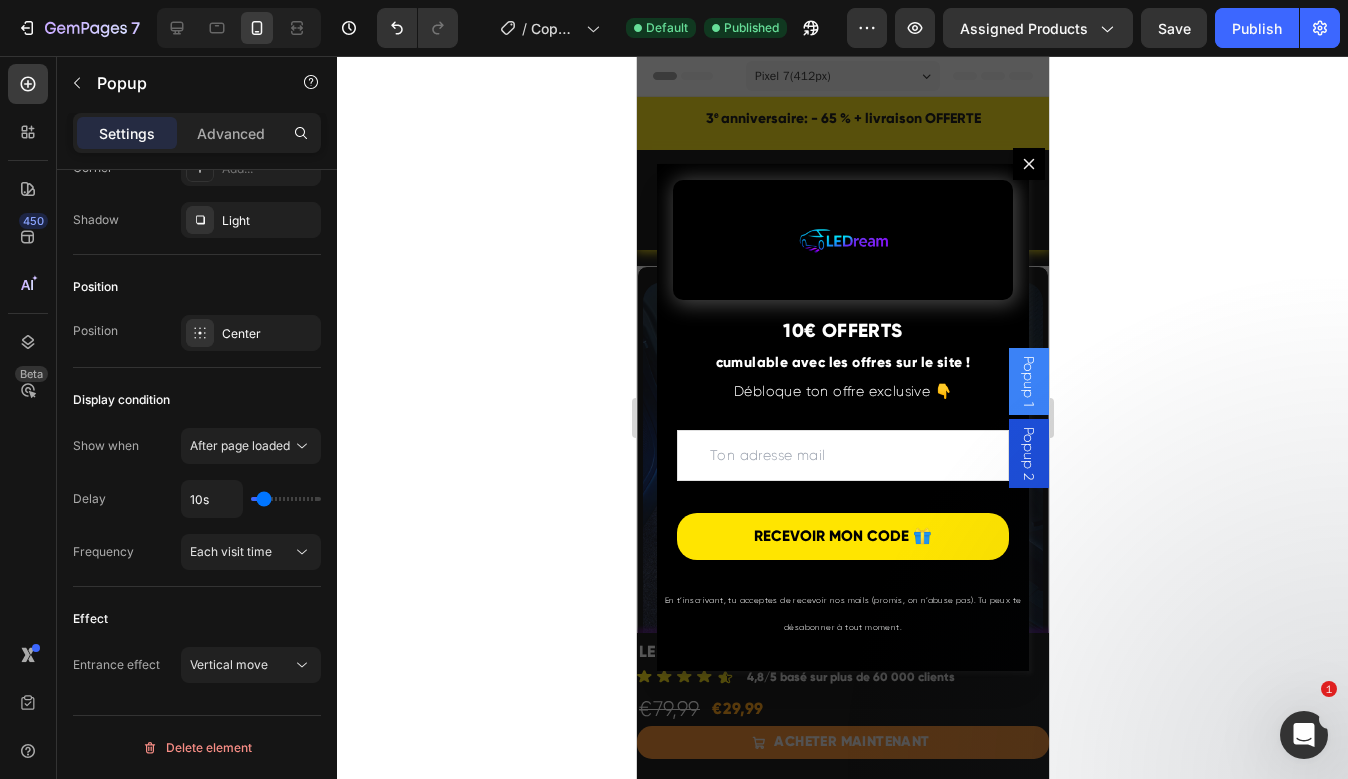 click 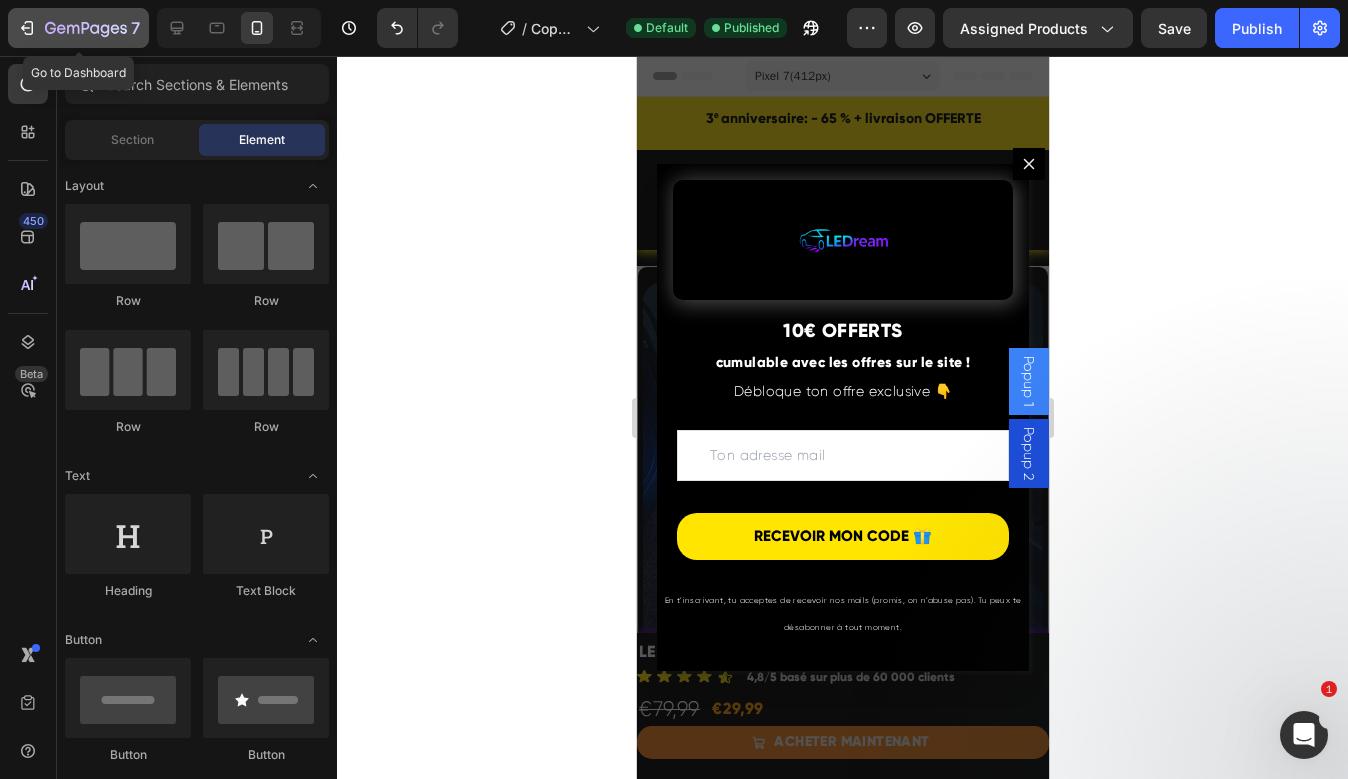 click on "7" 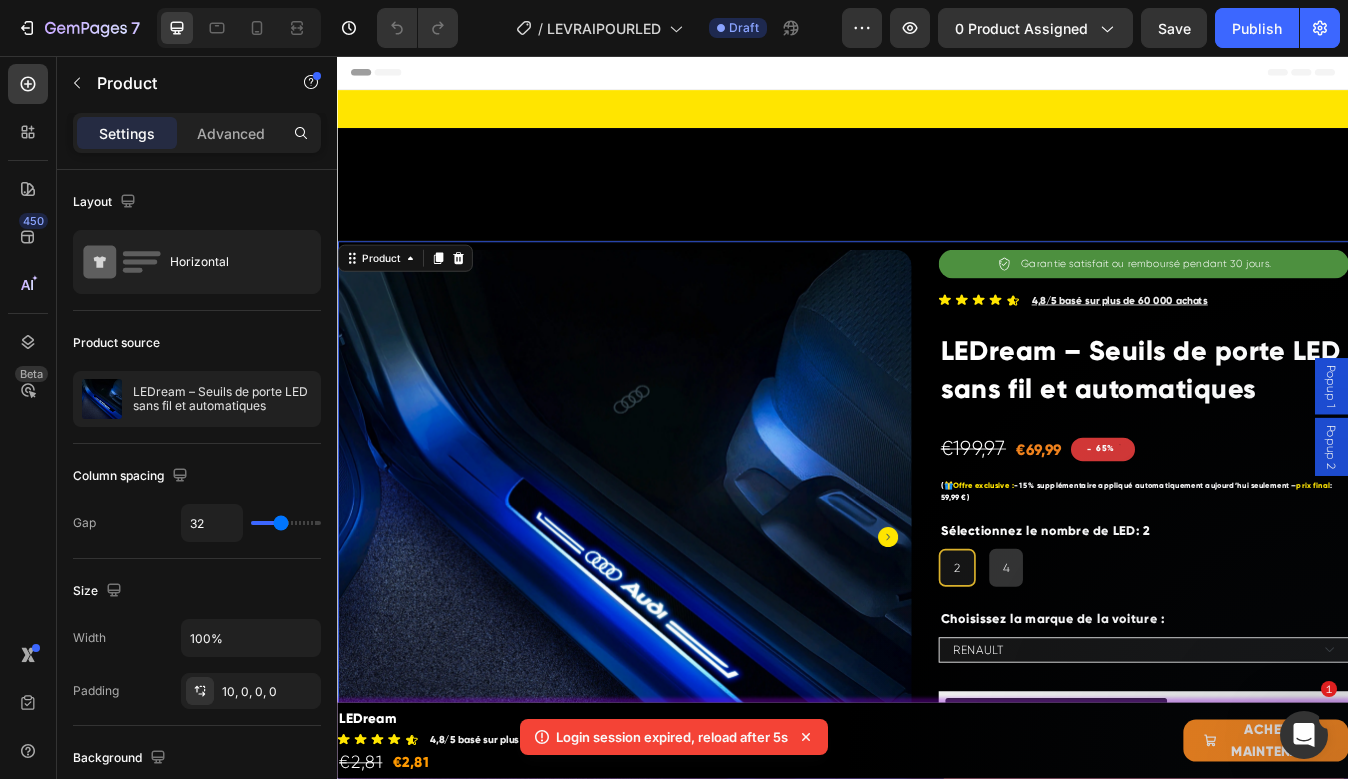 scroll, scrollTop: 99, scrollLeft: 0, axis: vertical 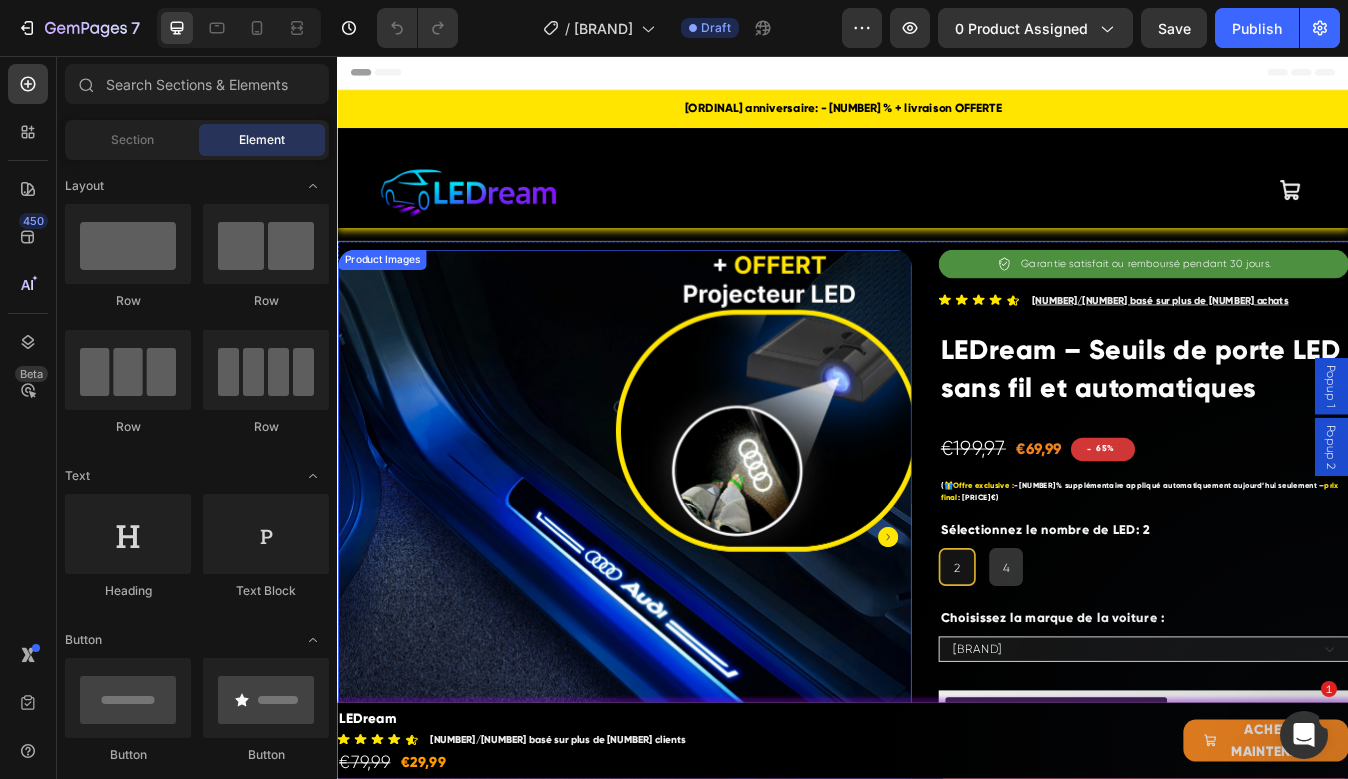 click at bounding box center (677, 626) 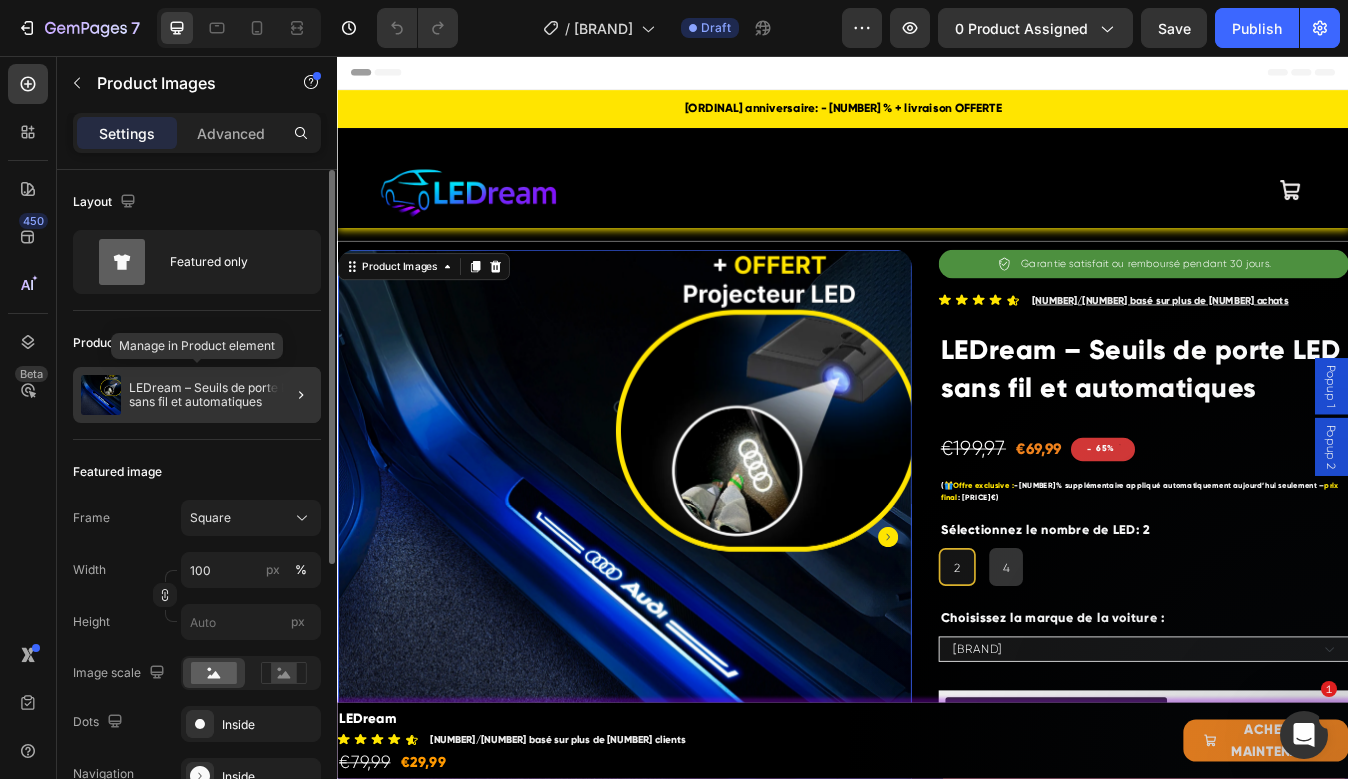 click on "LEDream – Seuils de porte LED sans fil et automatiques" at bounding box center [221, 395] 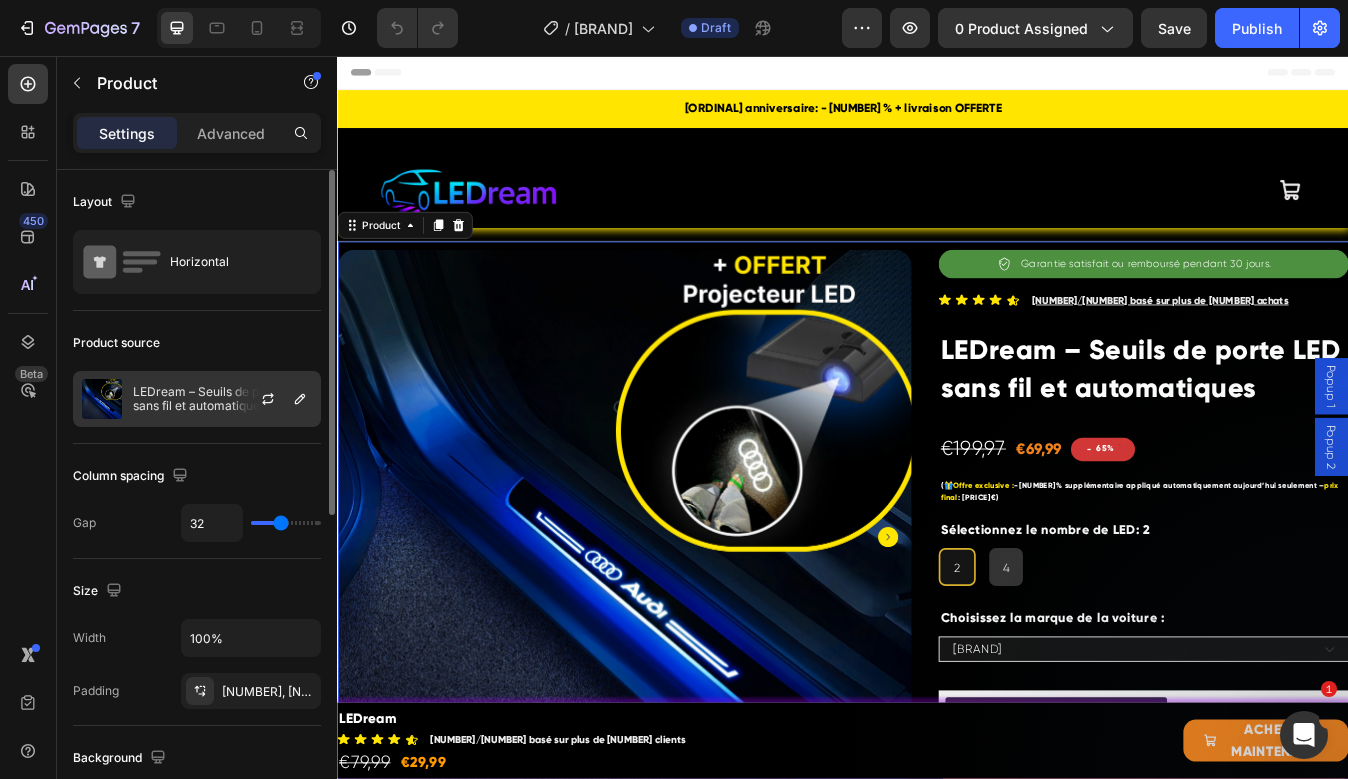 click at bounding box center (276, 399) 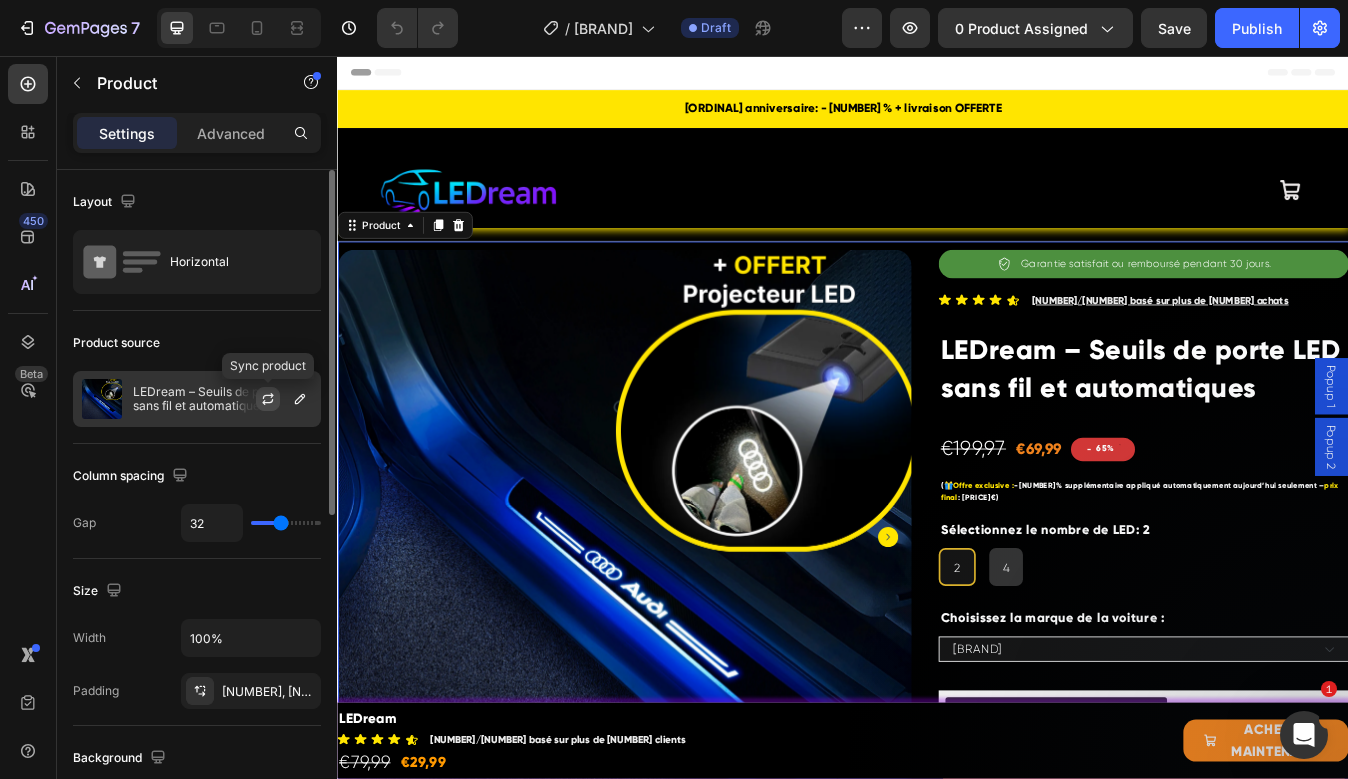 click 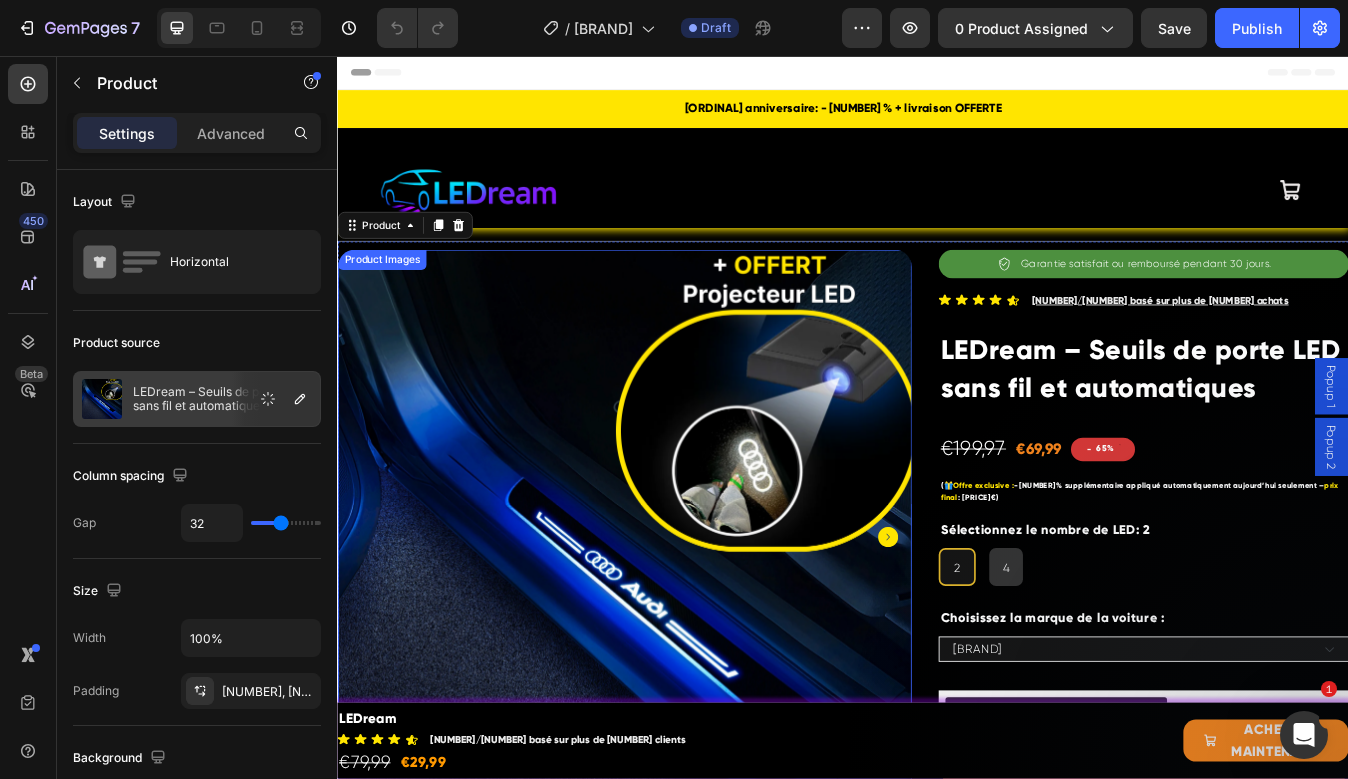 scroll, scrollTop: 98, scrollLeft: 0, axis: vertical 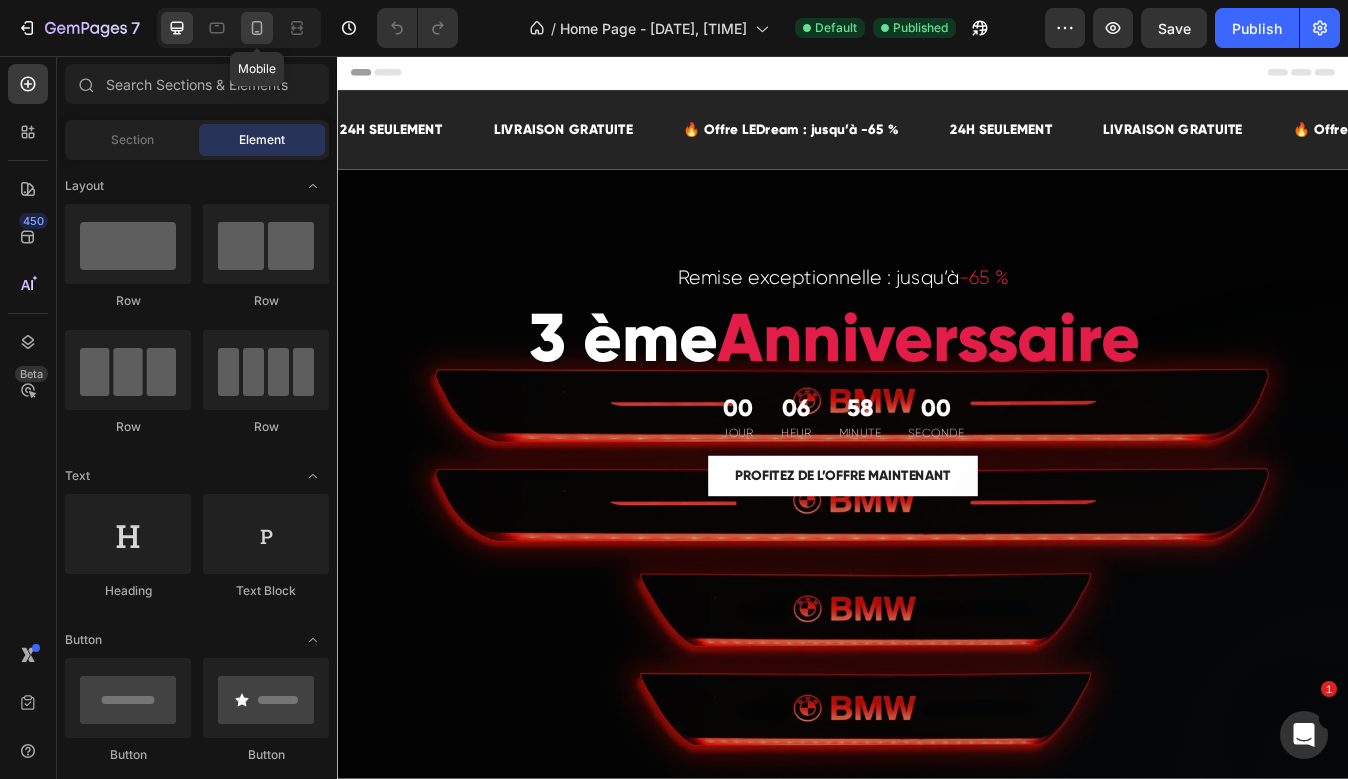 click 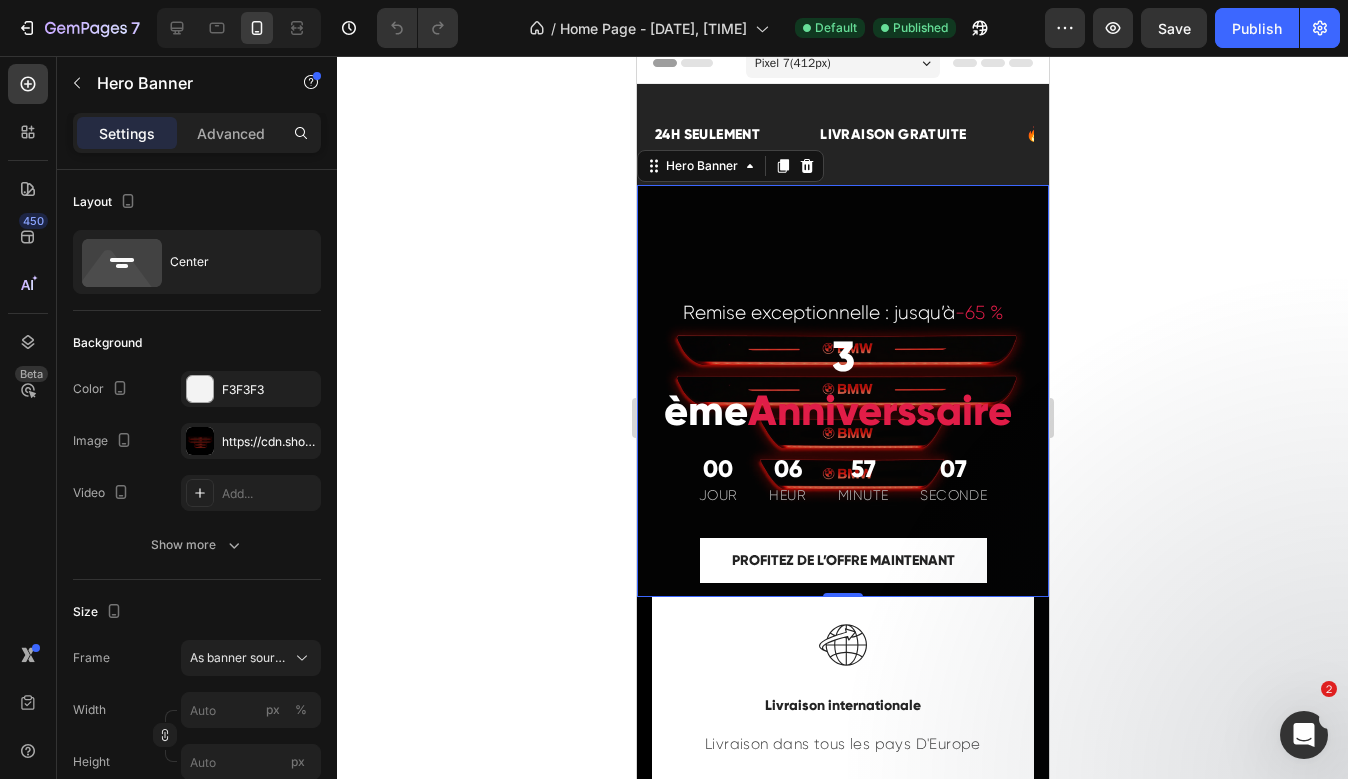 scroll, scrollTop: 17, scrollLeft: 0, axis: vertical 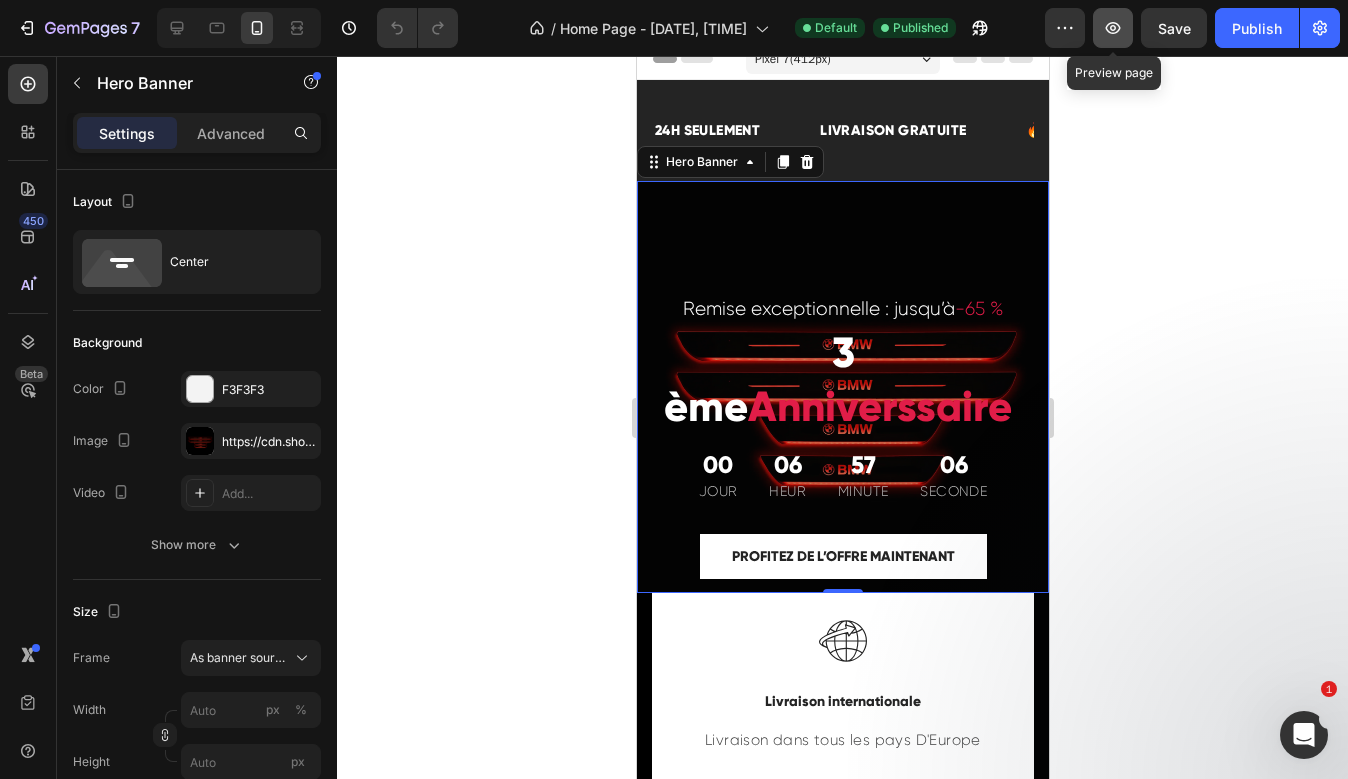click 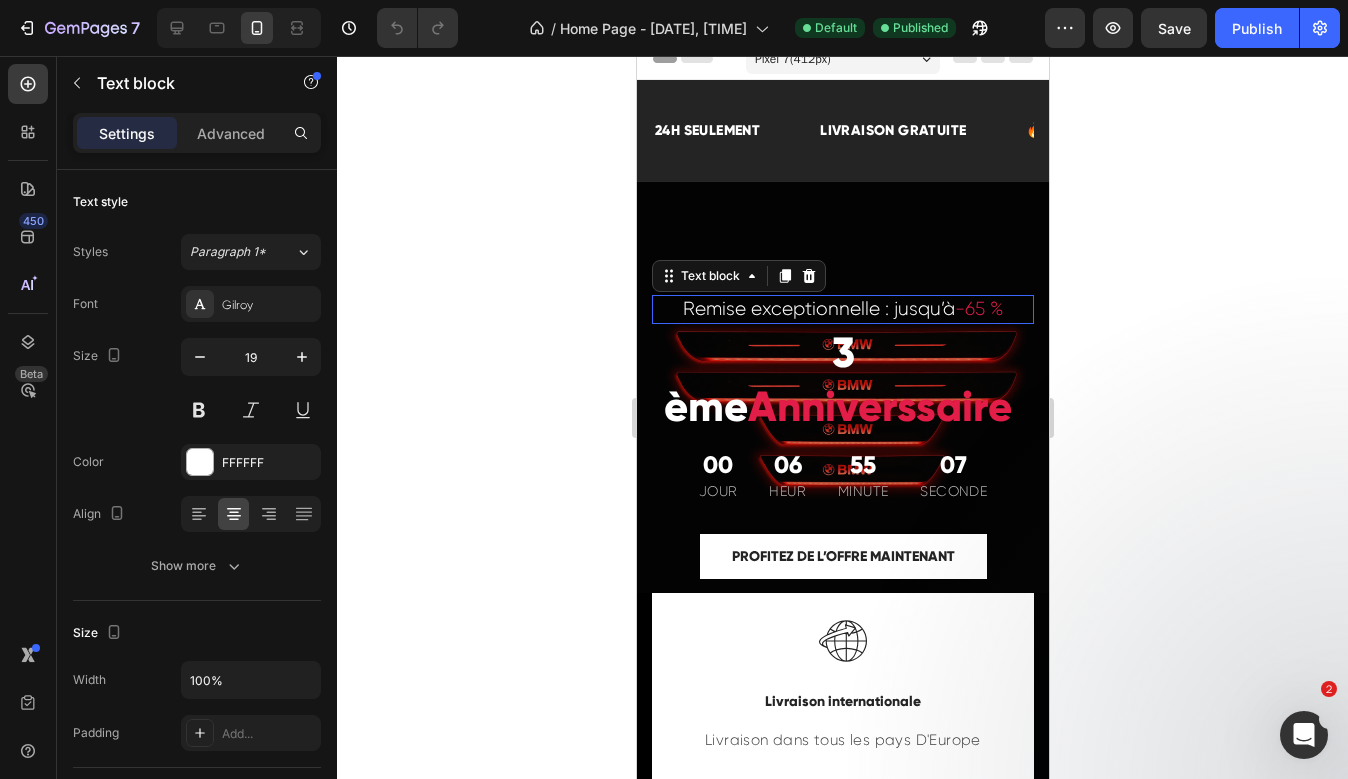 click on "Remise exceptionnelle : jusqu’à  -65 %" at bounding box center (842, 309) 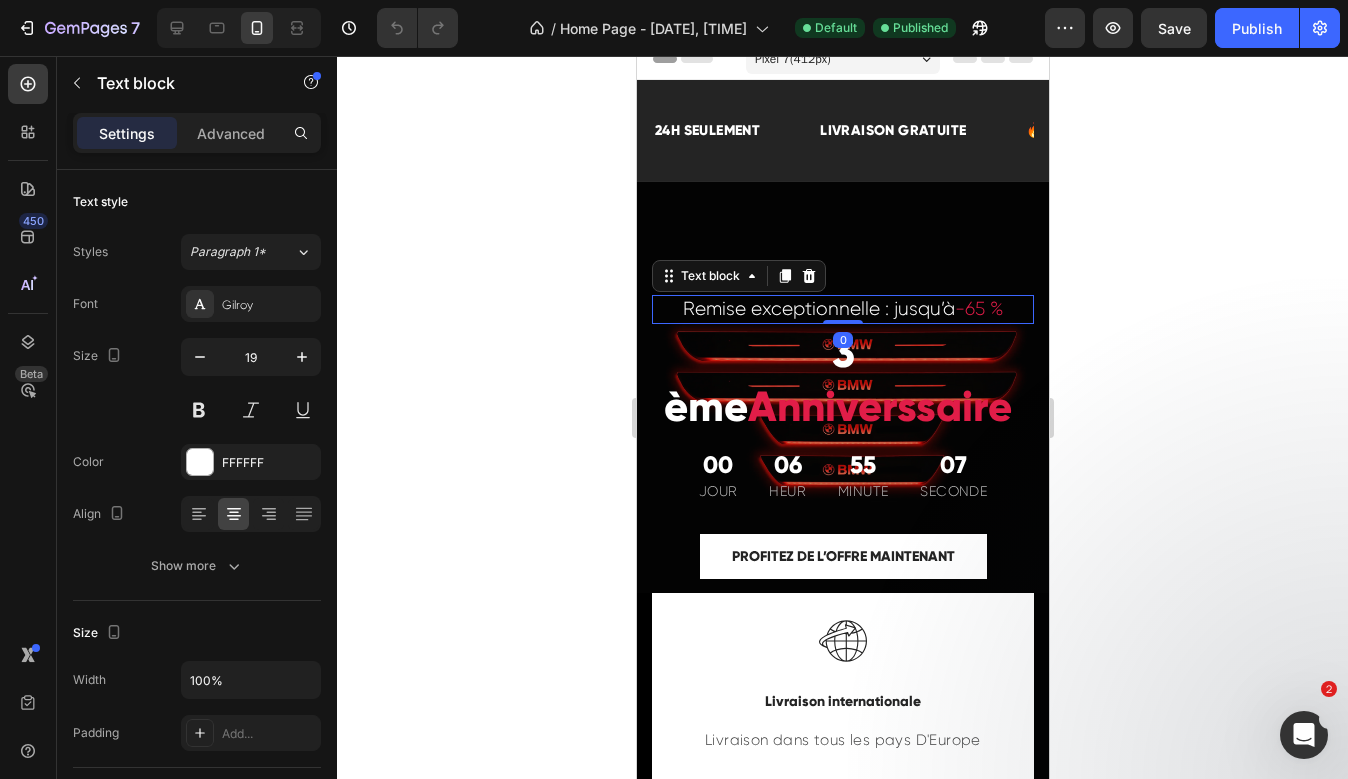 click on "Remise exceptionnelle : jusqu’à  -65 %" at bounding box center (842, 309) 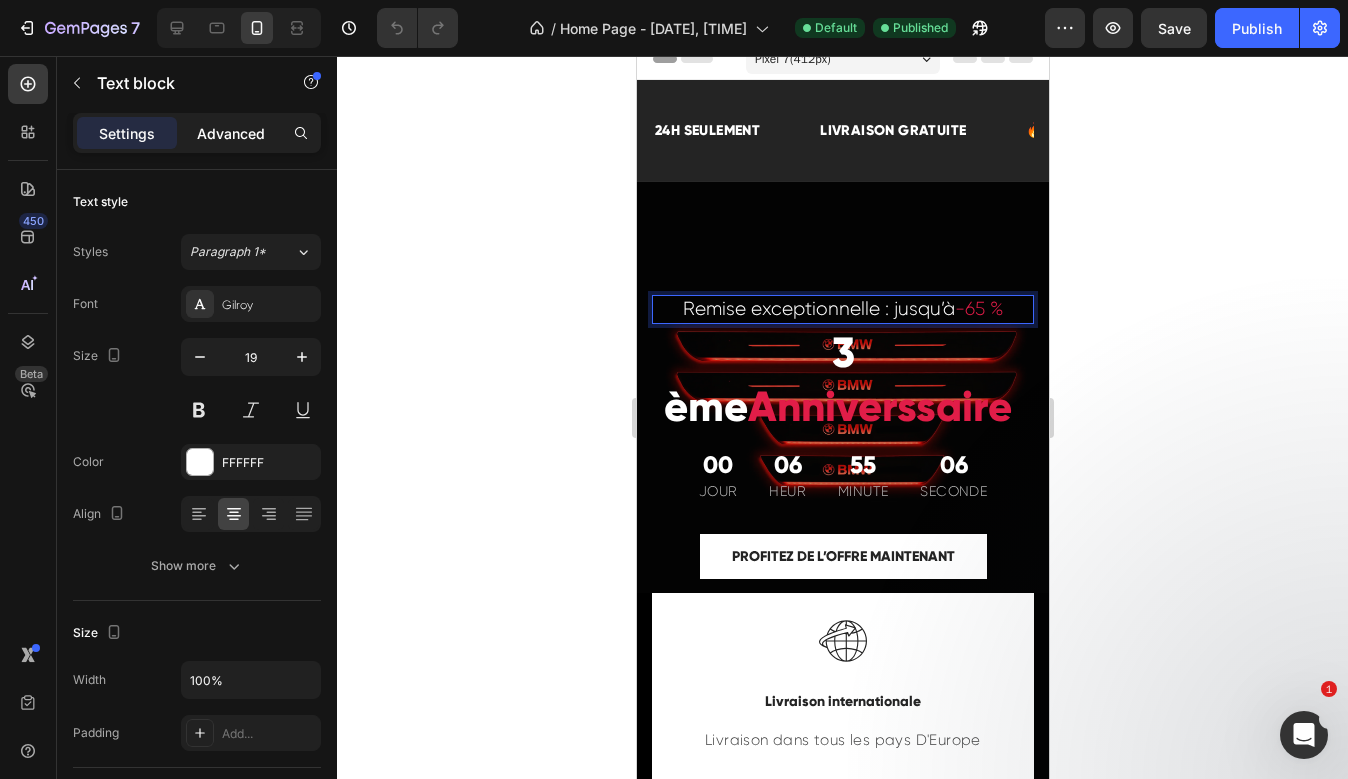 click on "Advanced" at bounding box center (231, 133) 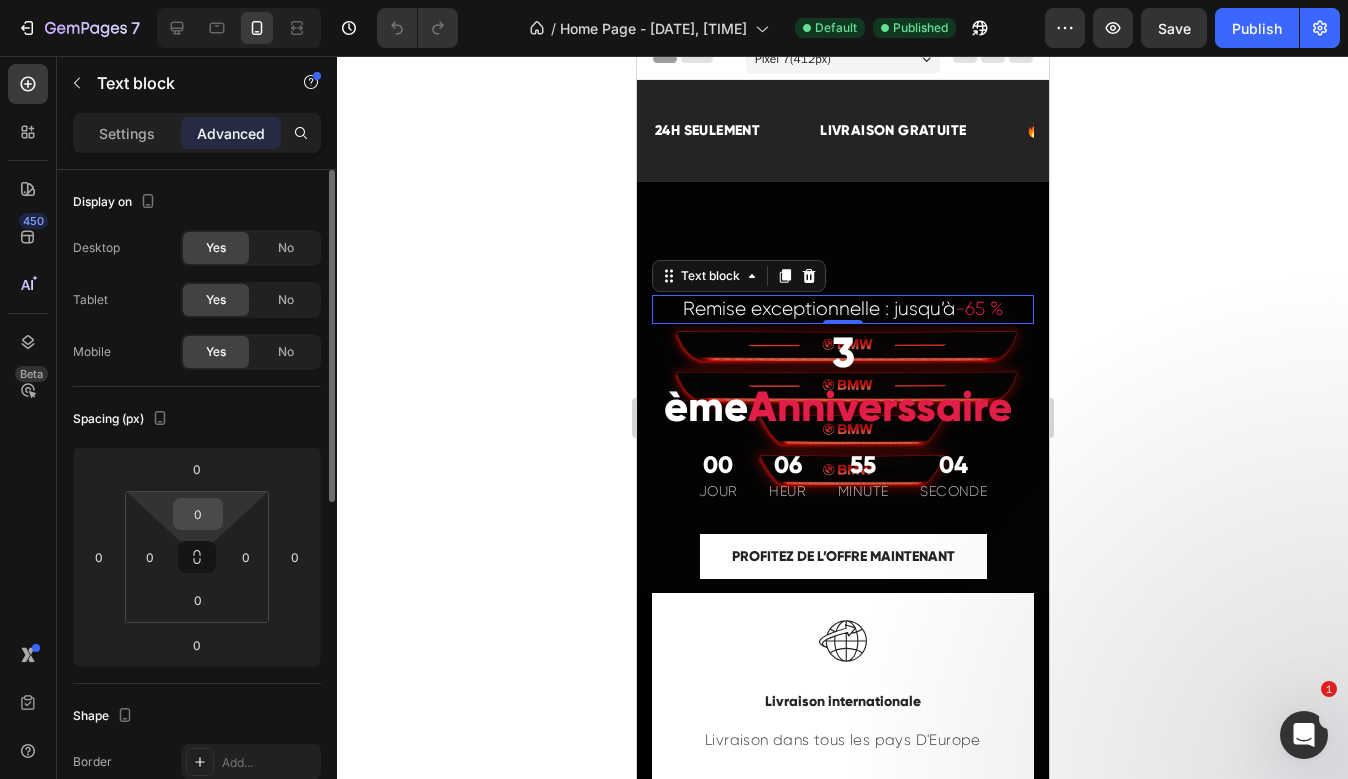 click on "0" at bounding box center [198, 514] 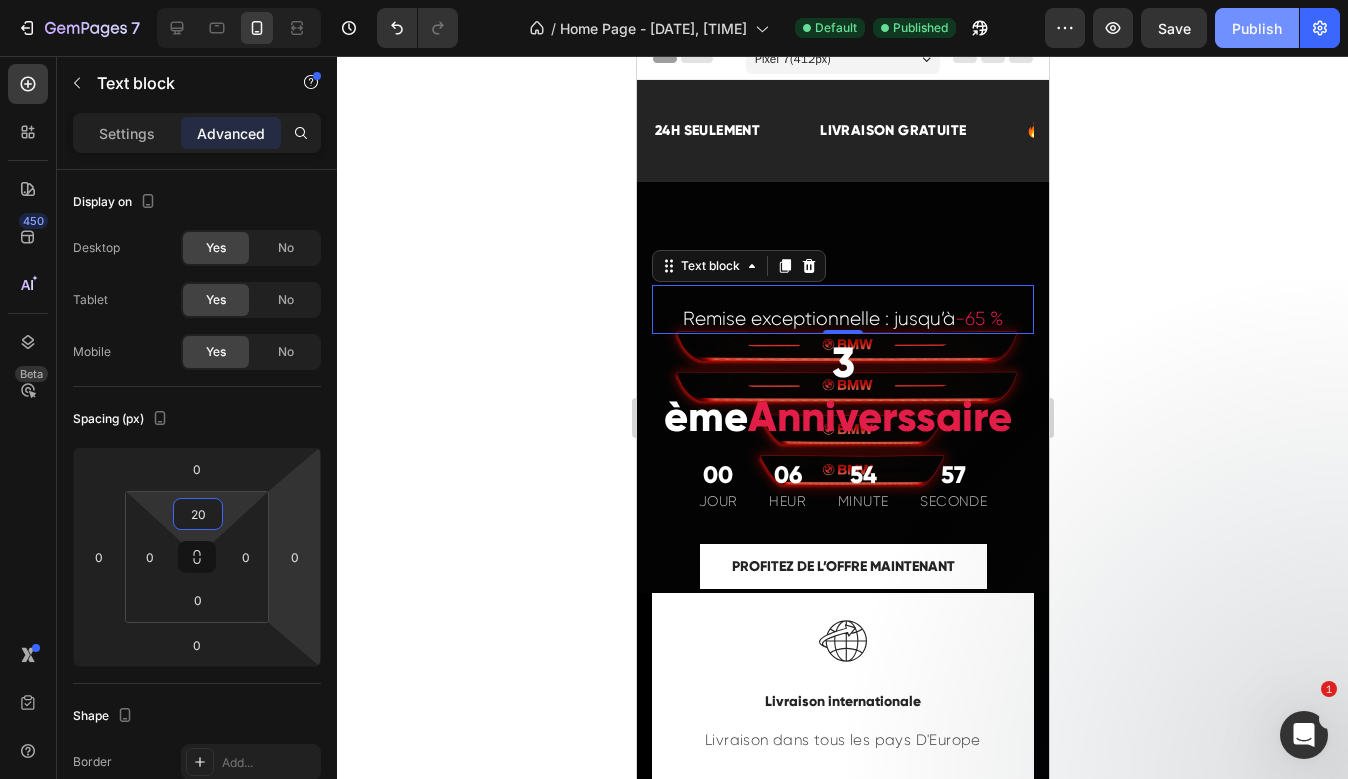 type on "20" 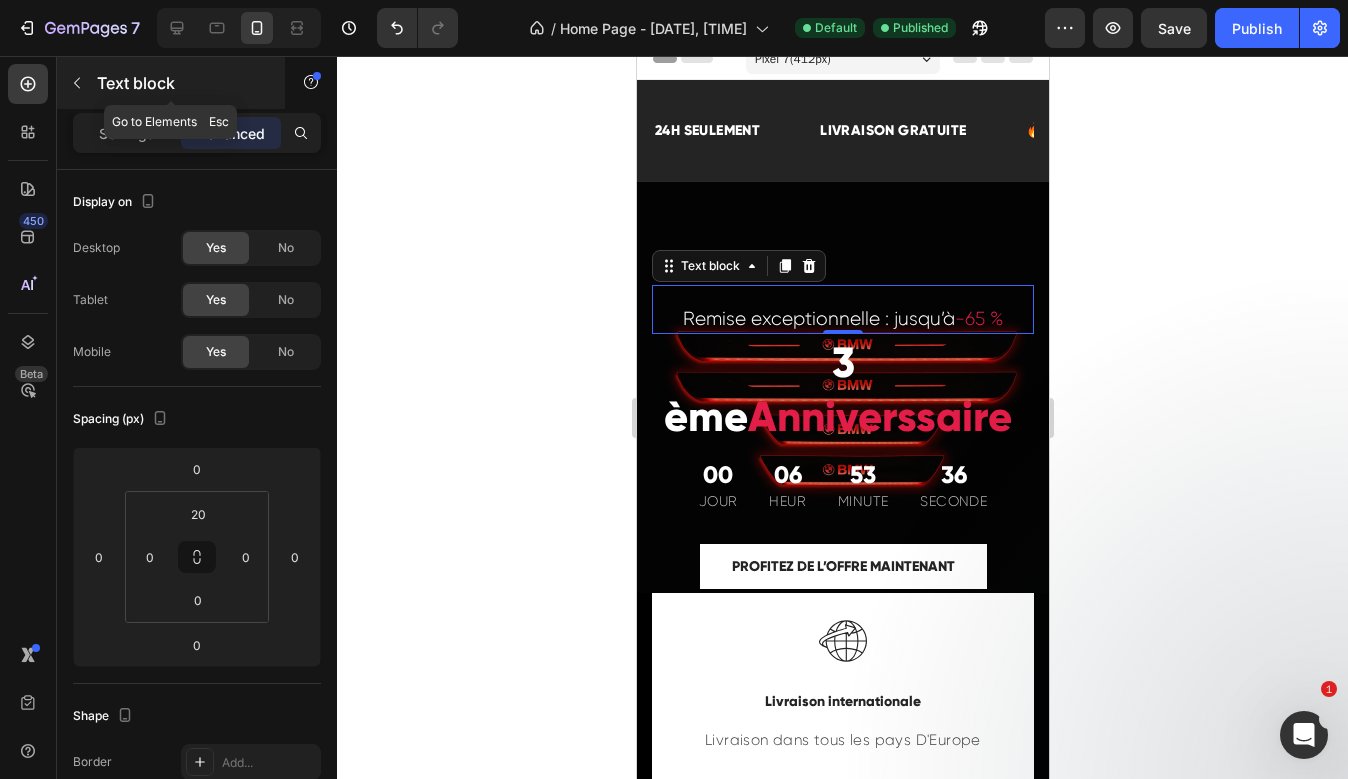 click at bounding box center (77, 83) 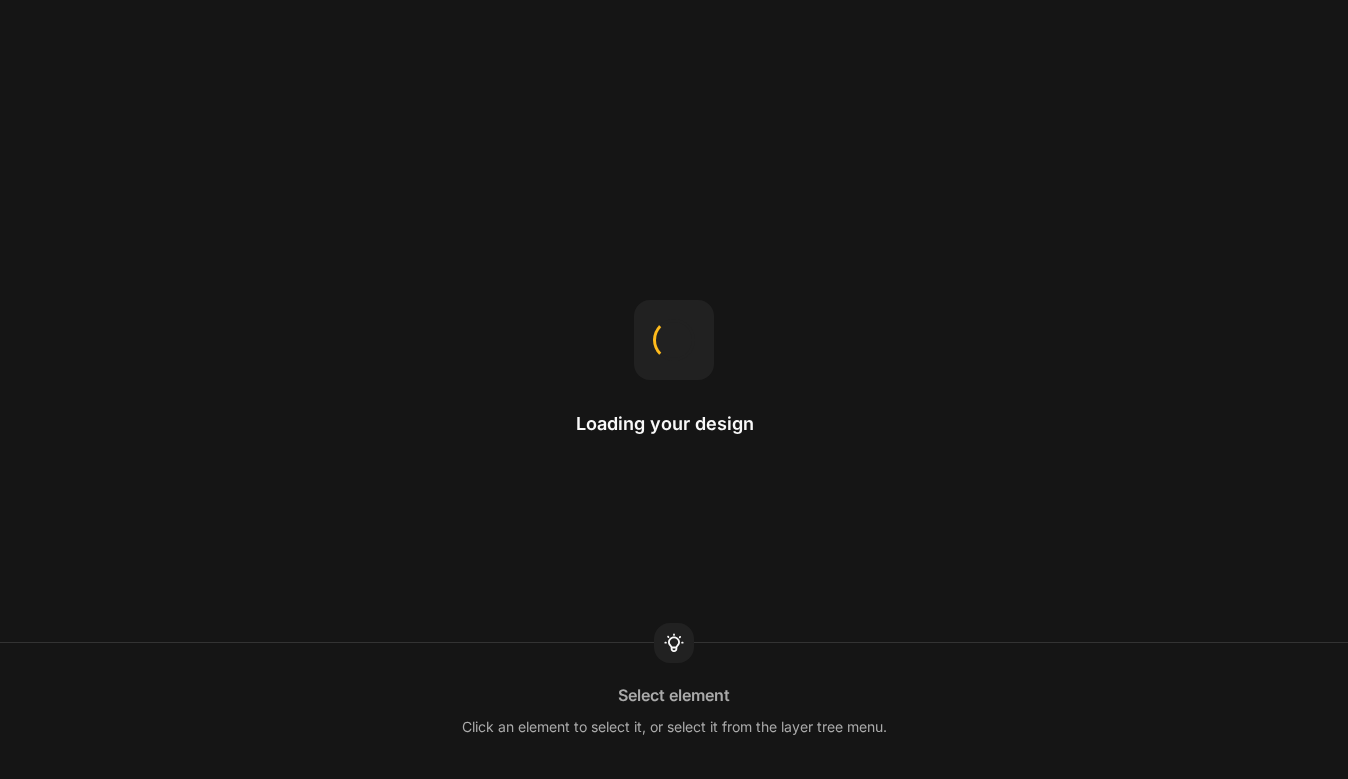 scroll, scrollTop: 0, scrollLeft: 0, axis: both 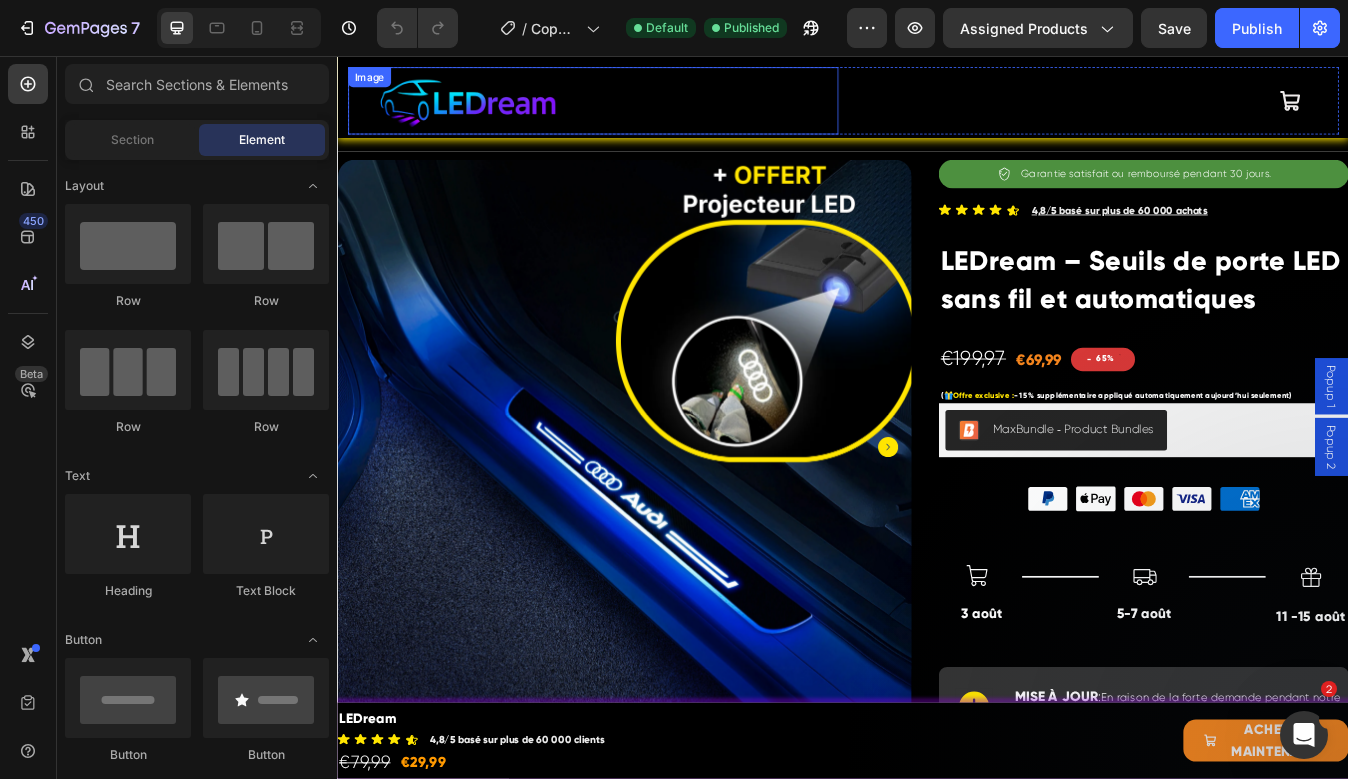 click at bounding box center [490, 110] 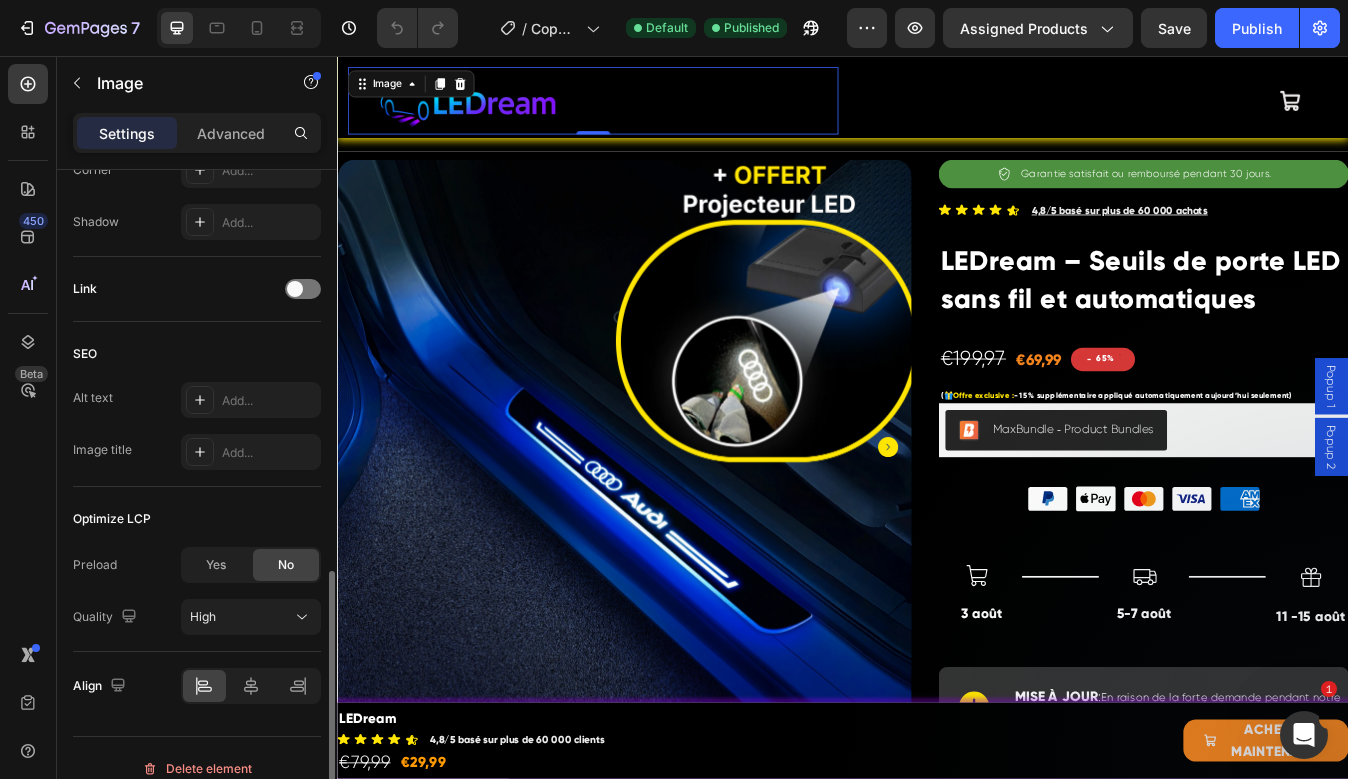 scroll, scrollTop: 864, scrollLeft: 0, axis: vertical 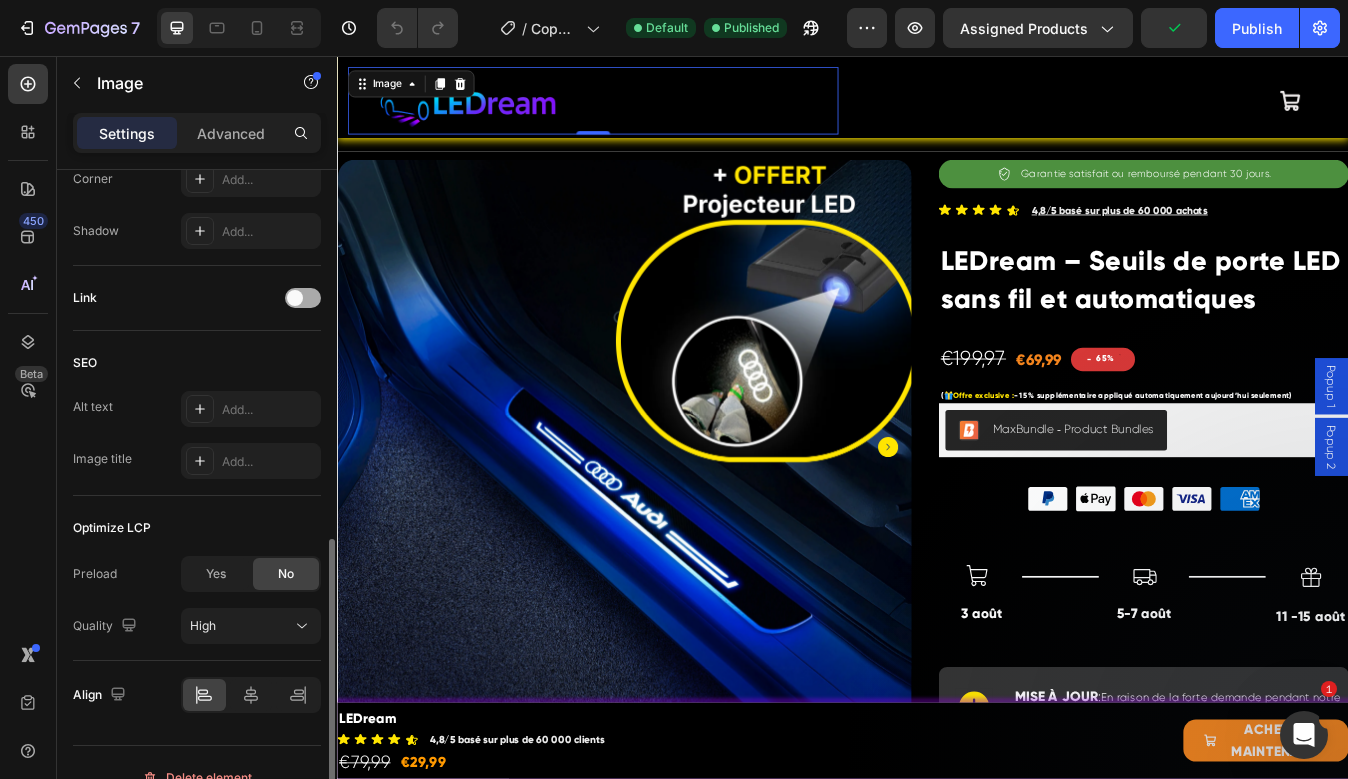 click at bounding box center (295, 298) 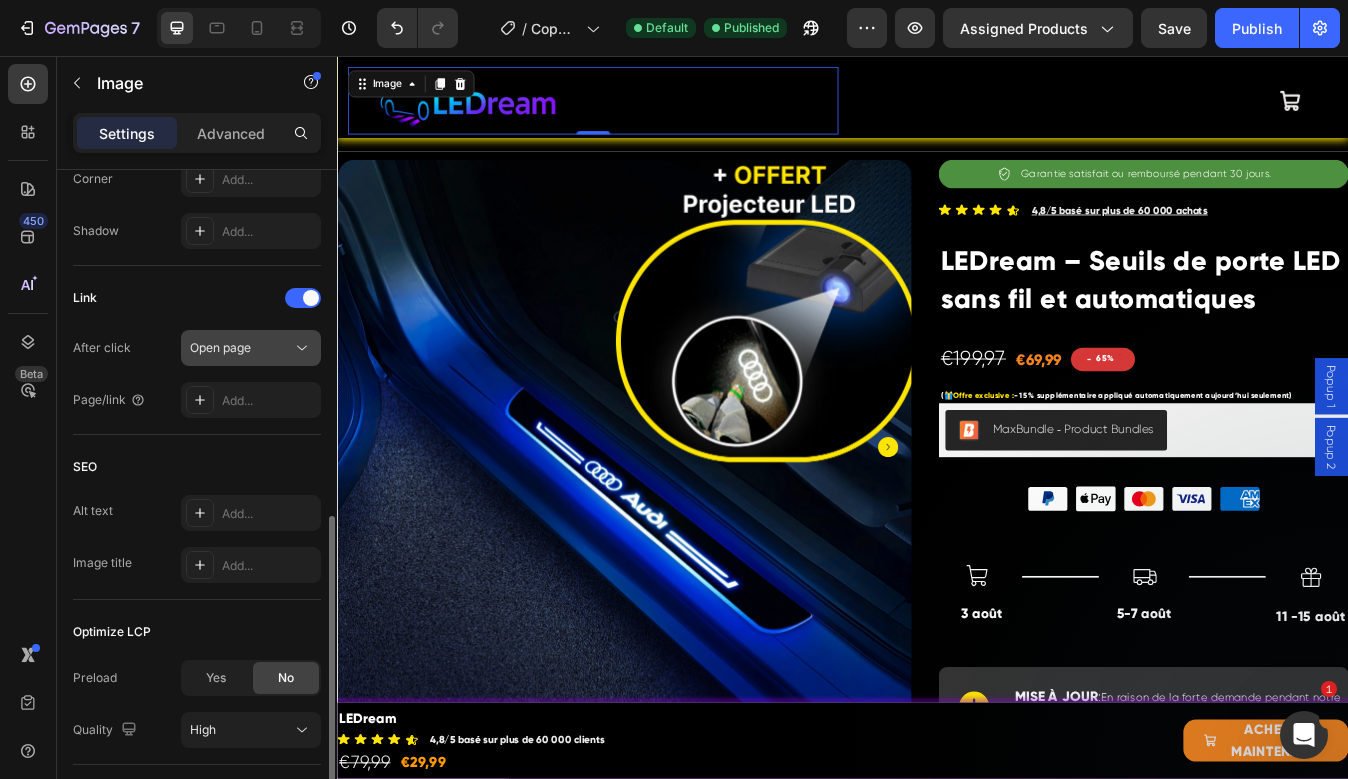 click on "Open page" 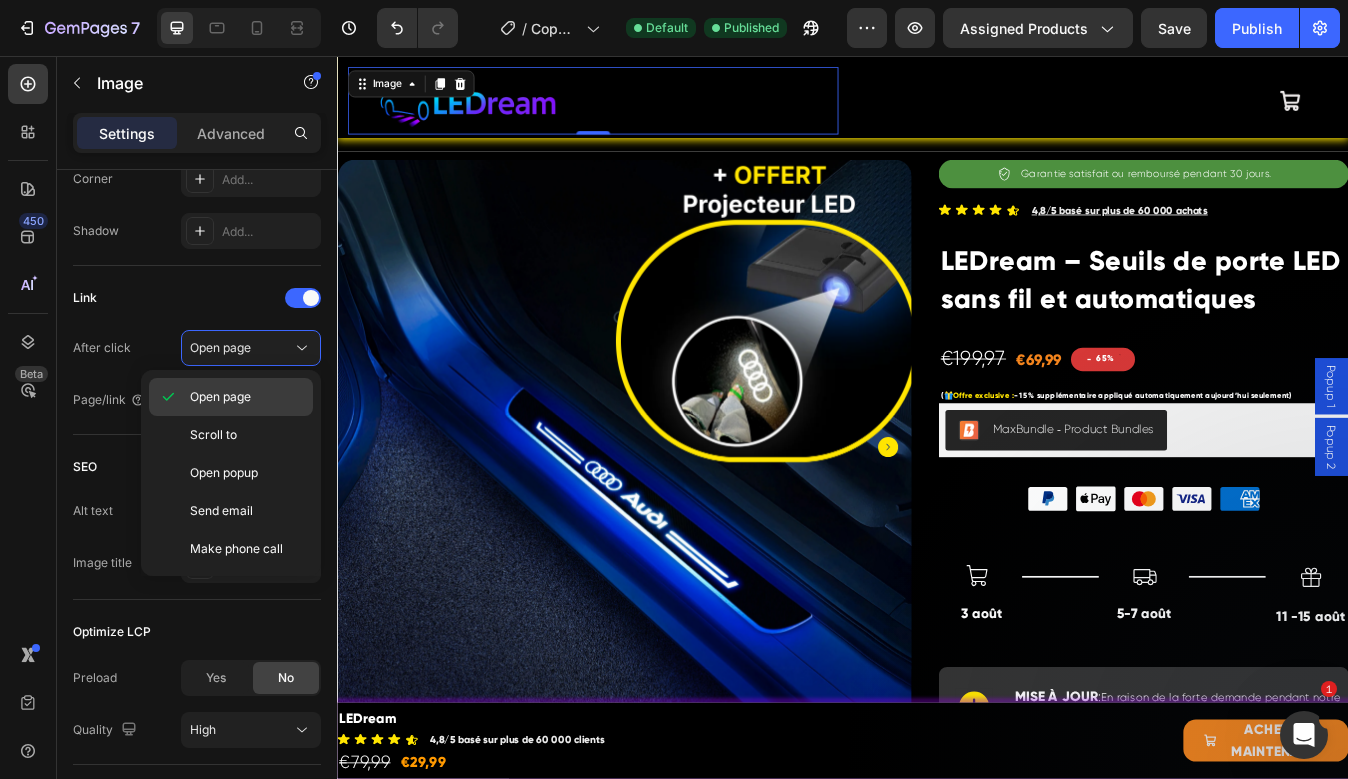 click on "Open page" at bounding box center [220, 397] 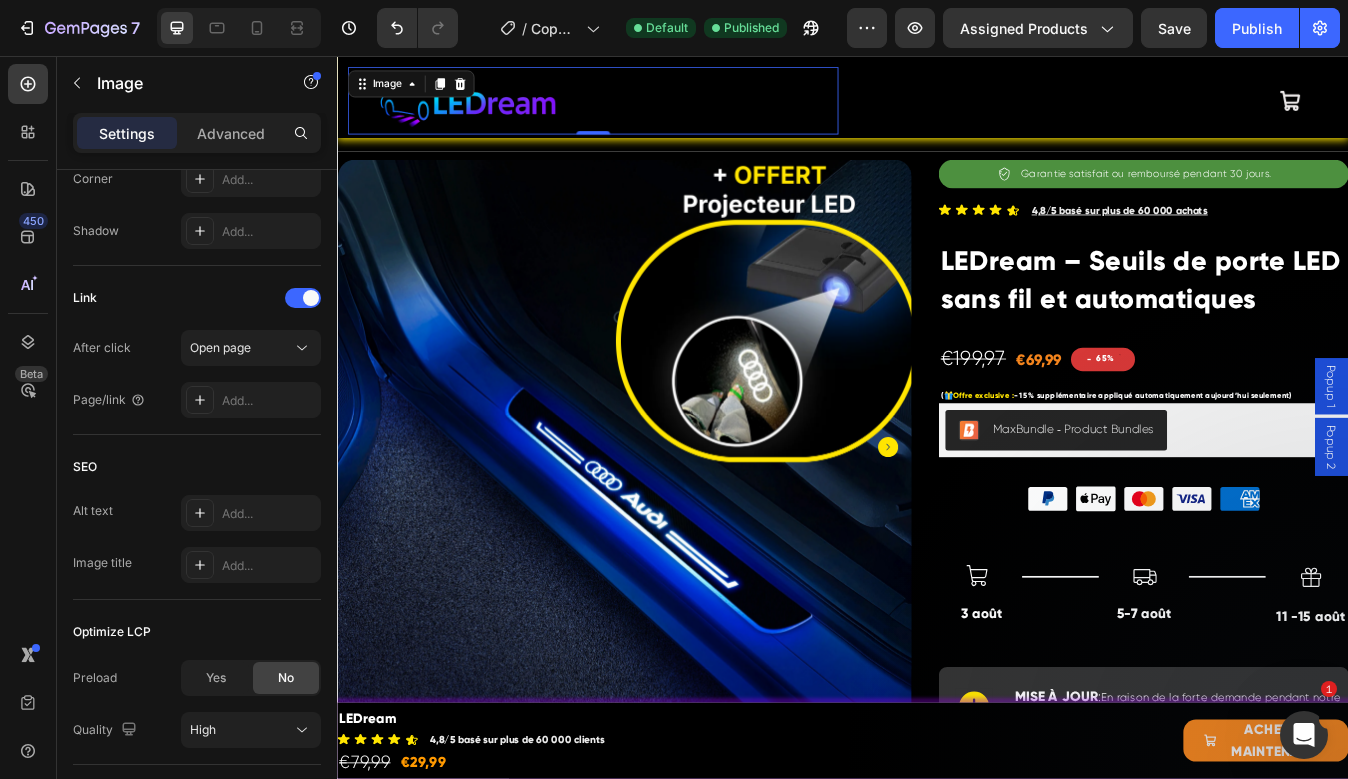 click on "Add..." at bounding box center (269, 401) 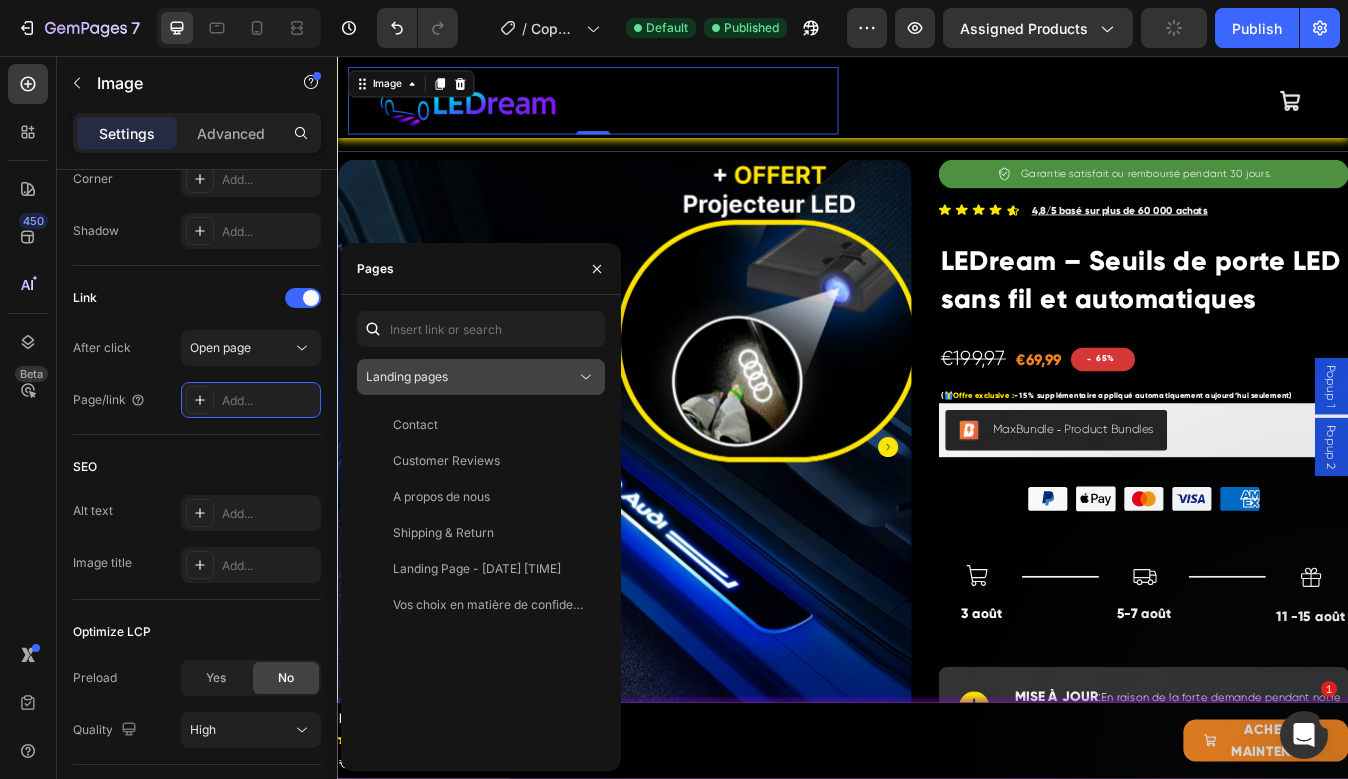 click on "Landing pages" at bounding box center (407, 377) 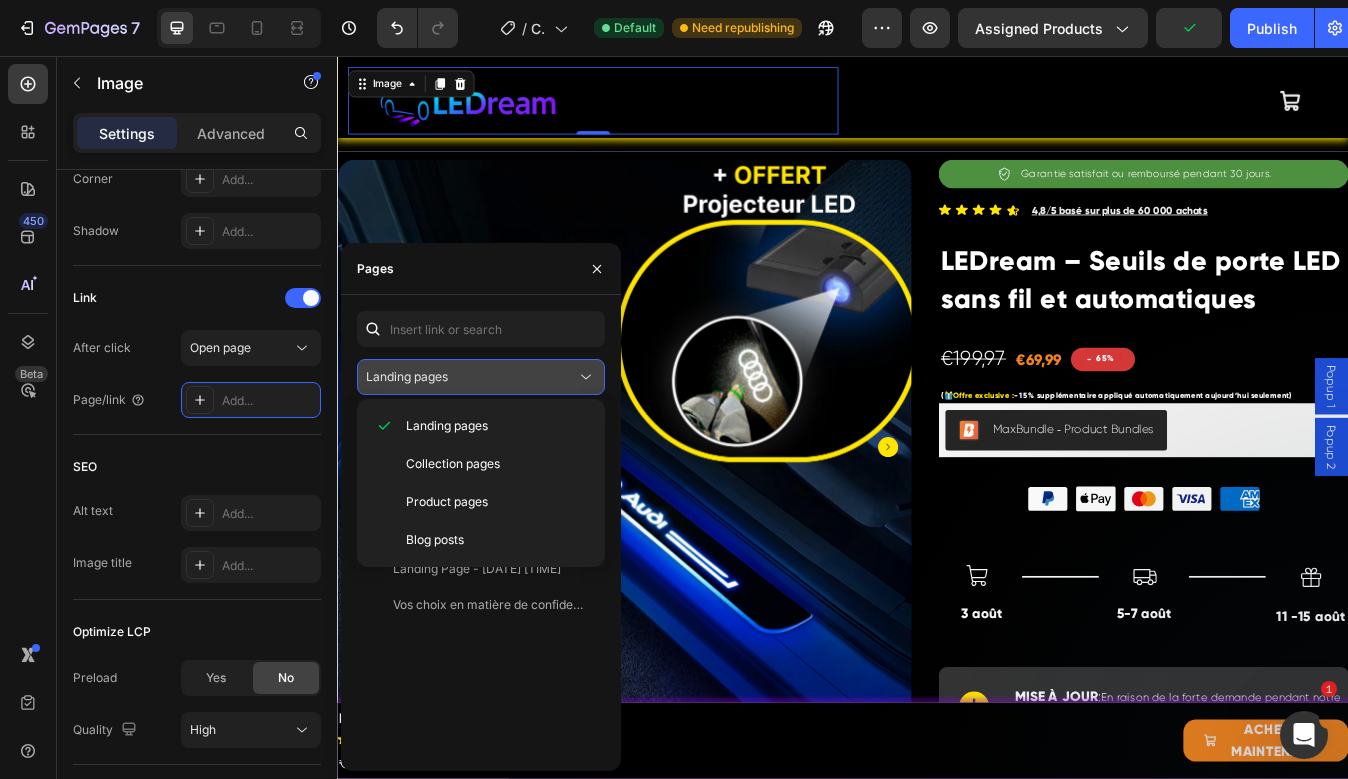 click on "Landing pages" at bounding box center [407, 376] 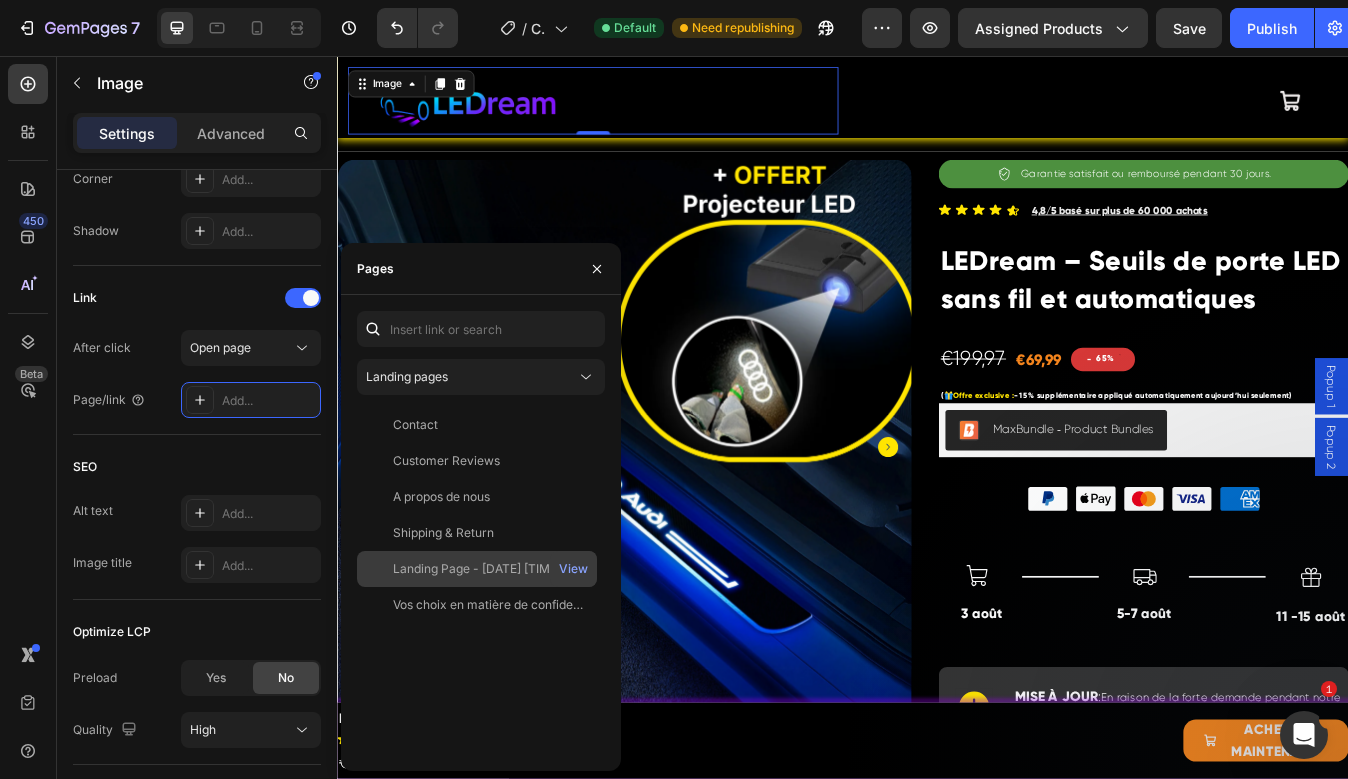 click on "Landing Page - [DATE] [TIME] View" 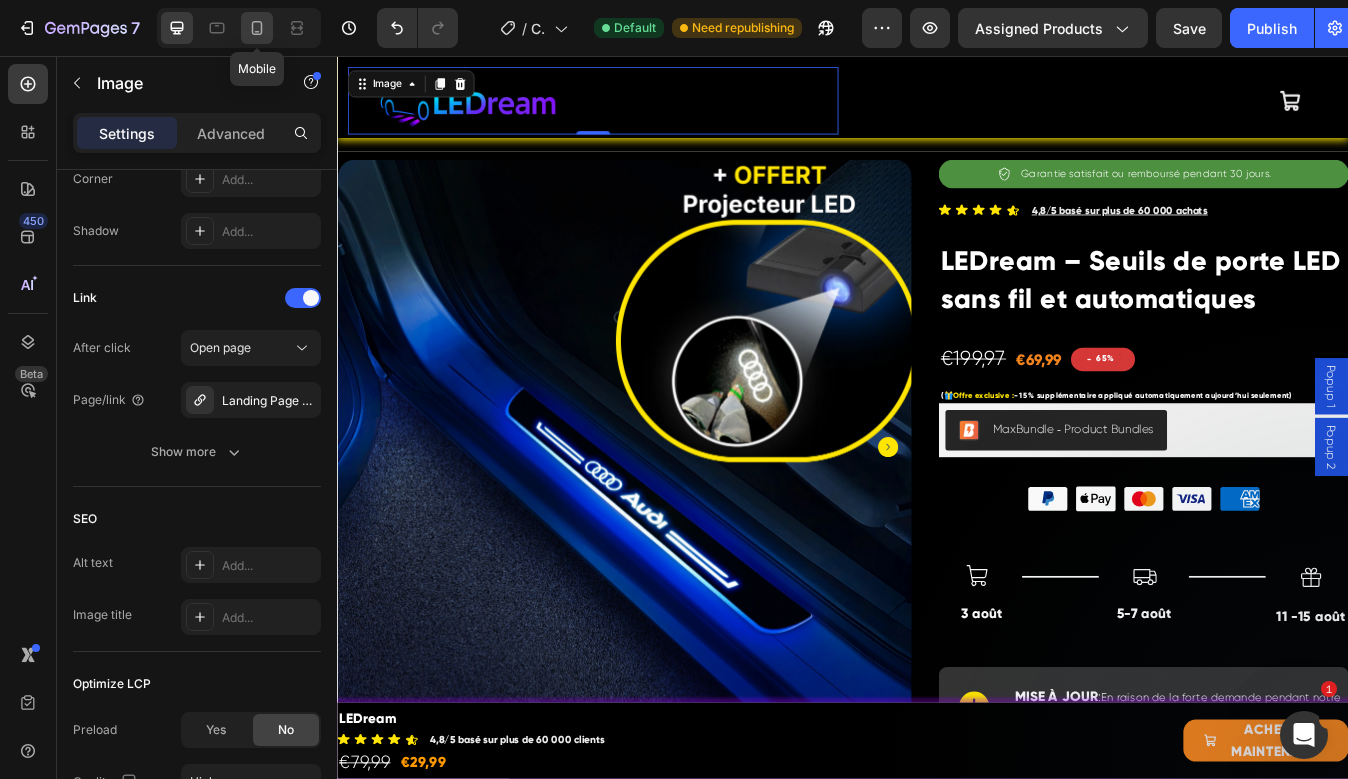 click 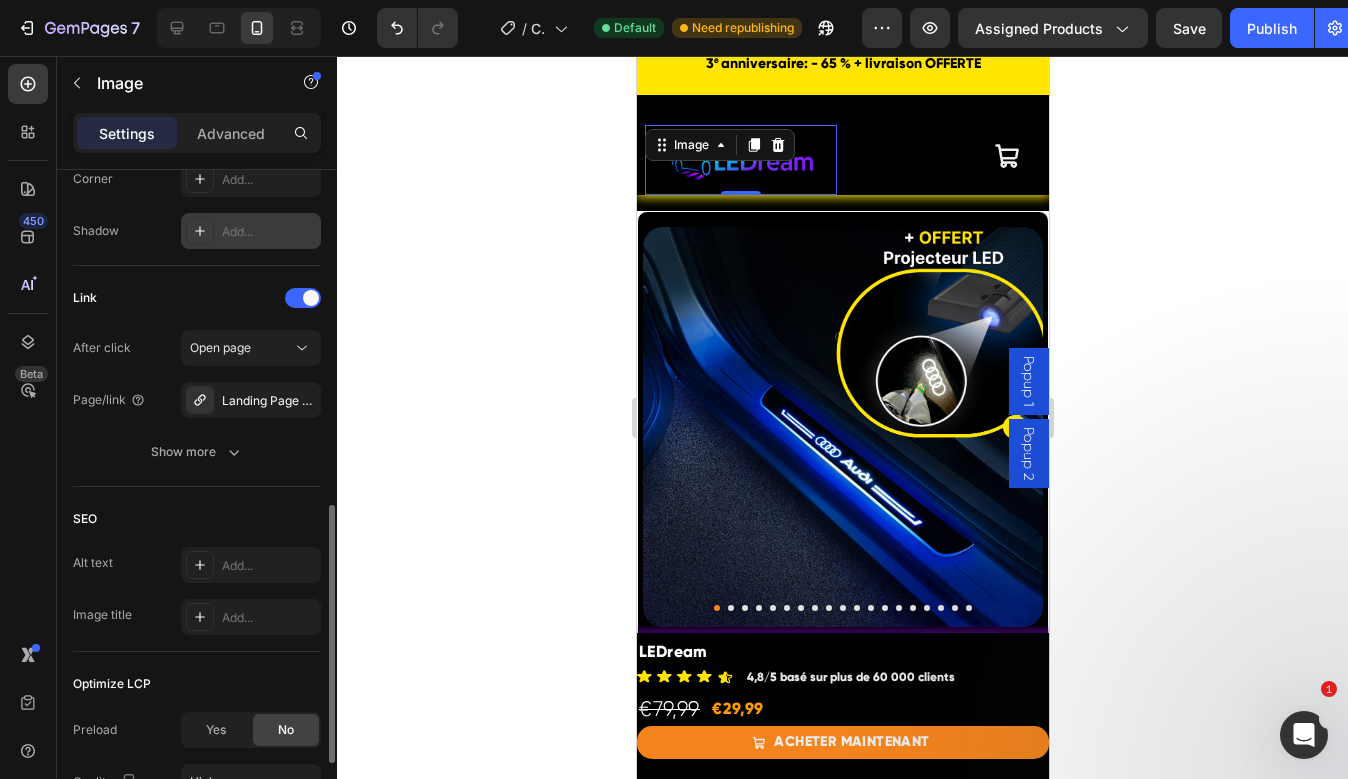 scroll, scrollTop: 54, scrollLeft: 0, axis: vertical 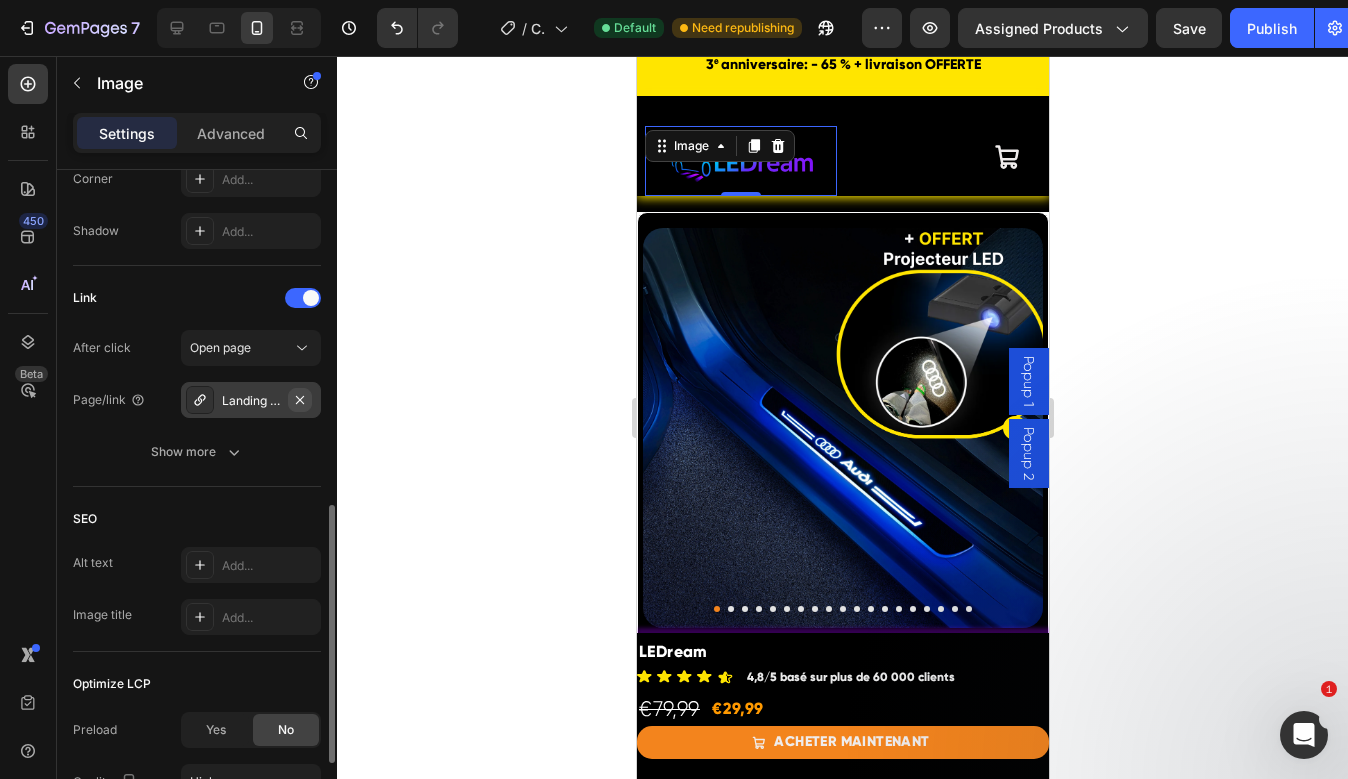 click 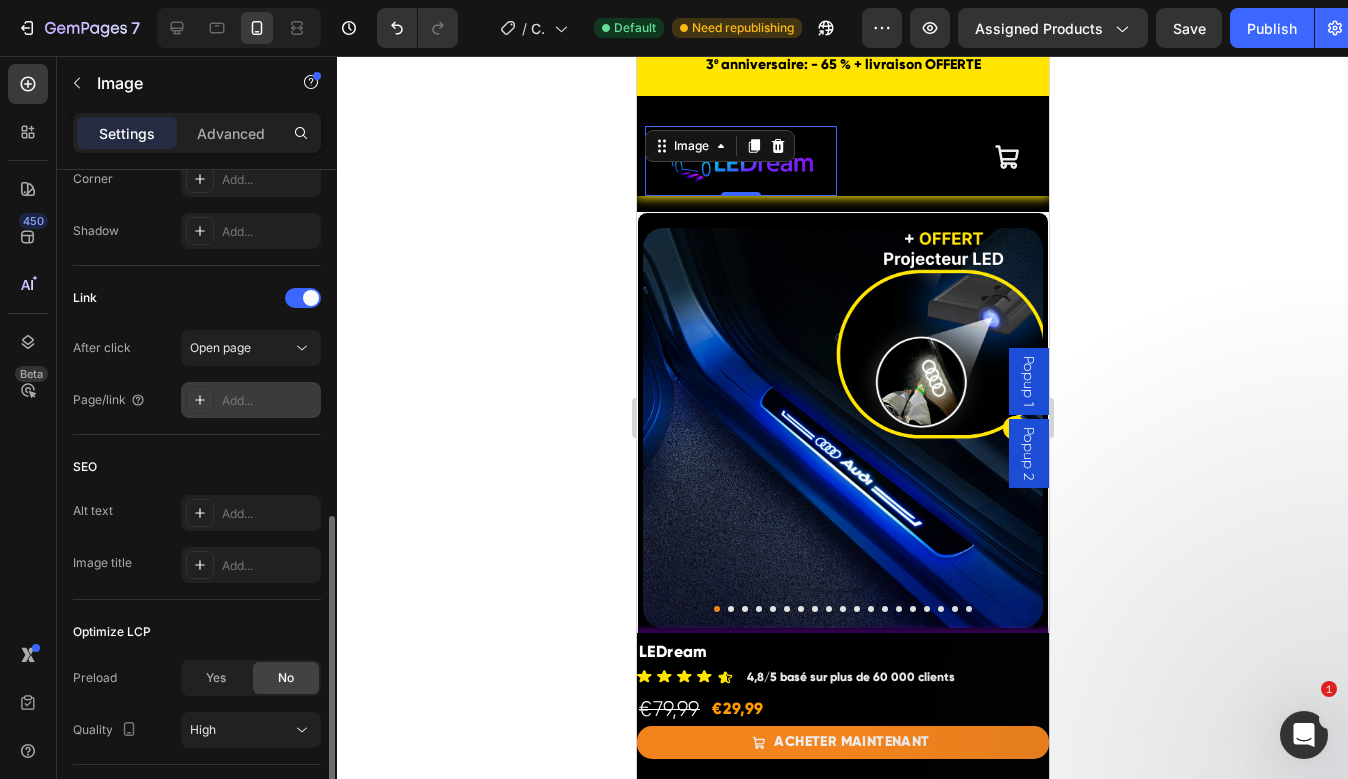 click on "Add..." at bounding box center (269, 401) 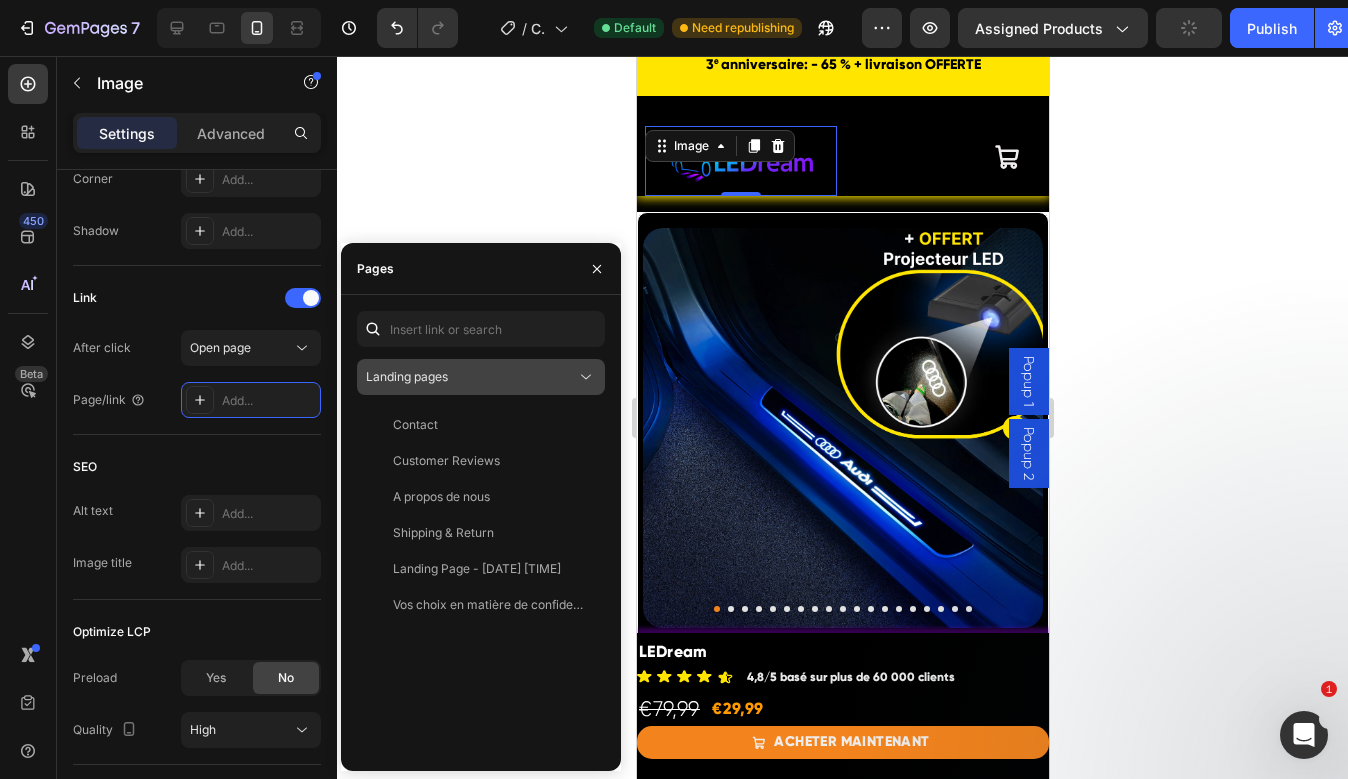 click on "Landing pages" at bounding box center [407, 376] 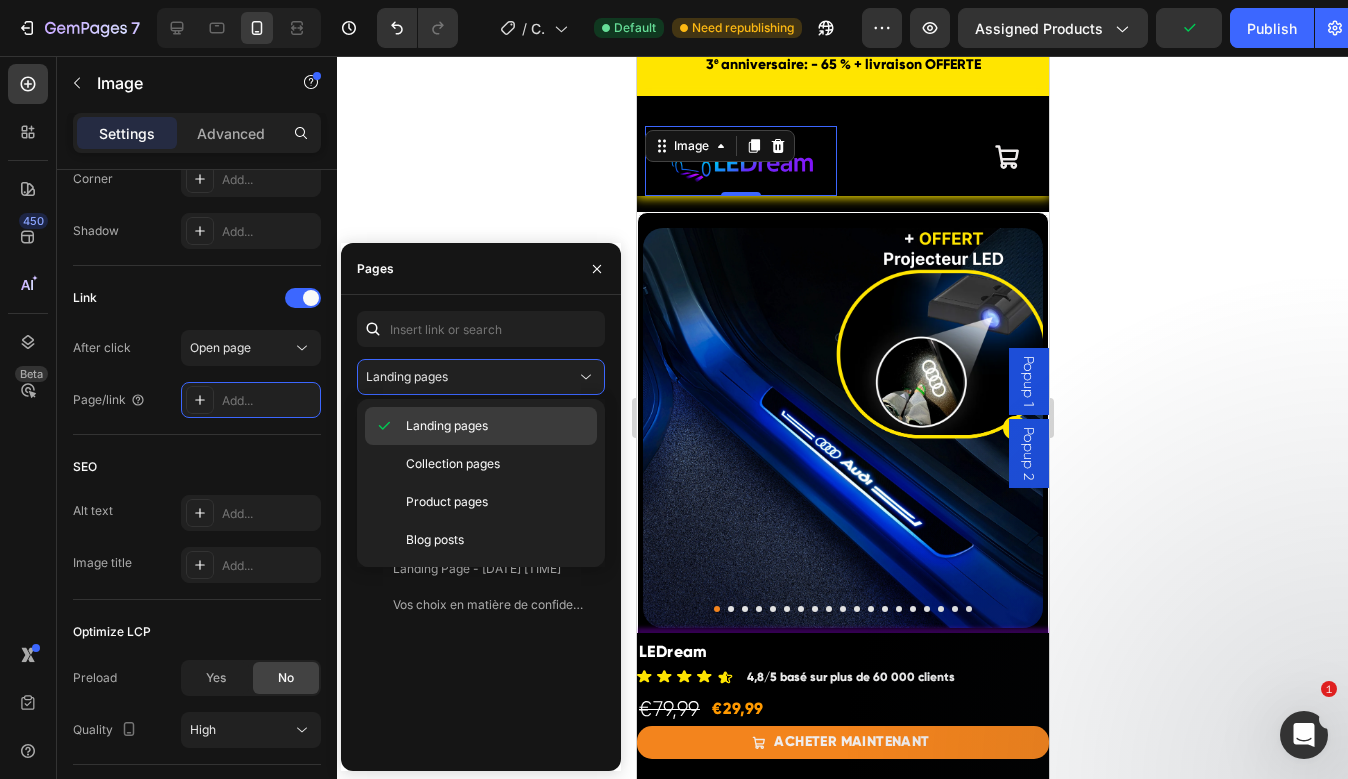 click on "Landing pages" at bounding box center [447, 426] 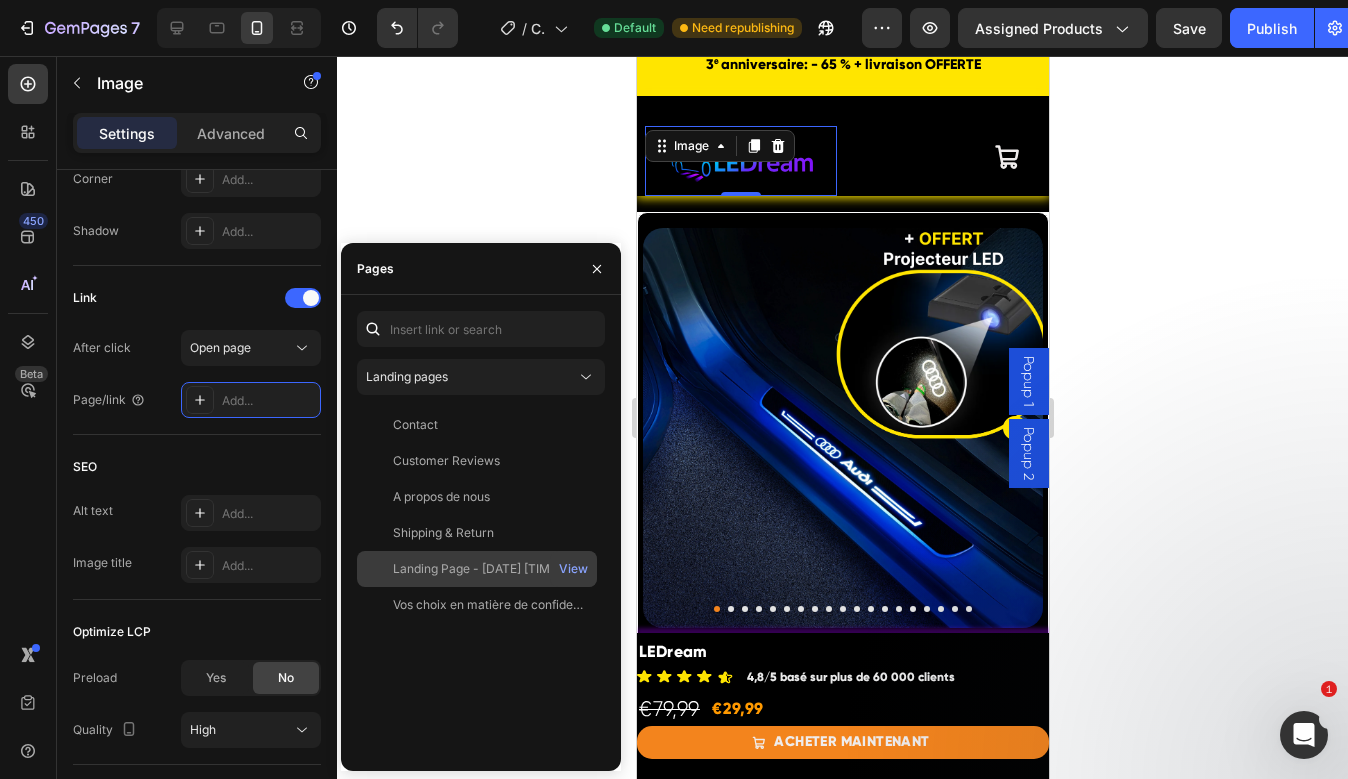 click on "Landing Page - [DATE] [TIME]" 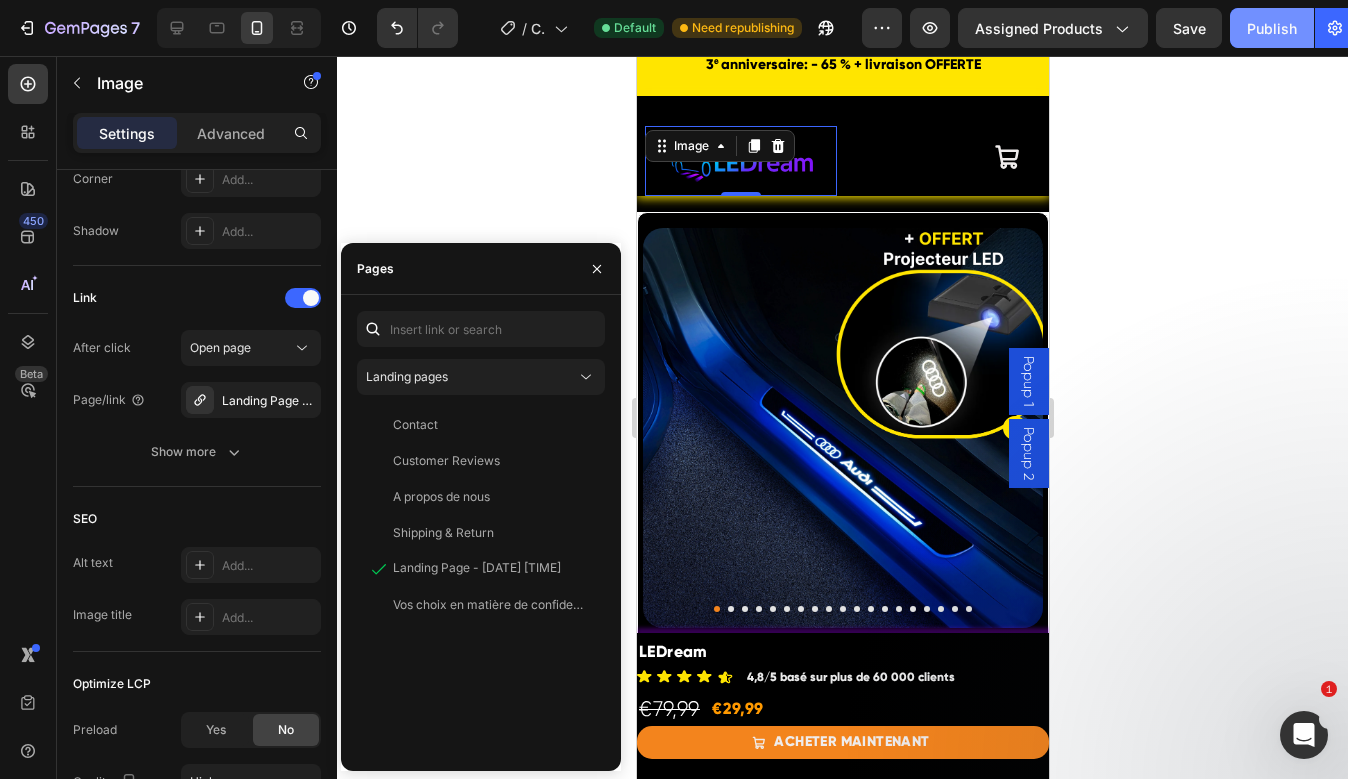 click on "Publish" 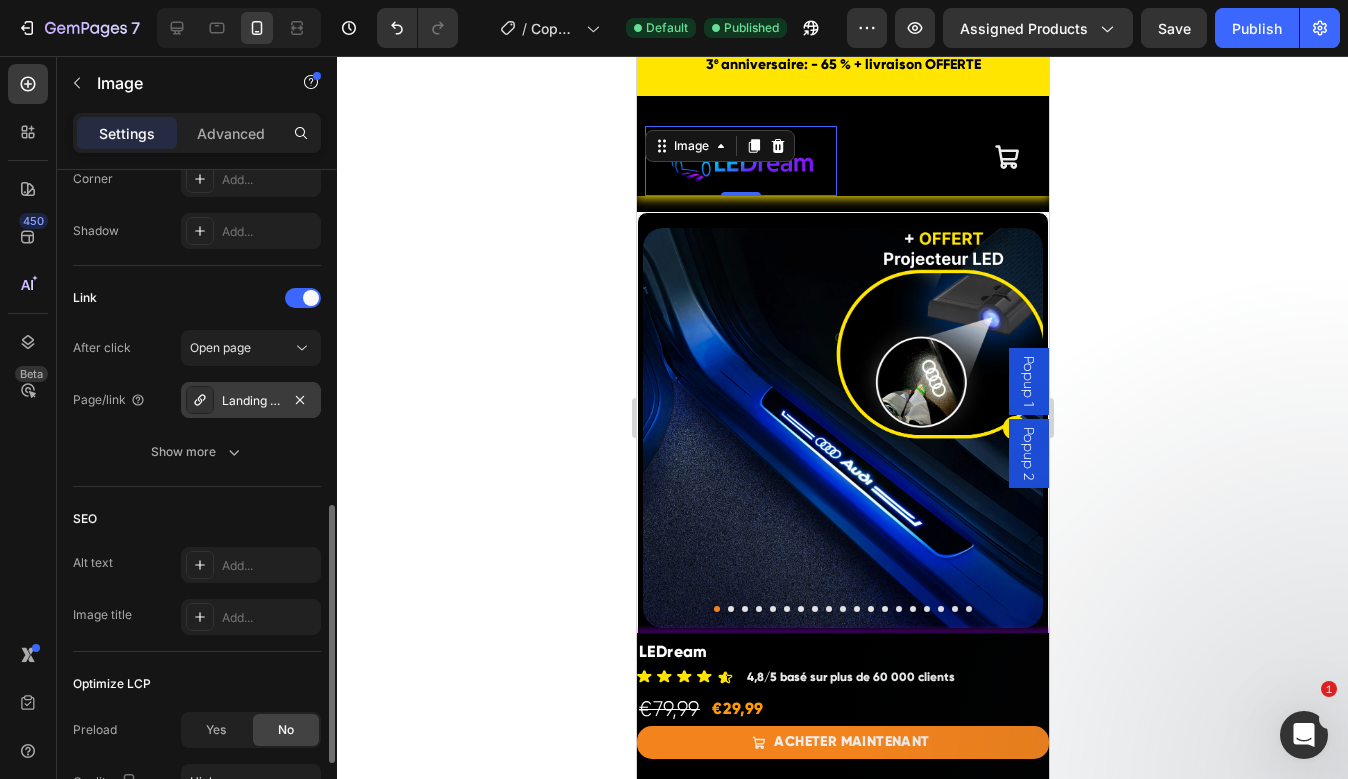 click on "Landing Page - [DATE] [TIME]" at bounding box center [251, 400] 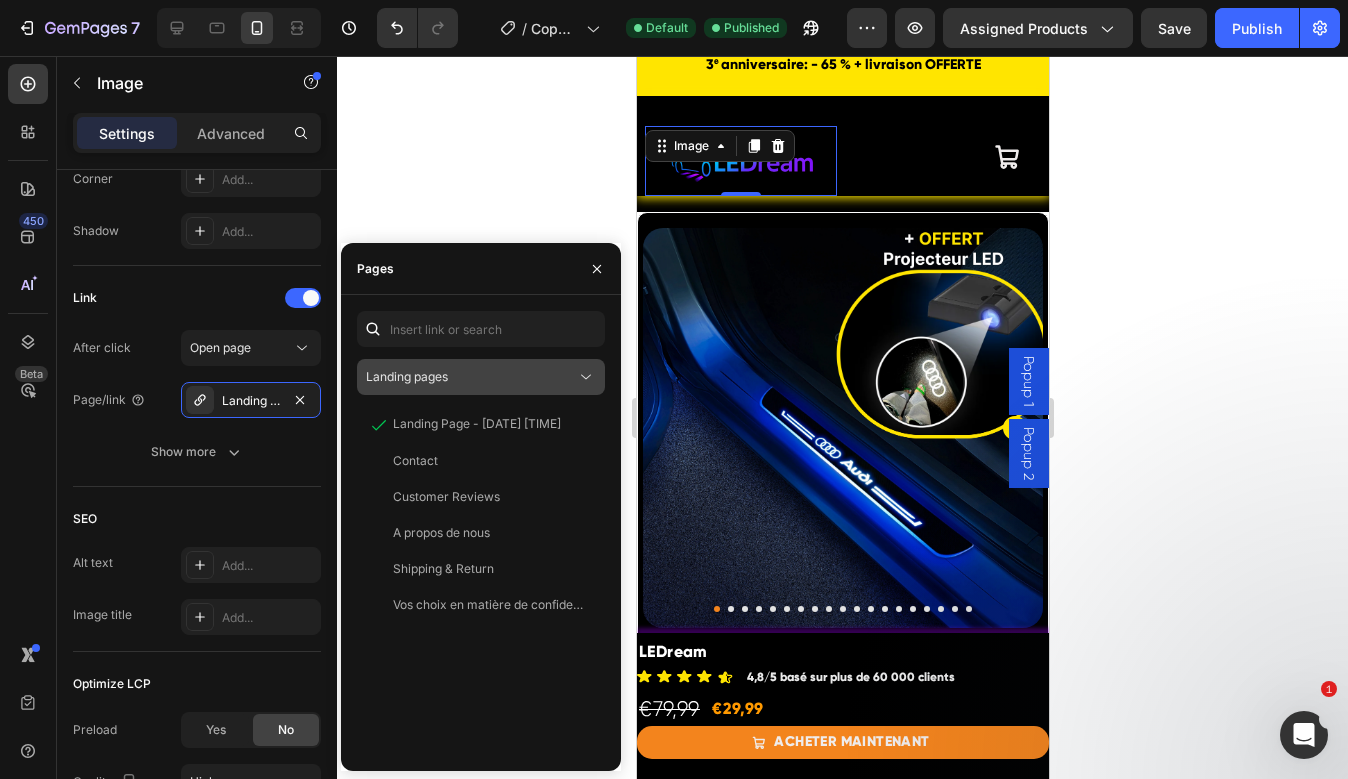 click on "Landing pages" at bounding box center (481, 377) 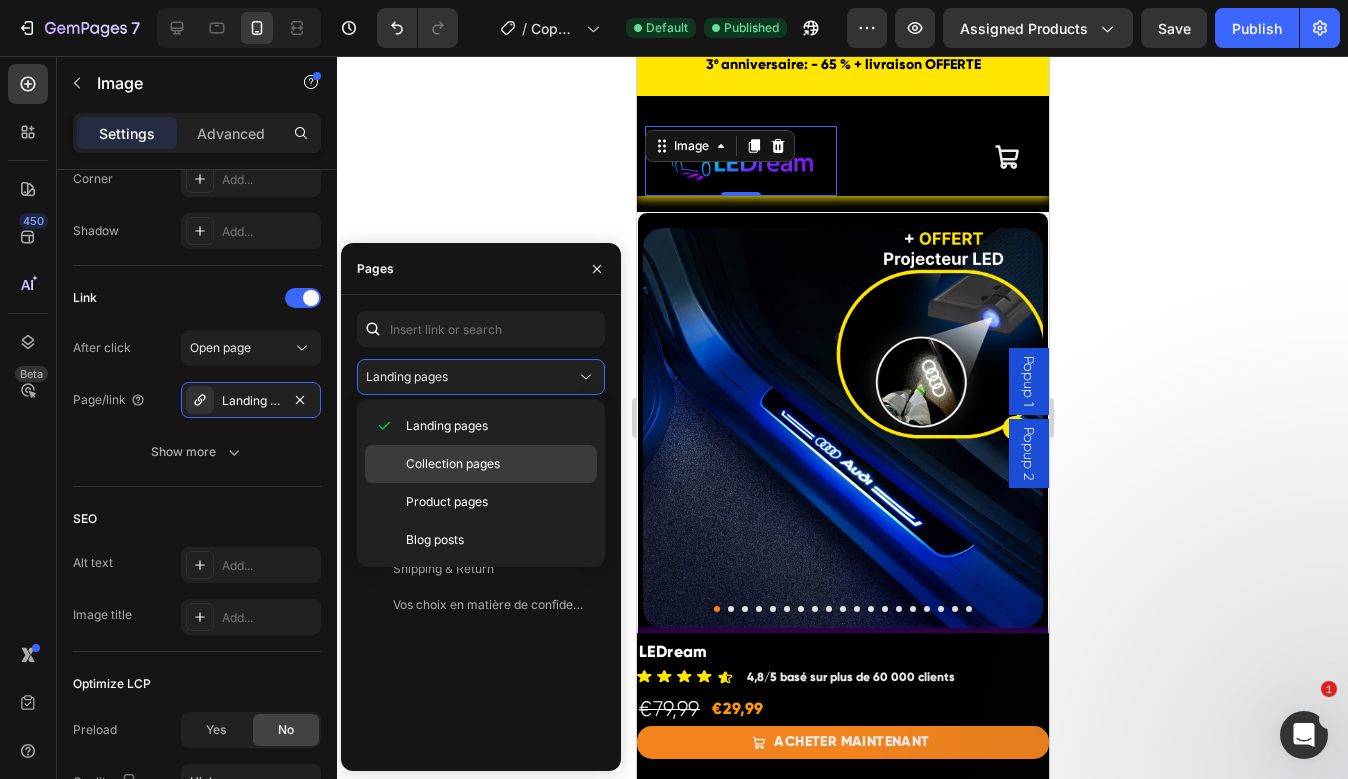 click on "Collection pages" at bounding box center [453, 464] 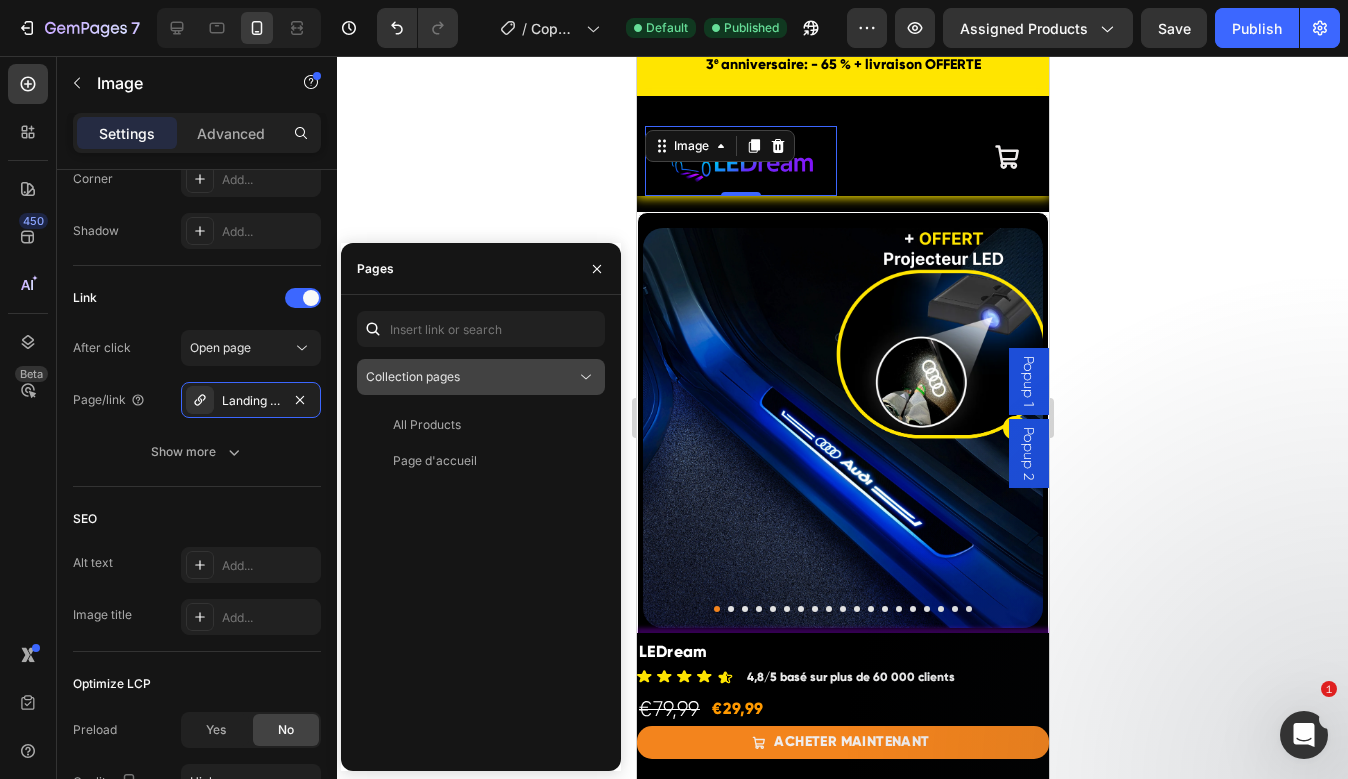 click on "Collection pages" at bounding box center (413, 376) 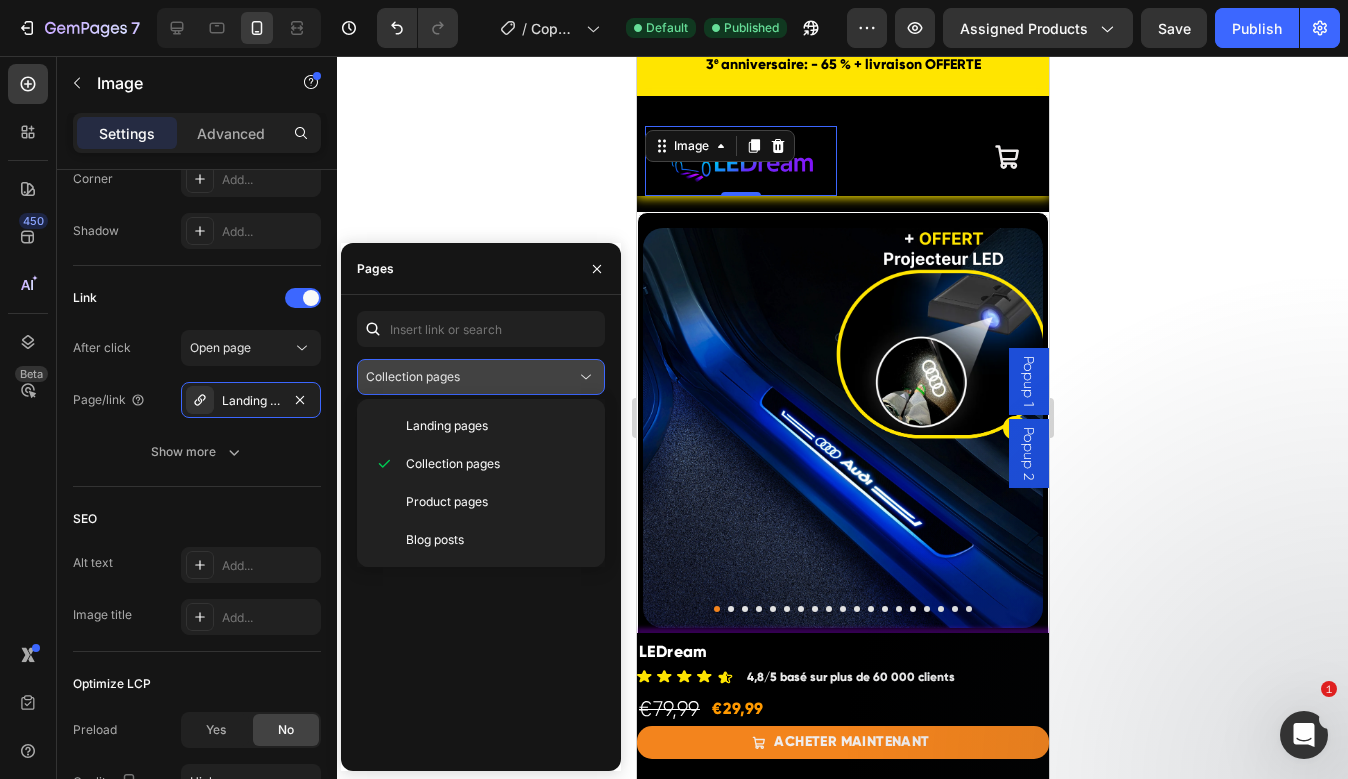 click on "Collection pages" at bounding box center (413, 377) 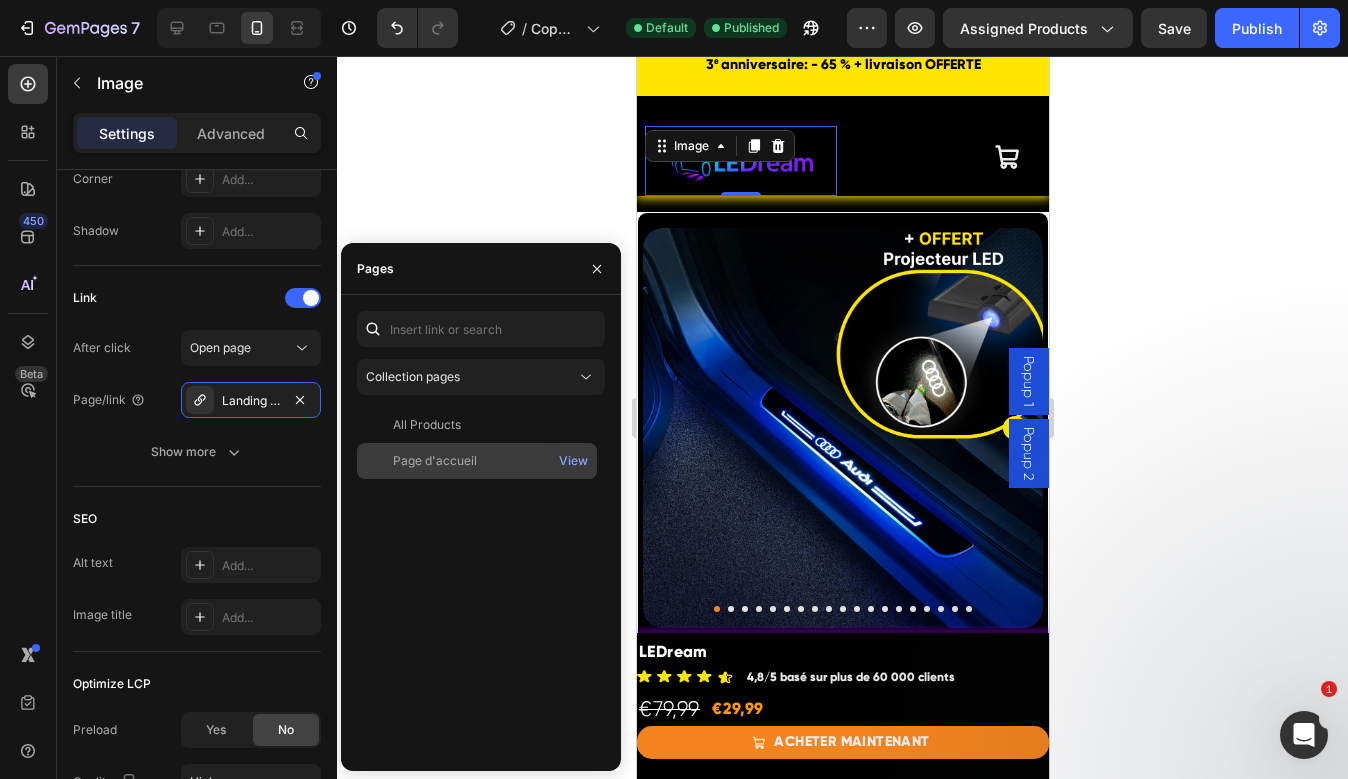 click on "Page d'accueil" 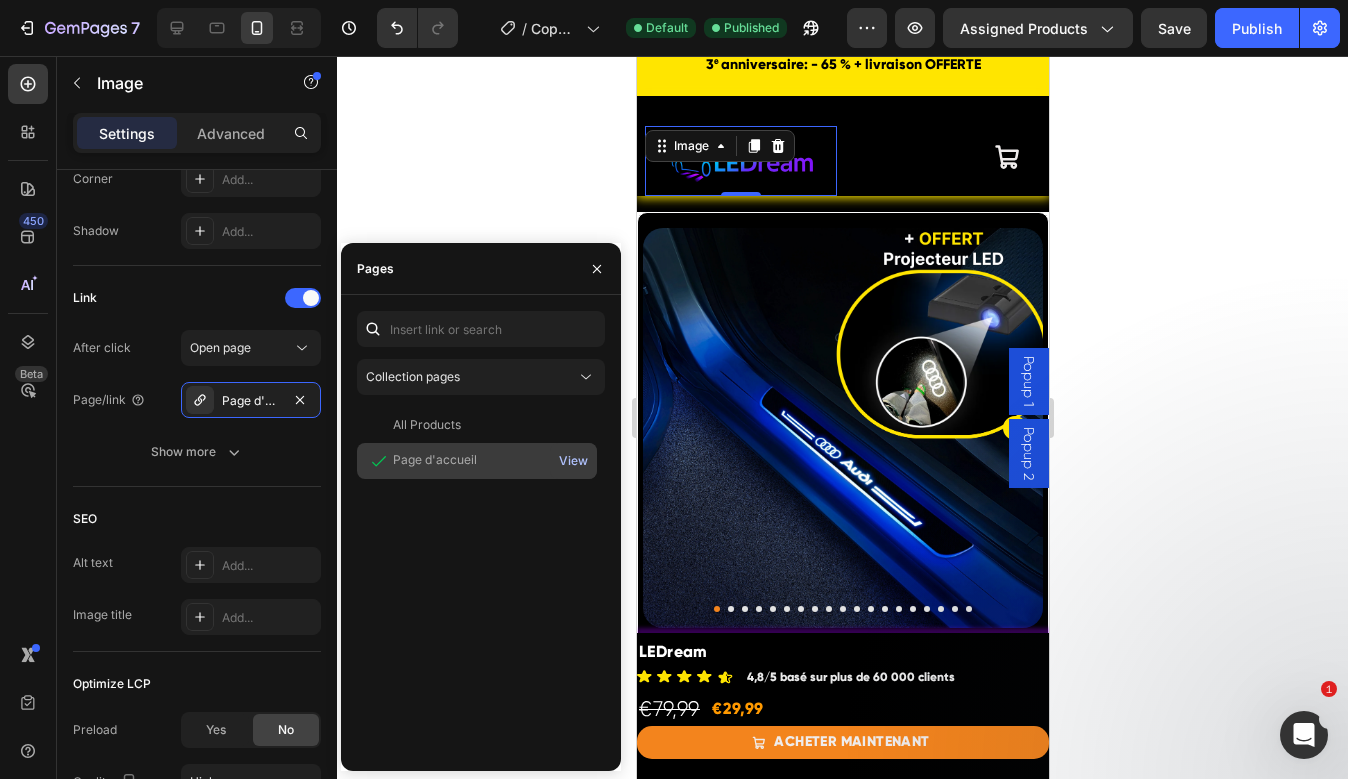 click on "View" at bounding box center (573, 461) 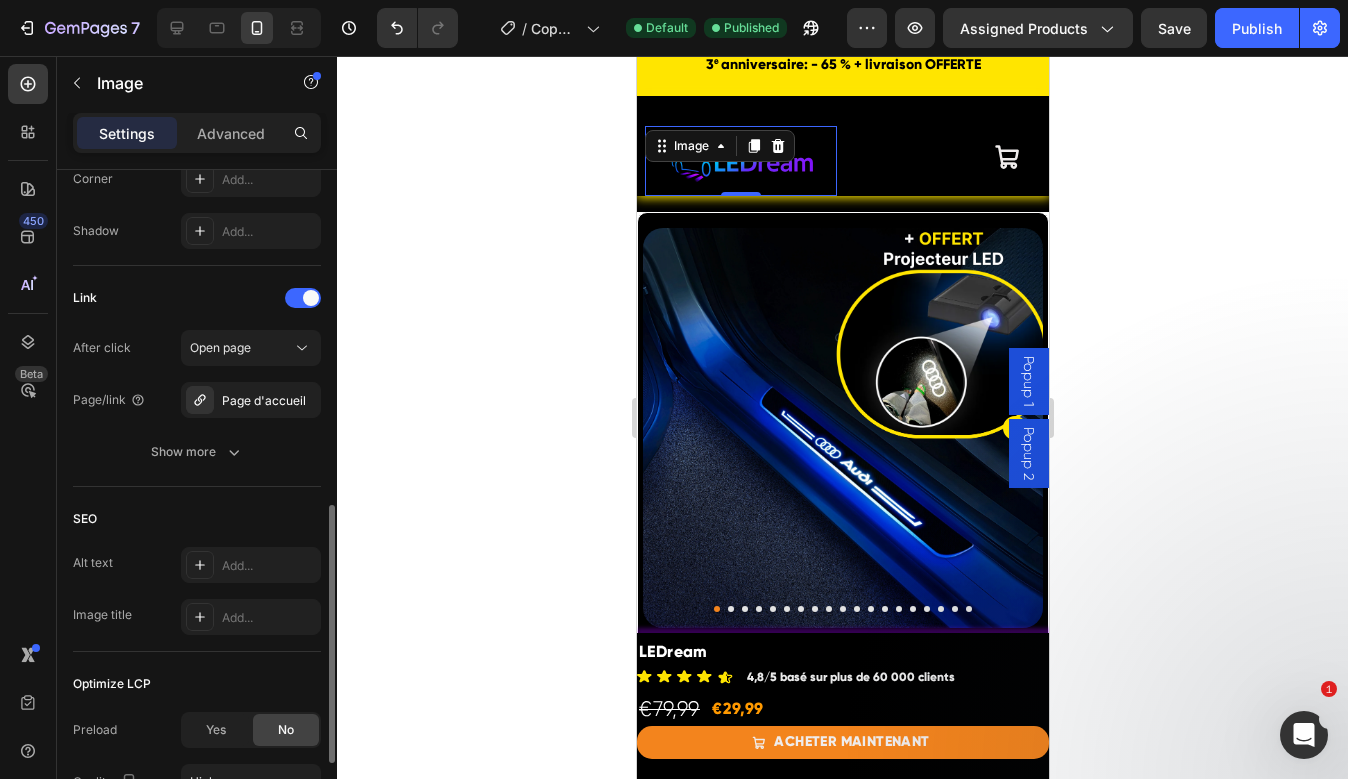 click on "Link After click Open page Page/link Page d'accueil Show more" at bounding box center [197, 376] 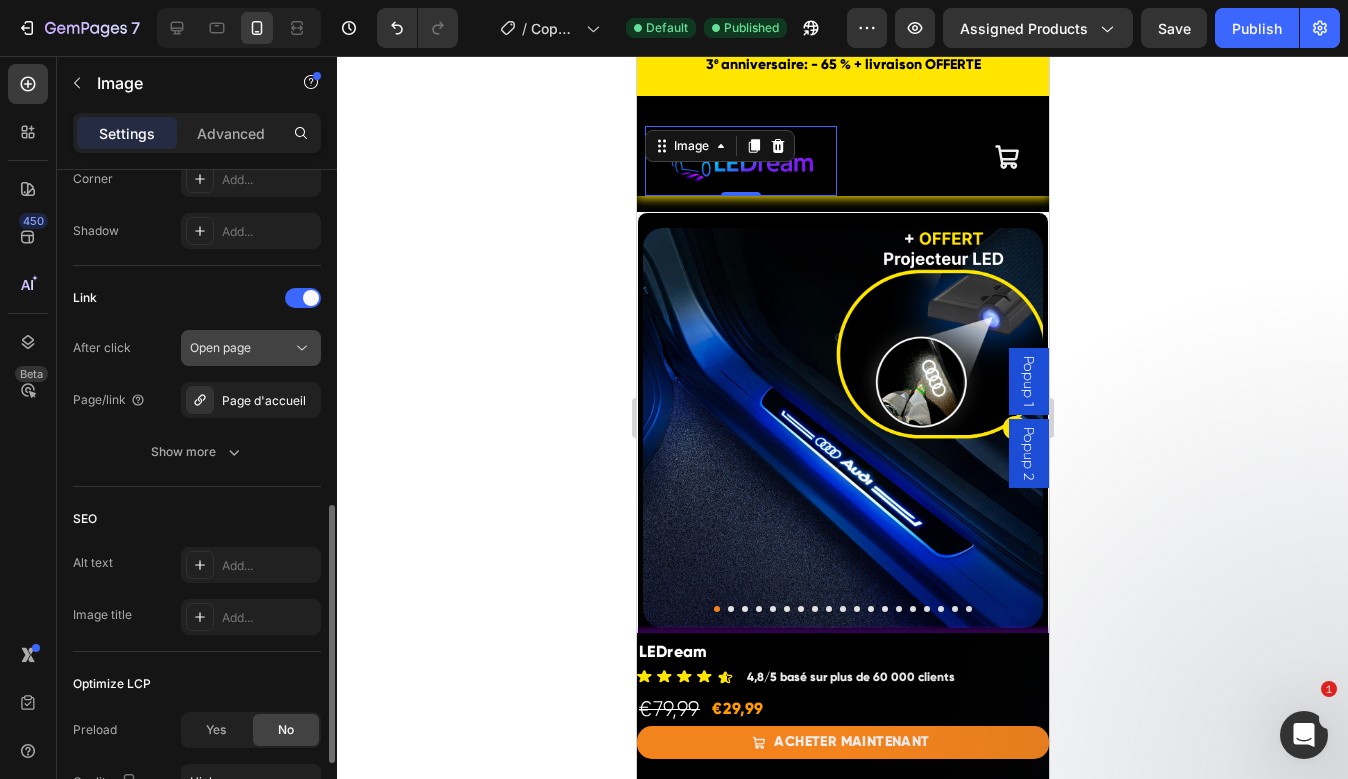 click on "Open page" 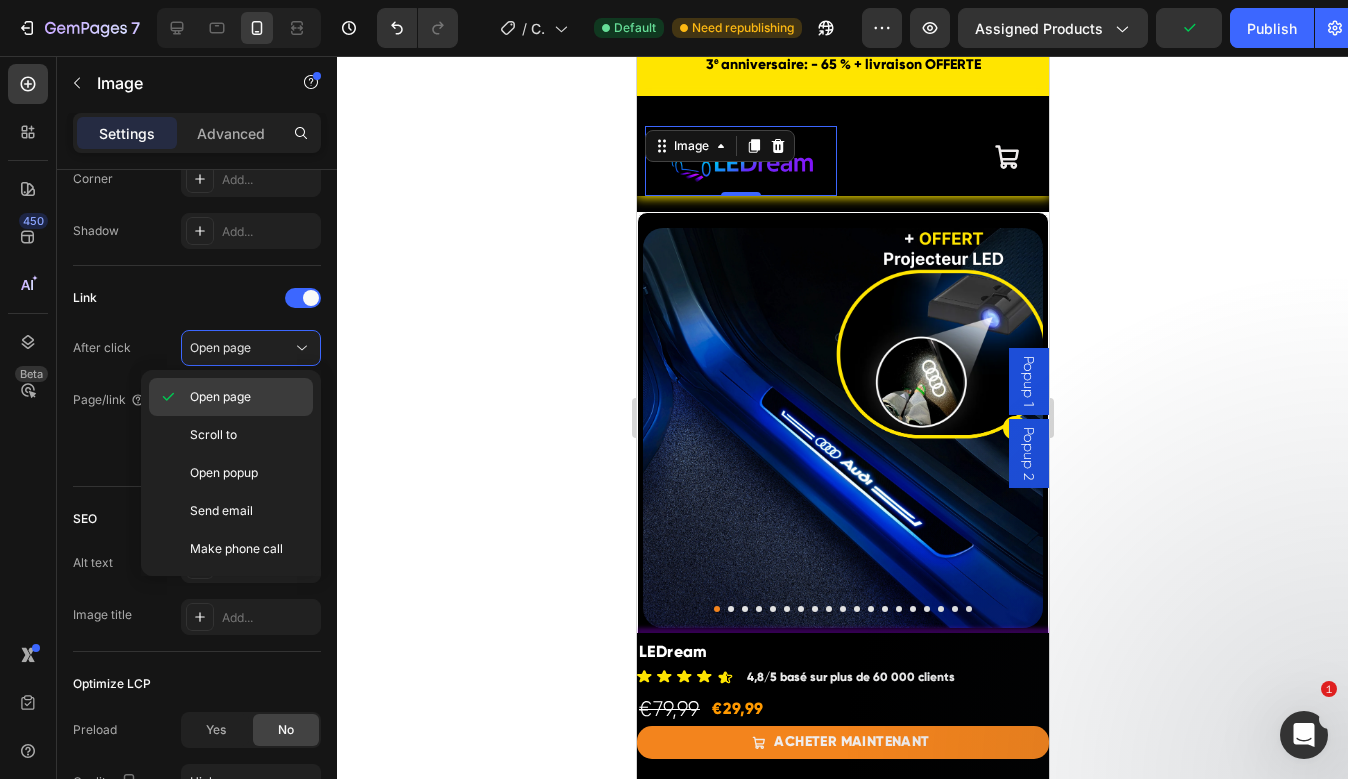 click on "Open page" 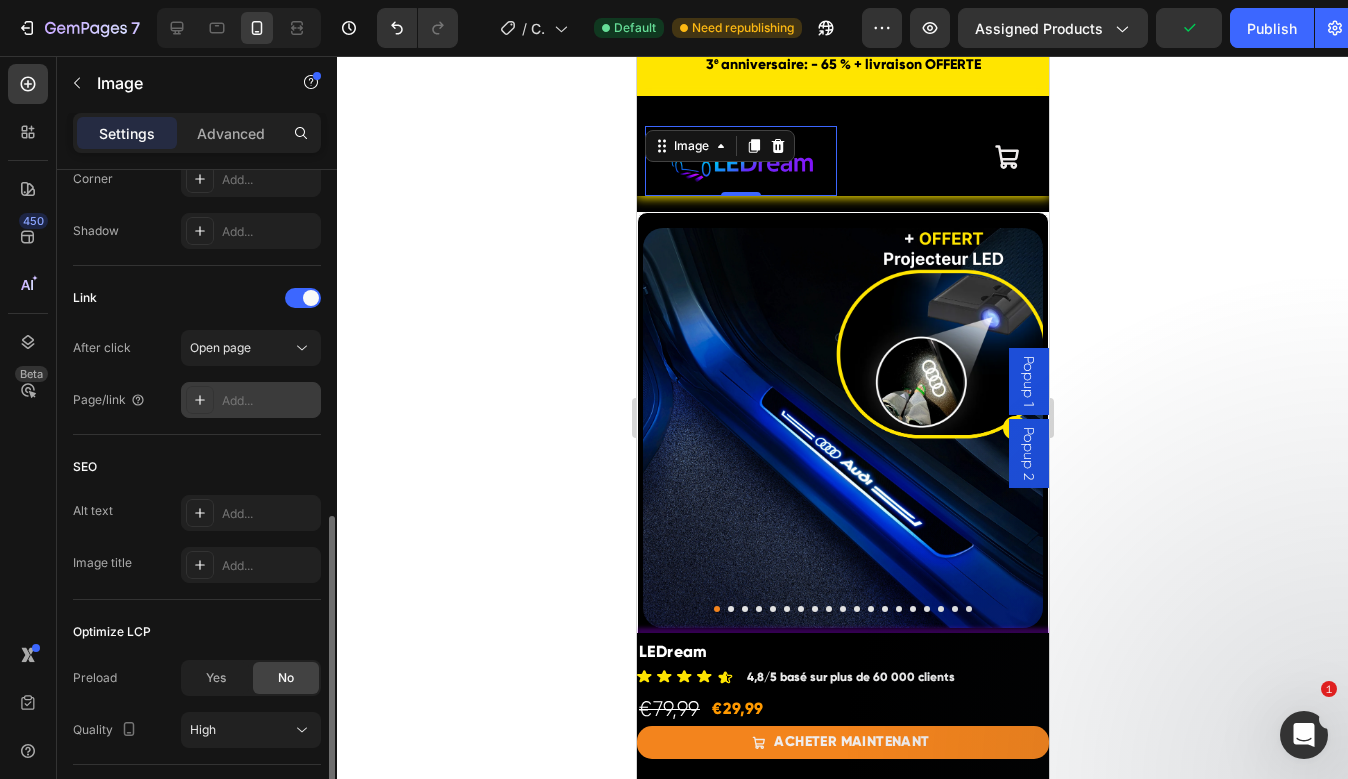 click on "Add..." at bounding box center (251, 400) 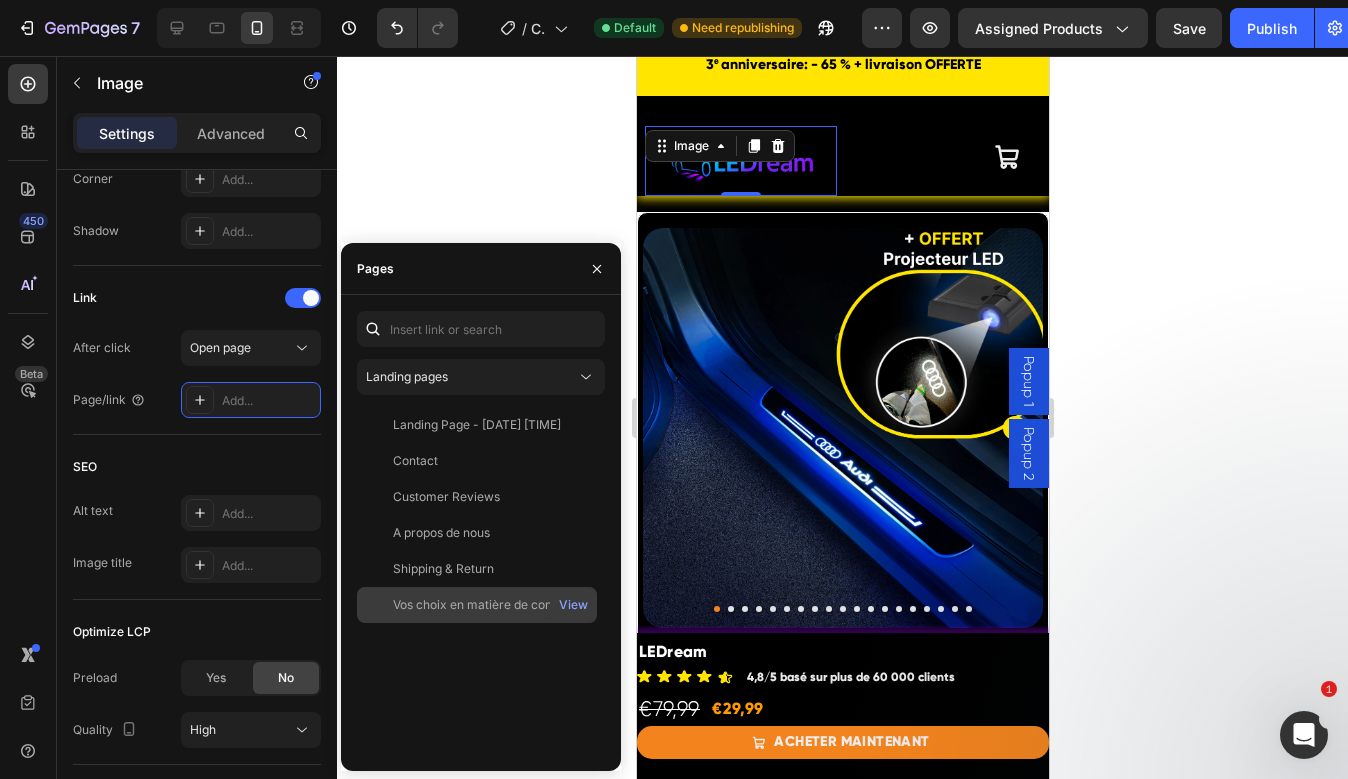 click on "Vos choix en matière de confidentialité View" 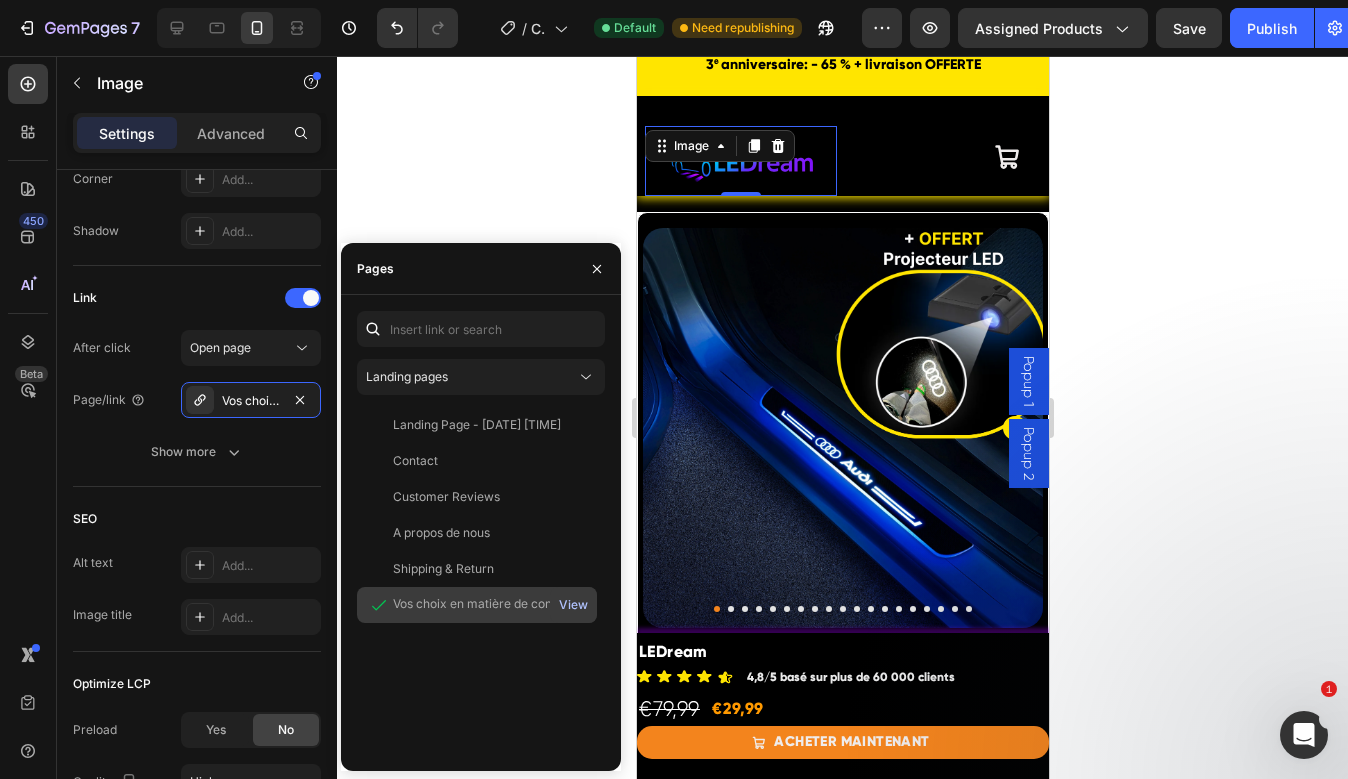 click on "View" at bounding box center (573, 605) 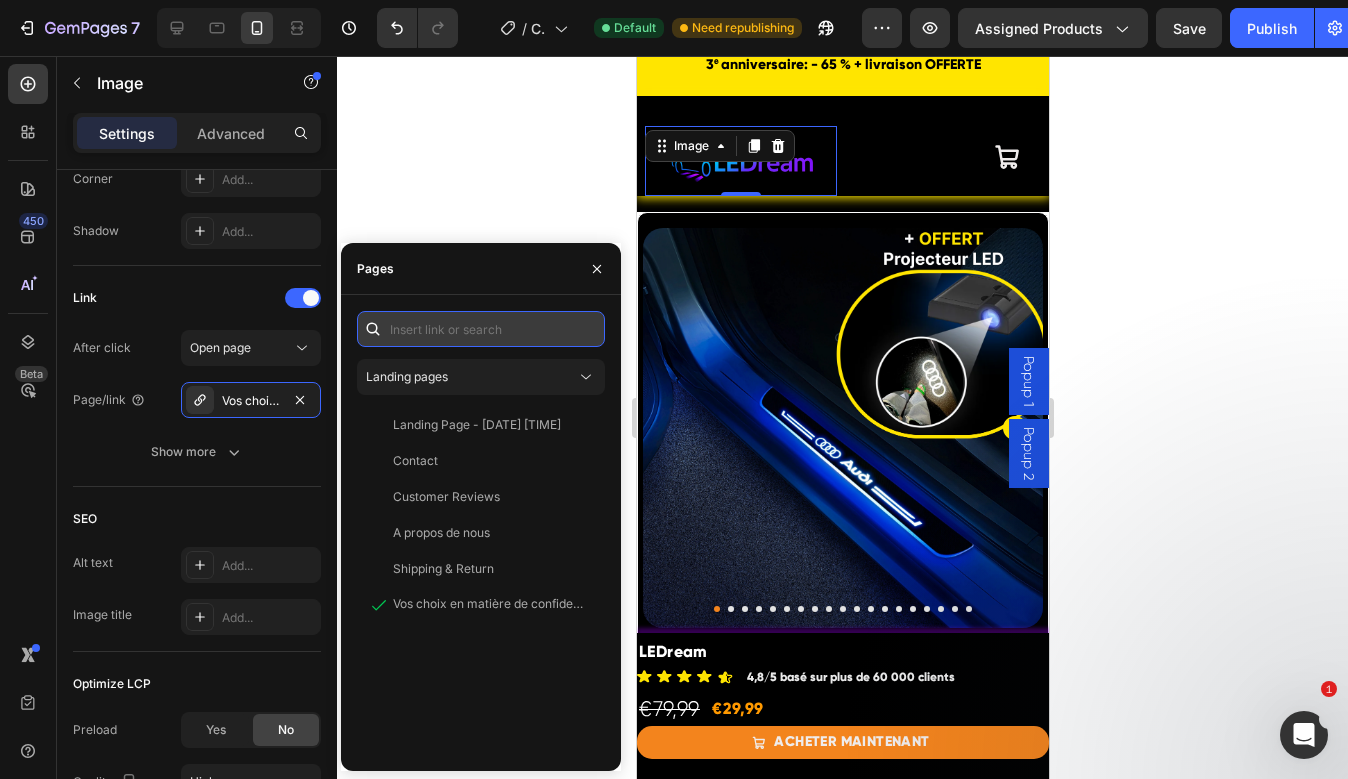 click at bounding box center [481, 329] 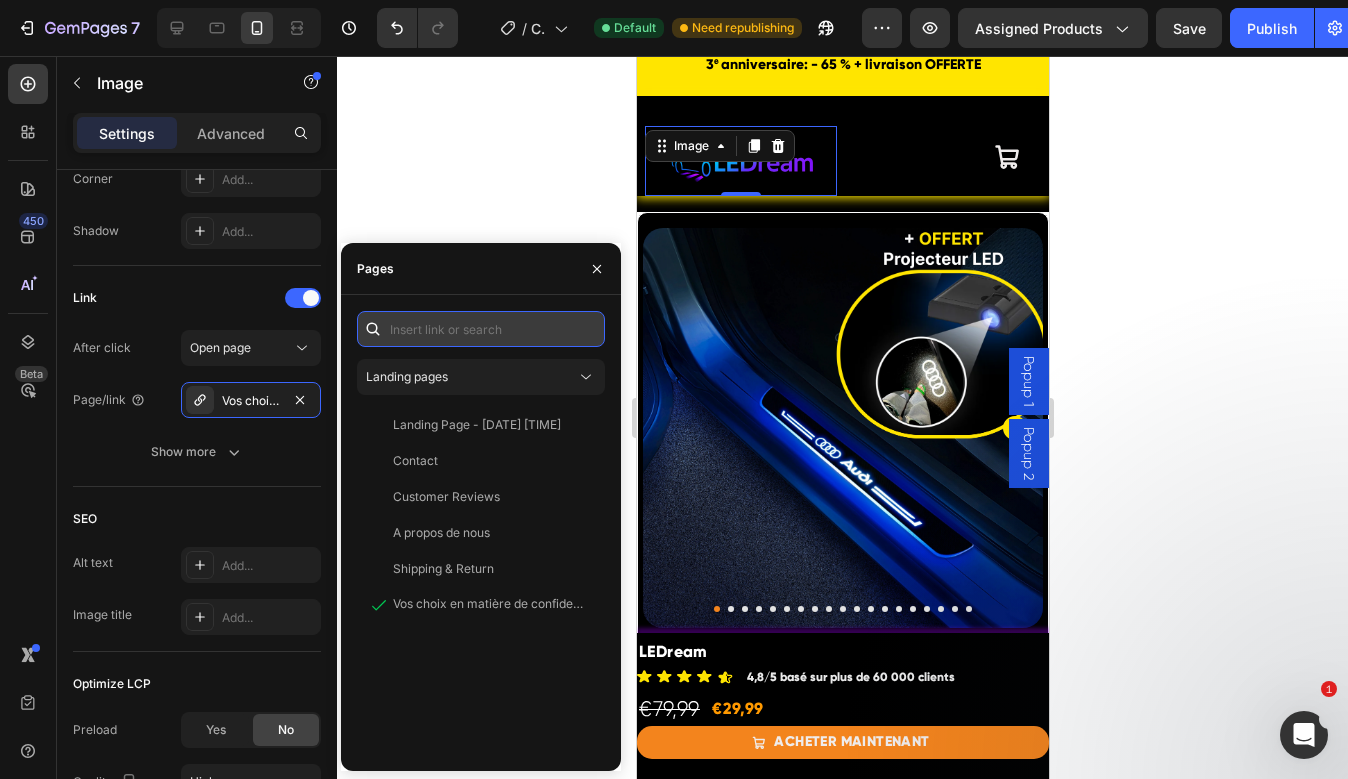 paste on "https://ledreamauto.fr/" 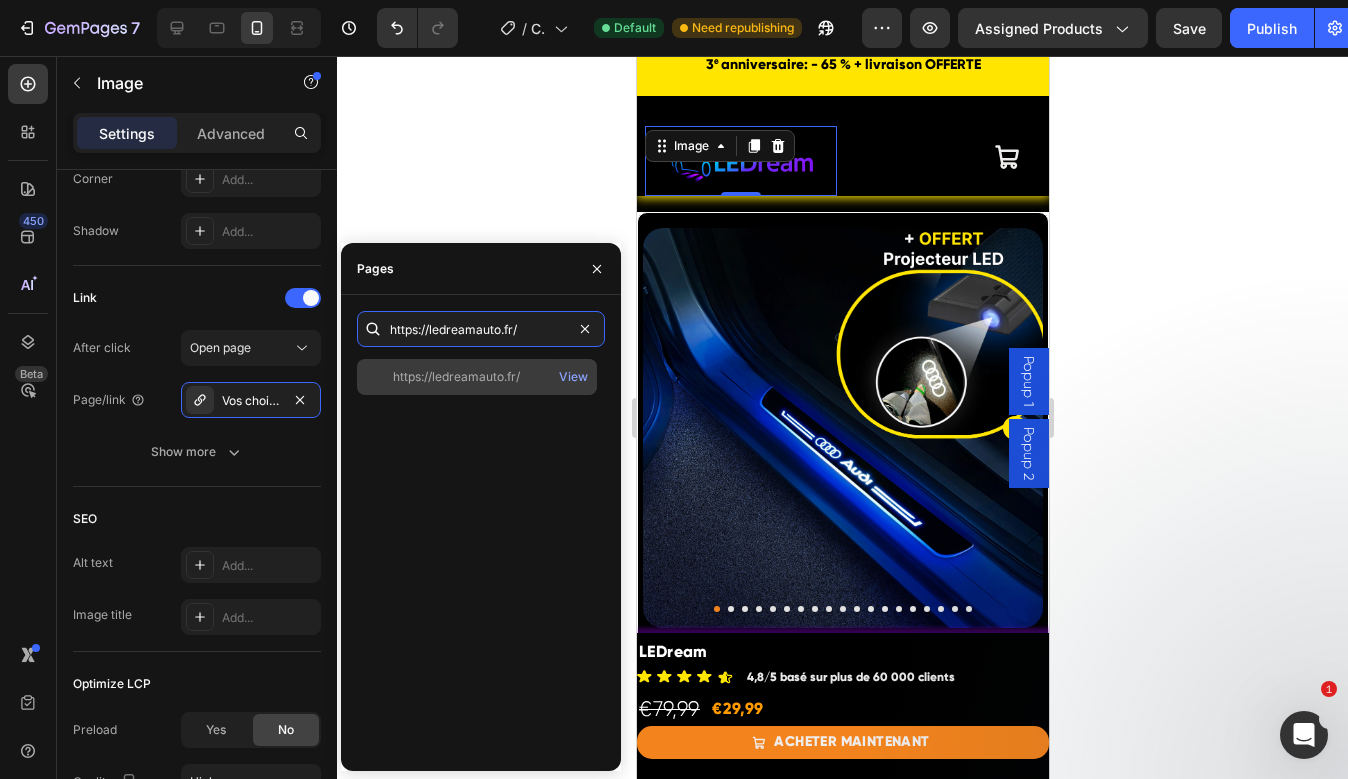 type on "https://ledreamauto.fr/" 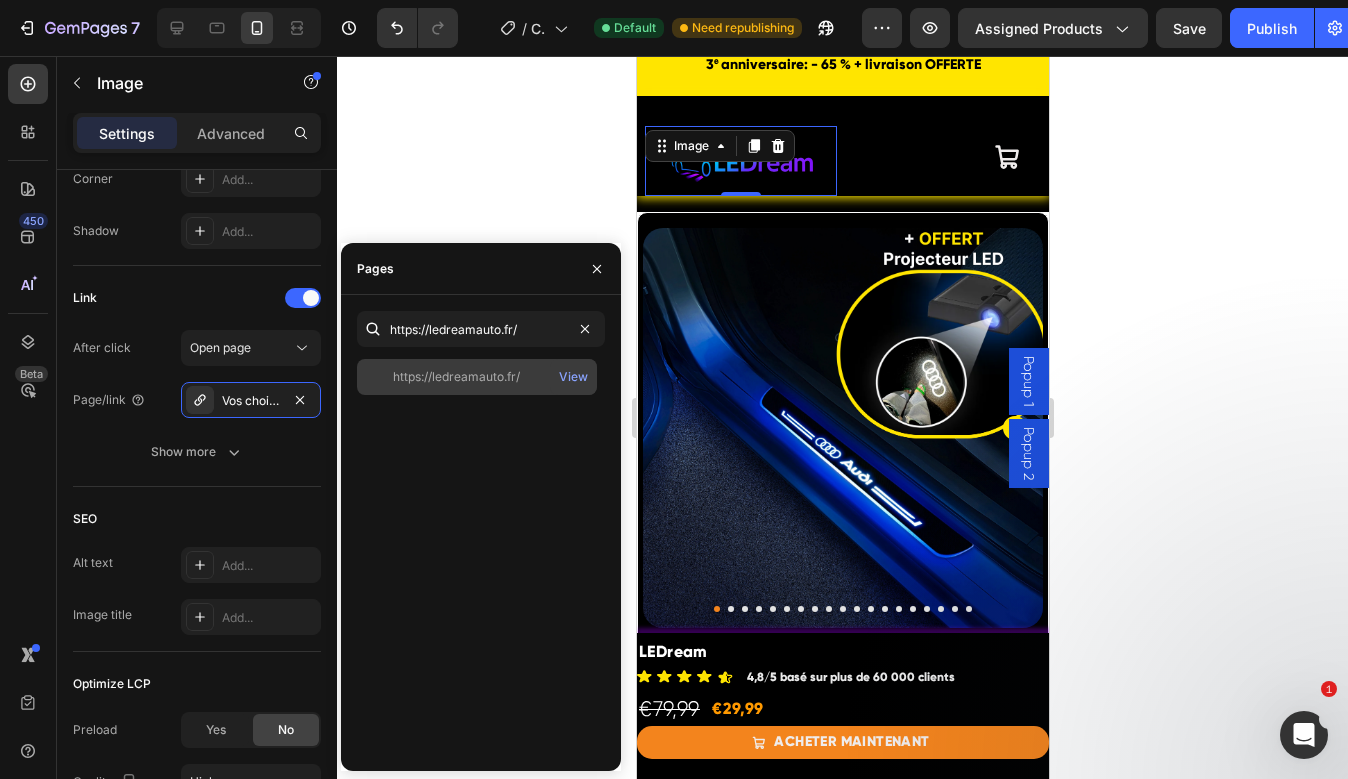 click on "https://ledreamauto.fr/" 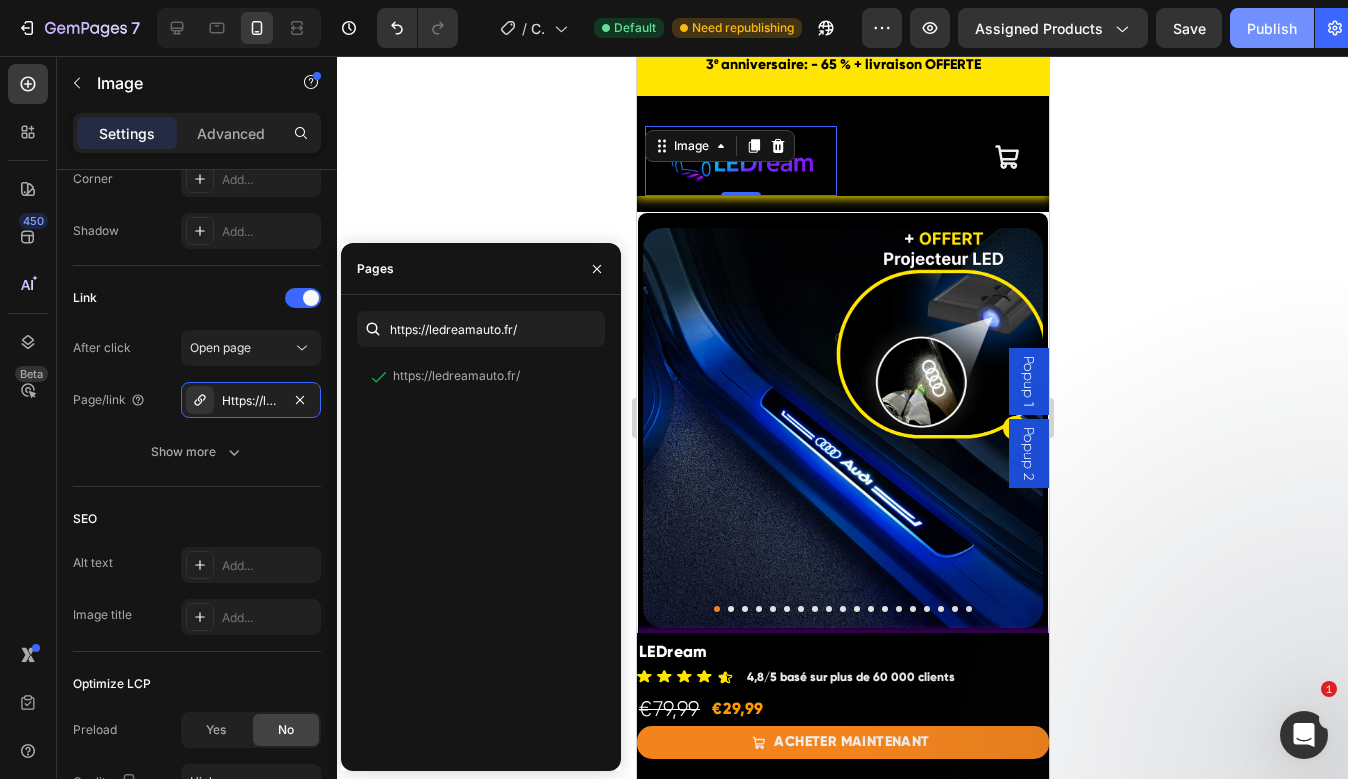 click on "Publish" 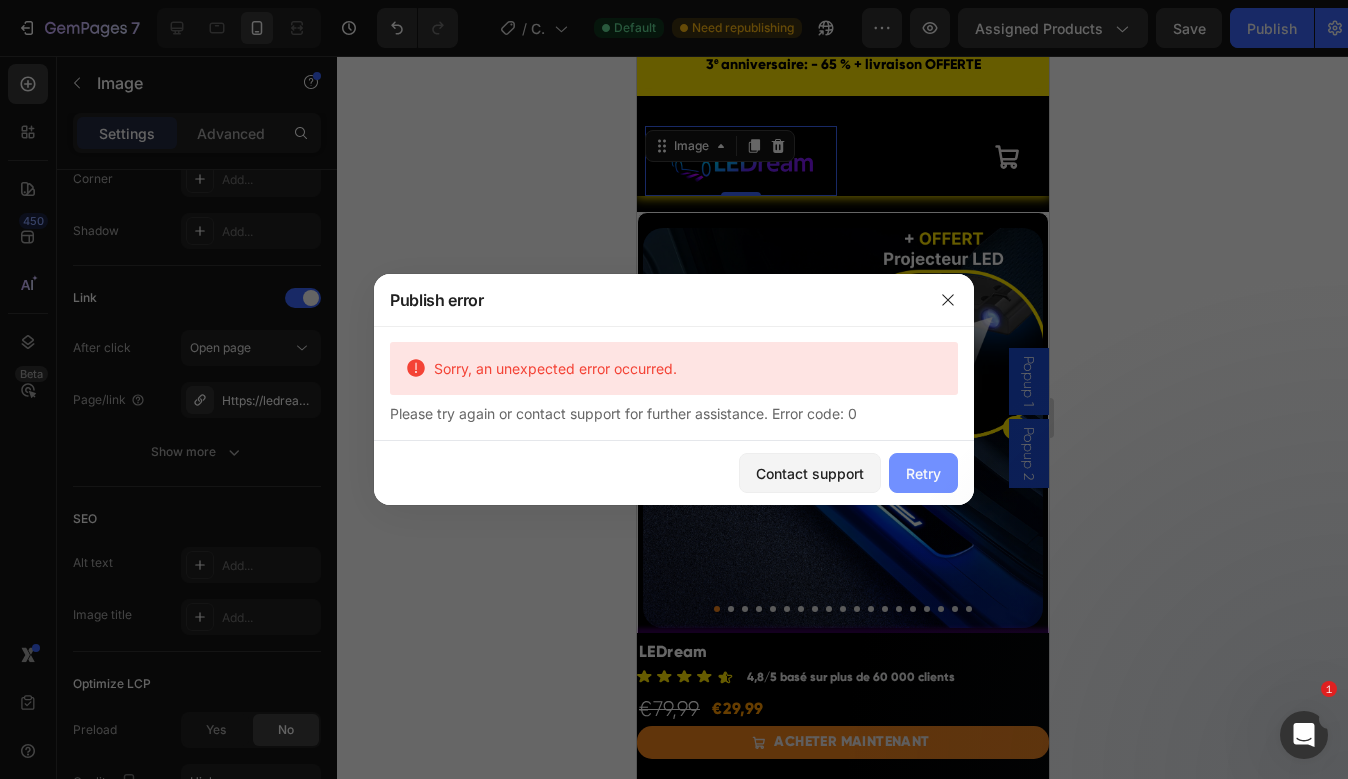 click on "Retry" at bounding box center [923, 473] 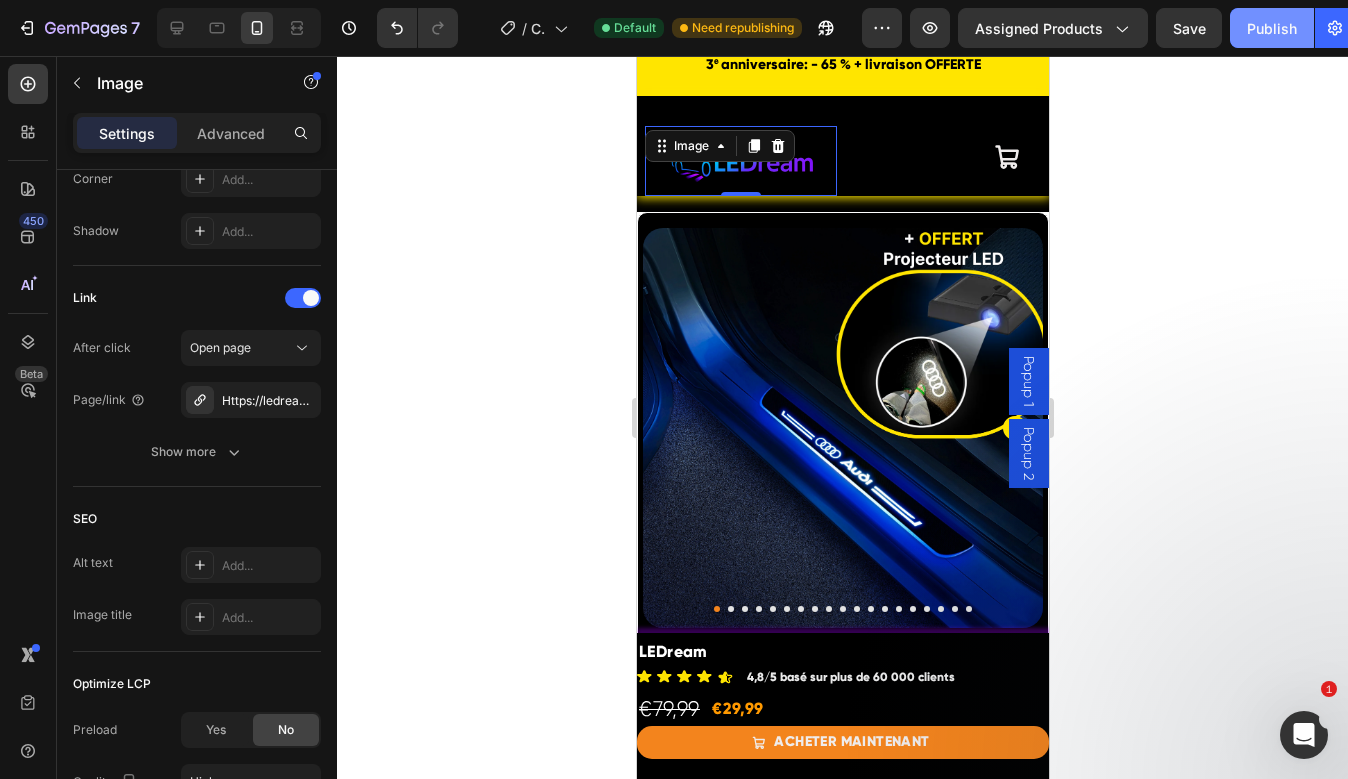 click on "Publish" 